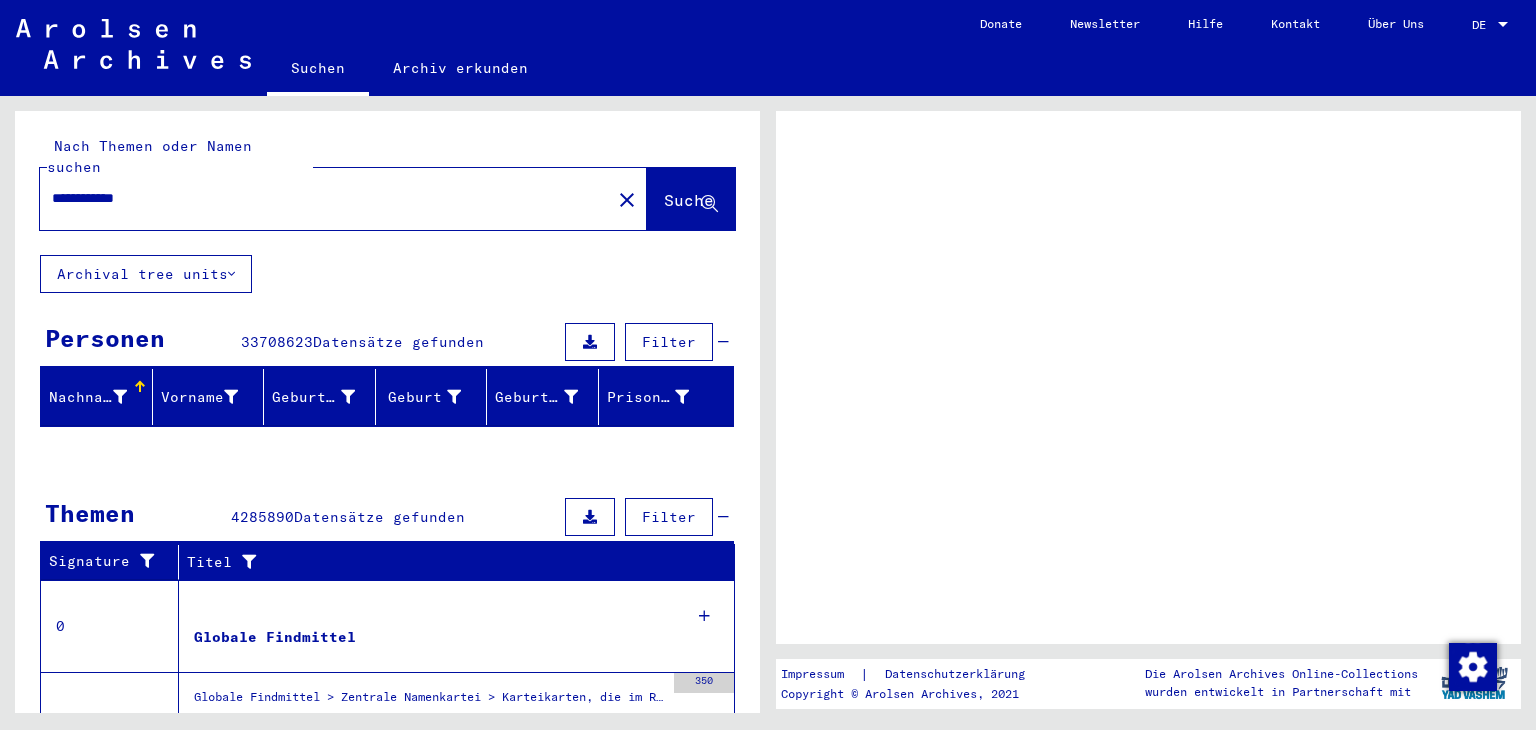 scroll, scrollTop: 0, scrollLeft: 0, axis: both 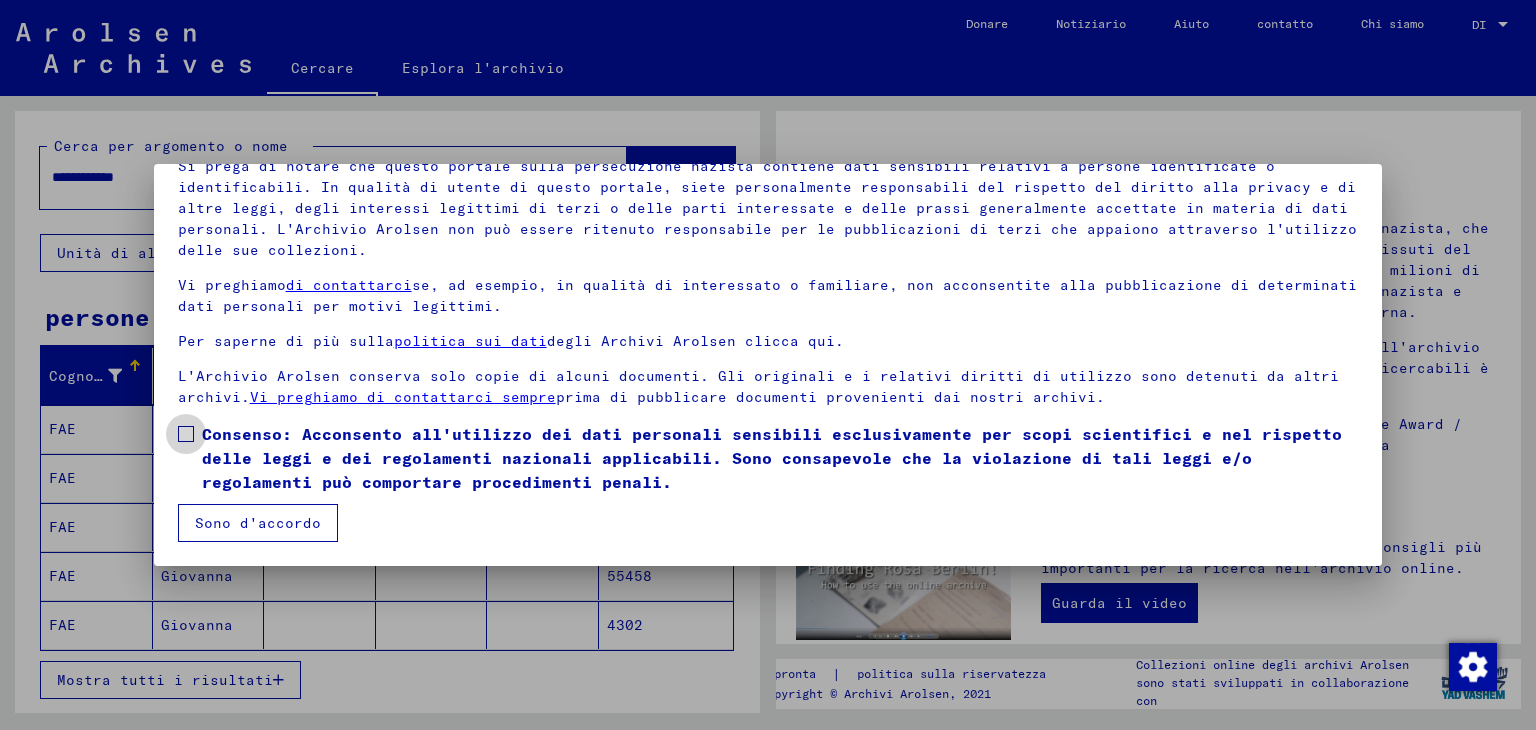 click at bounding box center [186, 434] 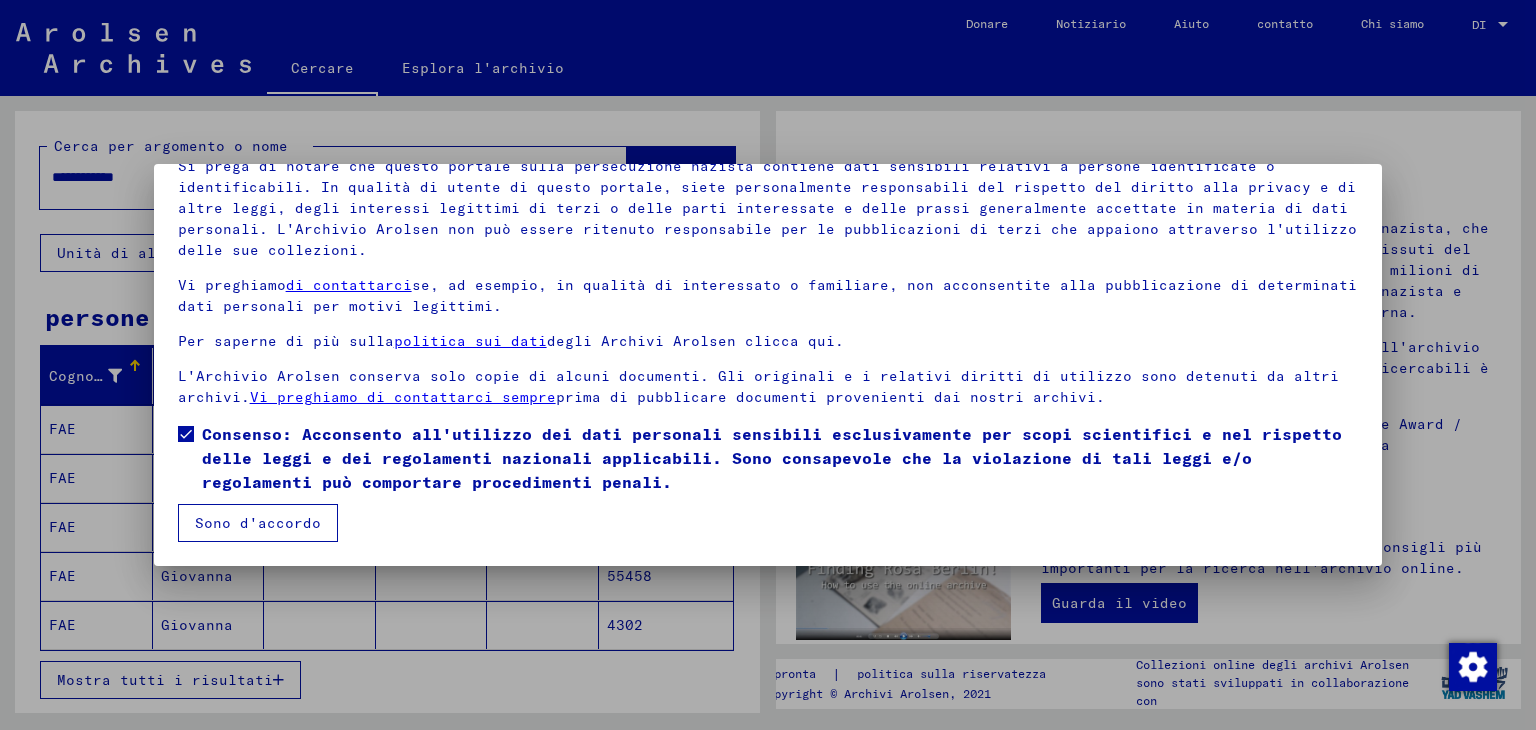 click on "Sono d'accordo" at bounding box center [258, 523] 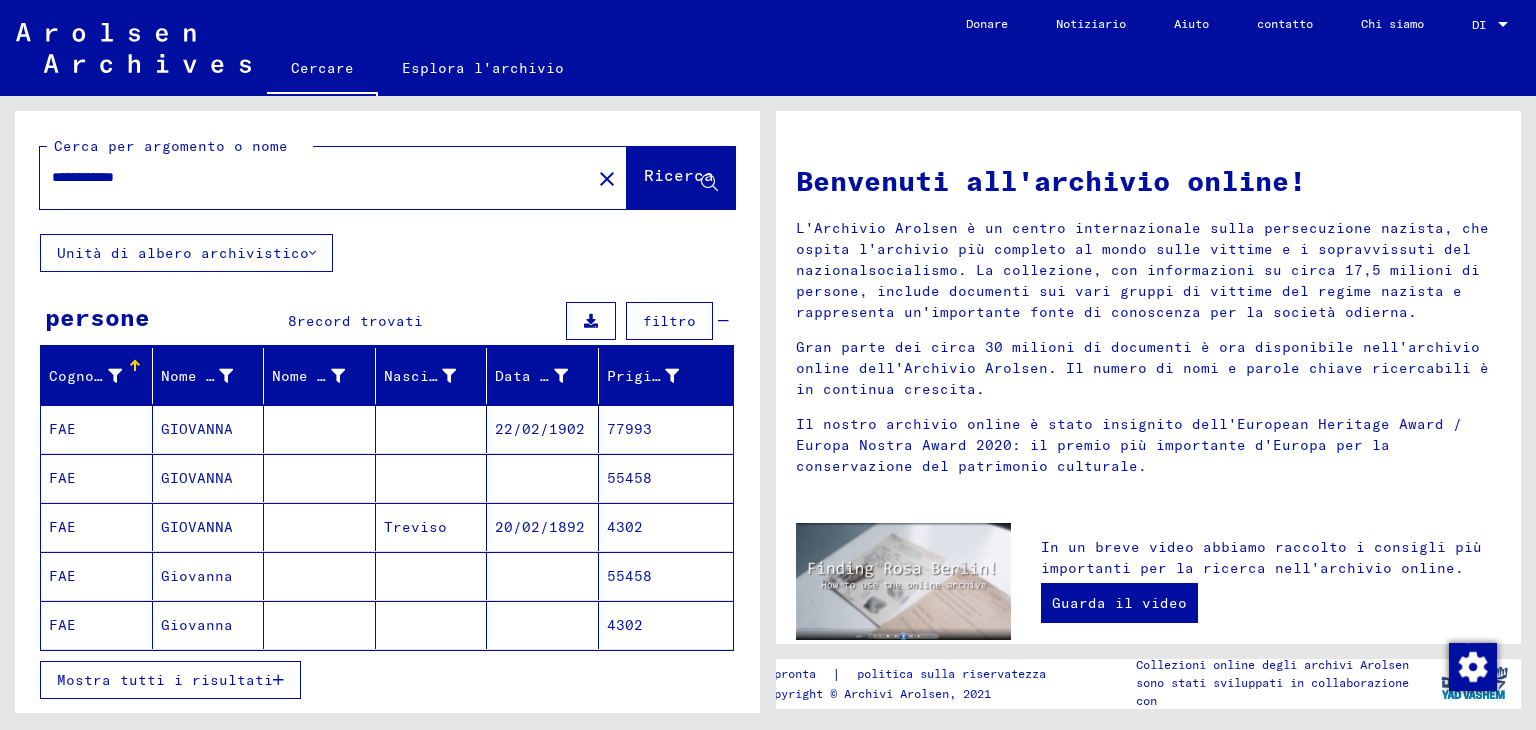 click on "Mostra tutti i risultati" at bounding box center (165, 680) 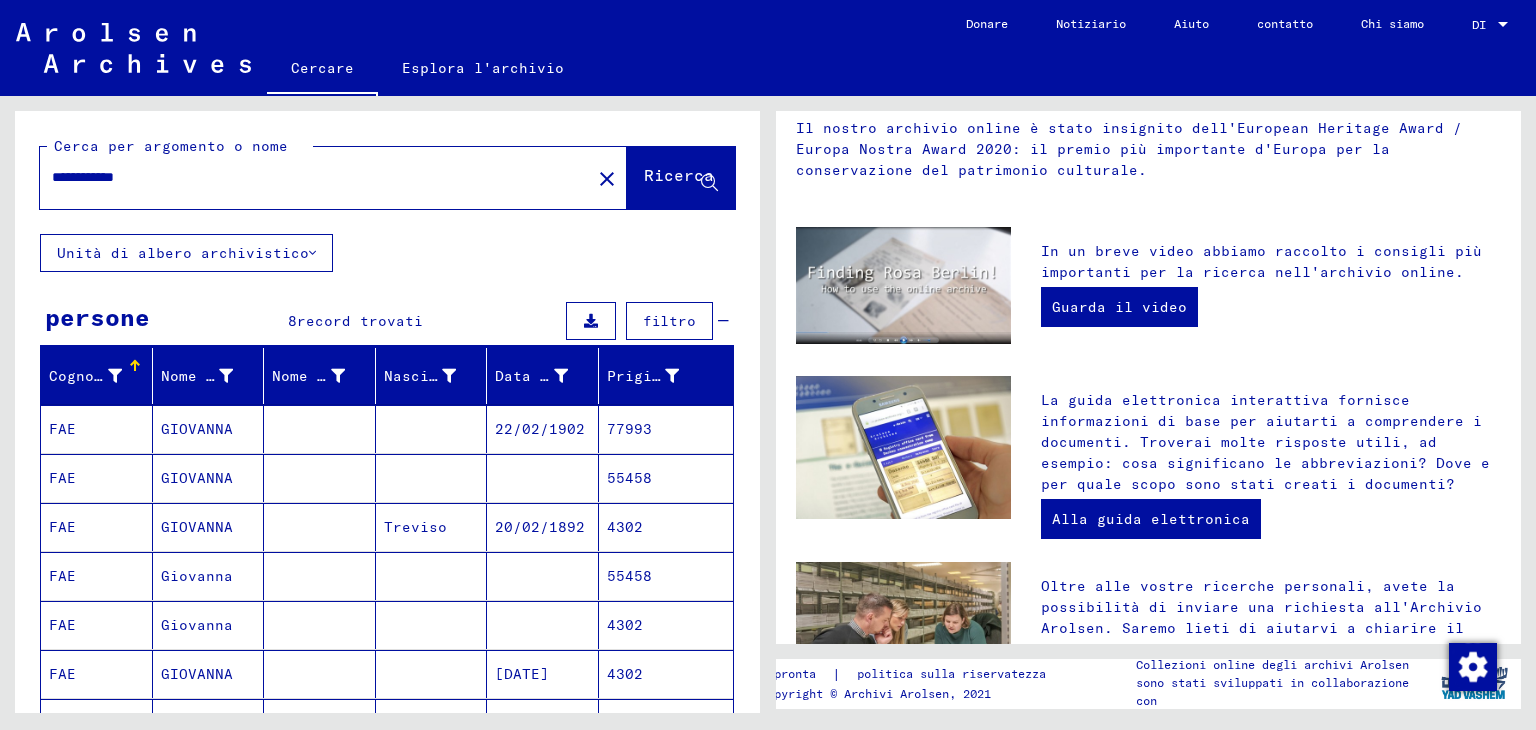 scroll, scrollTop: 300, scrollLeft: 0, axis: vertical 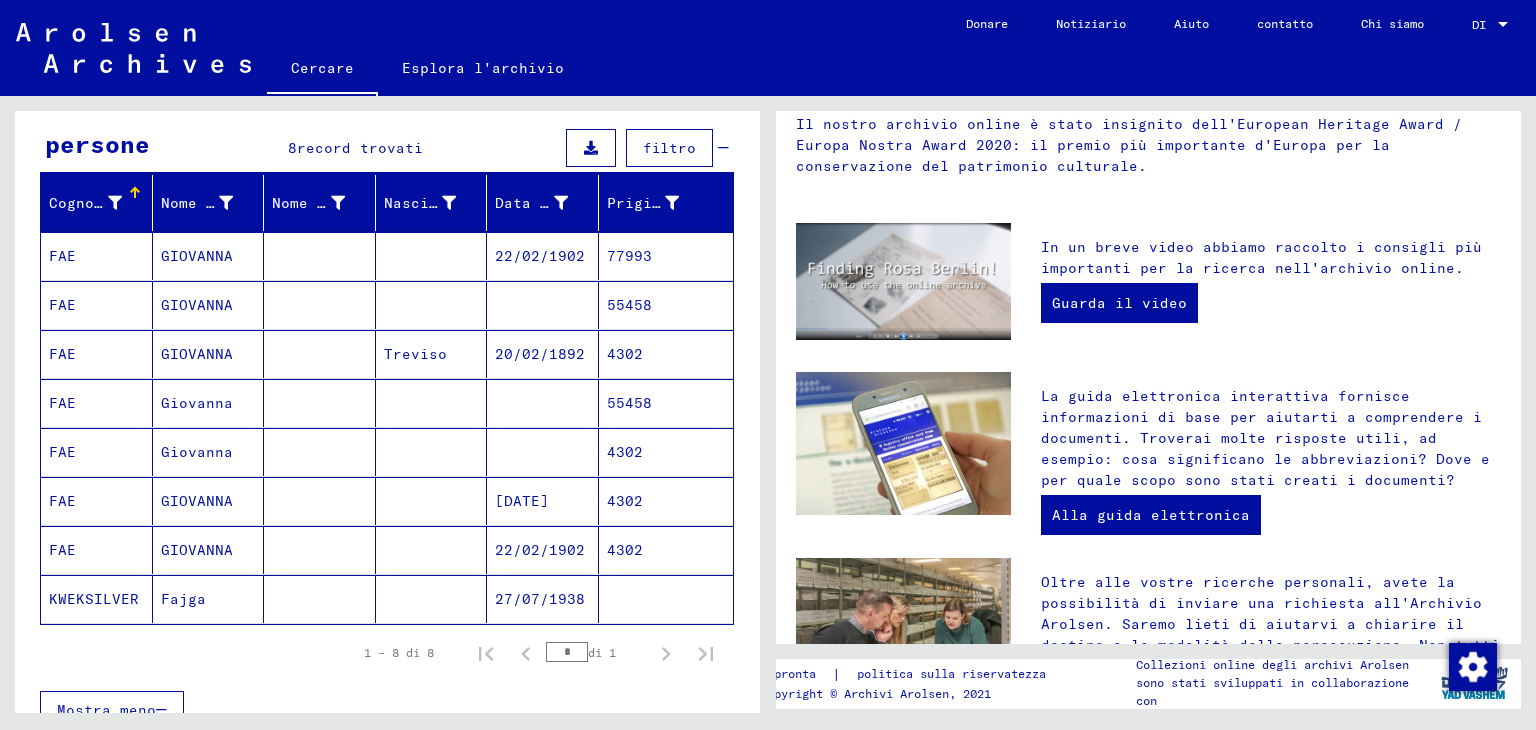 click on "4302" at bounding box center (629, 403) 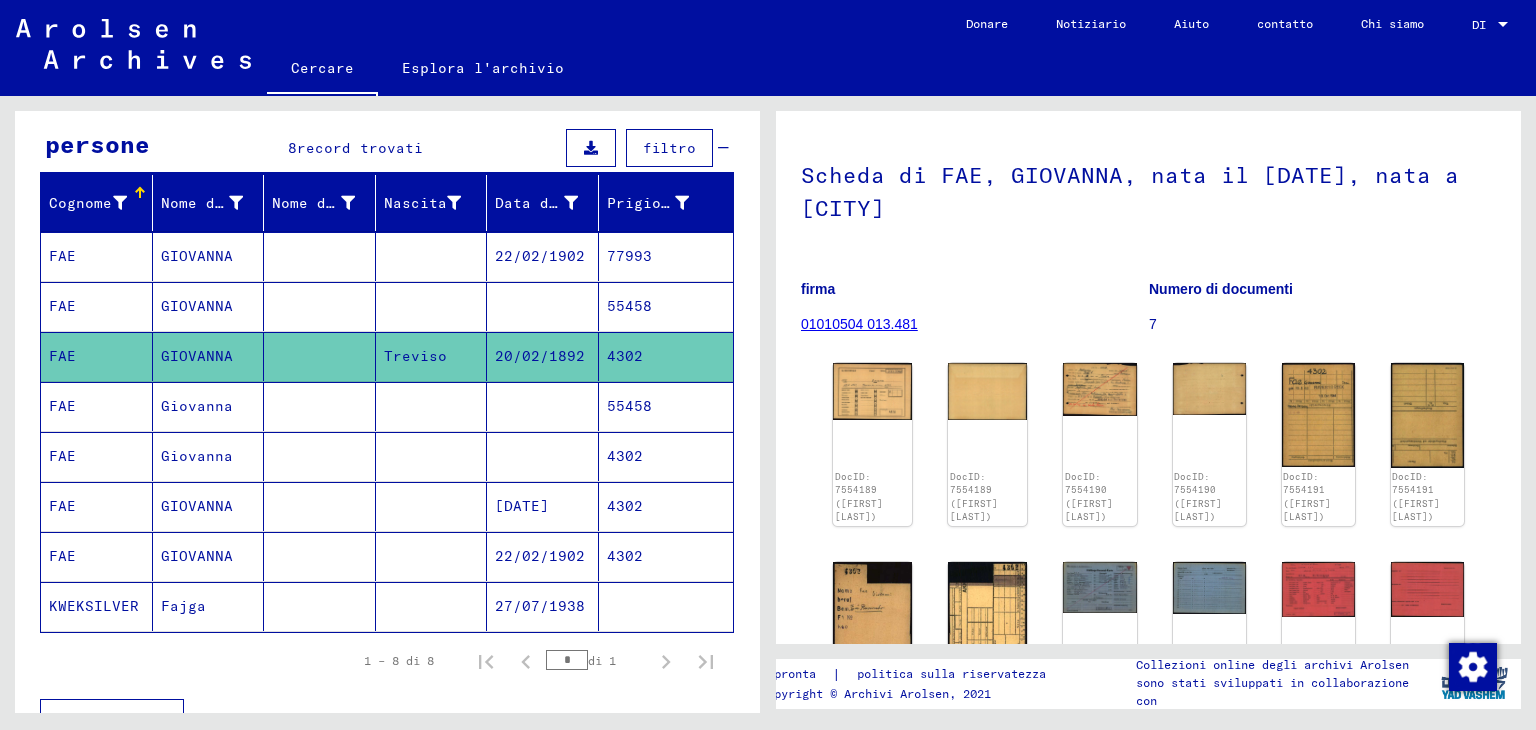 scroll, scrollTop: 0, scrollLeft: 0, axis: both 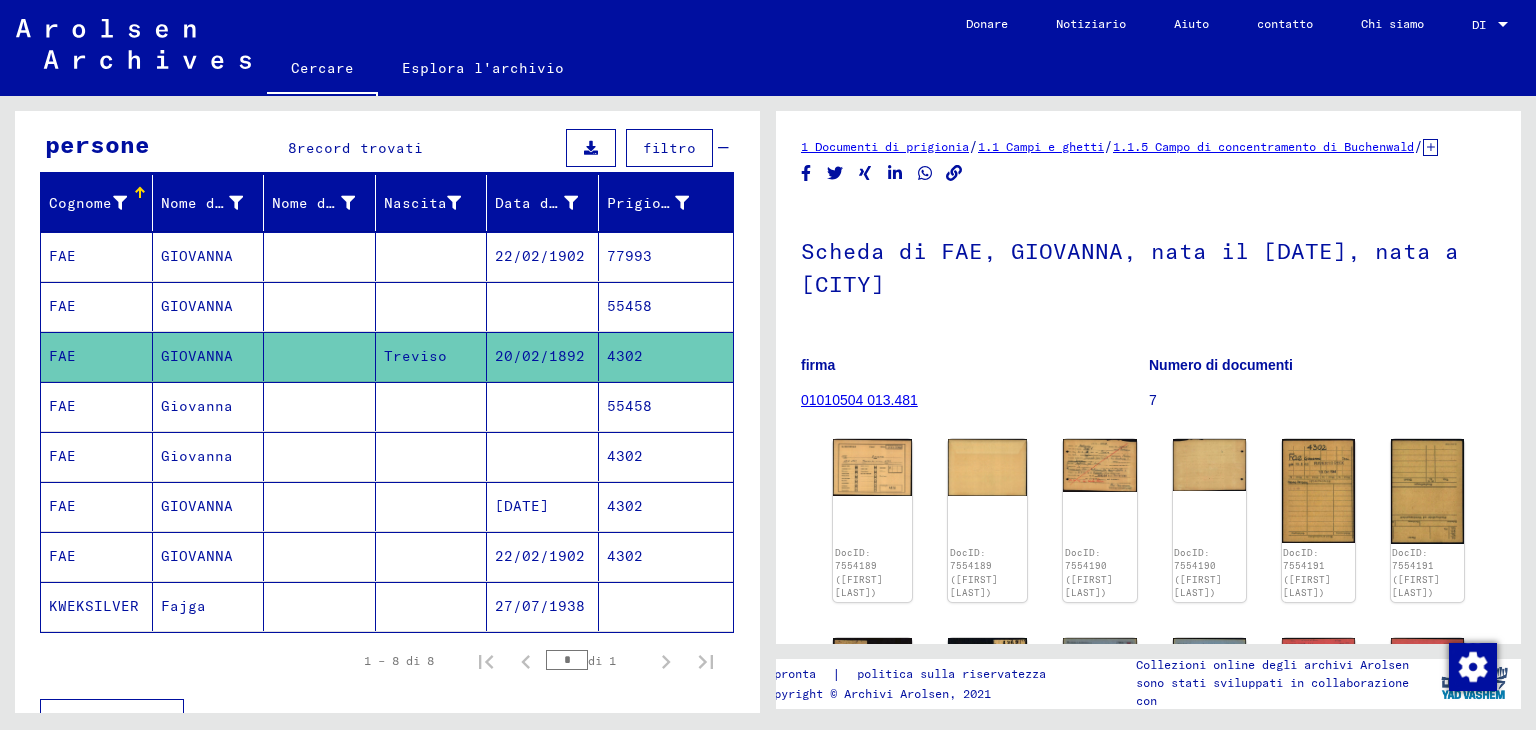 click on "01010504 013.481" 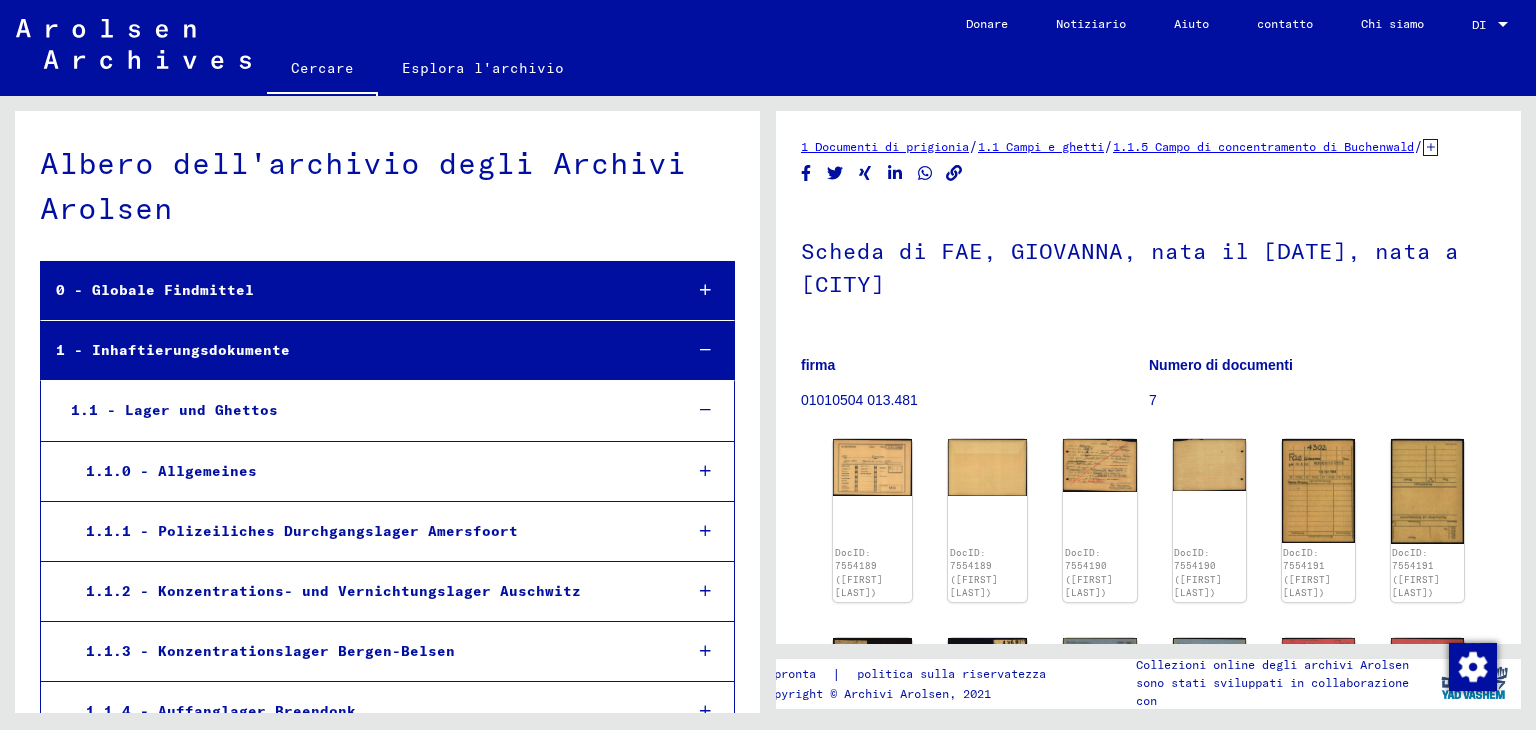 scroll, scrollTop: 47565, scrollLeft: 0, axis: vertical 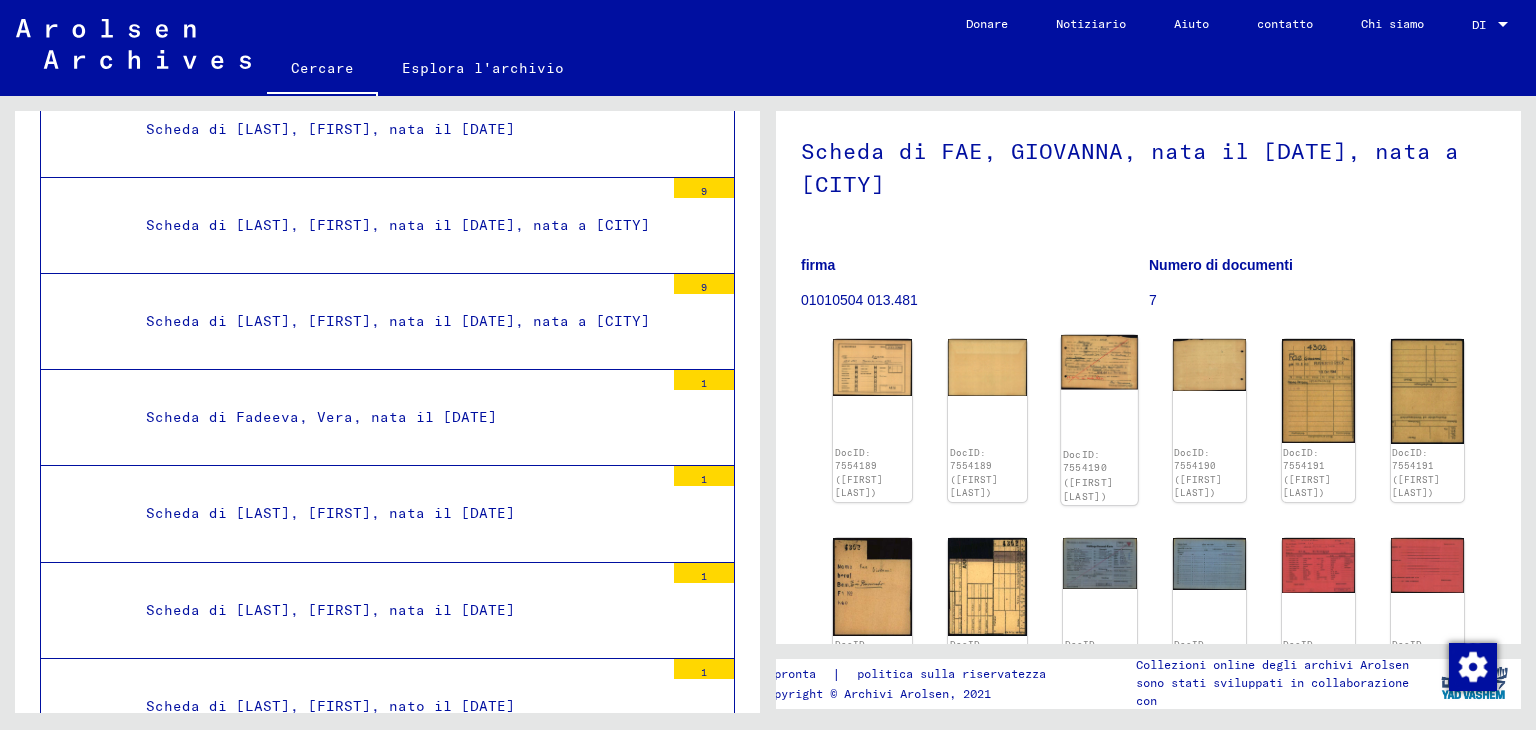 click 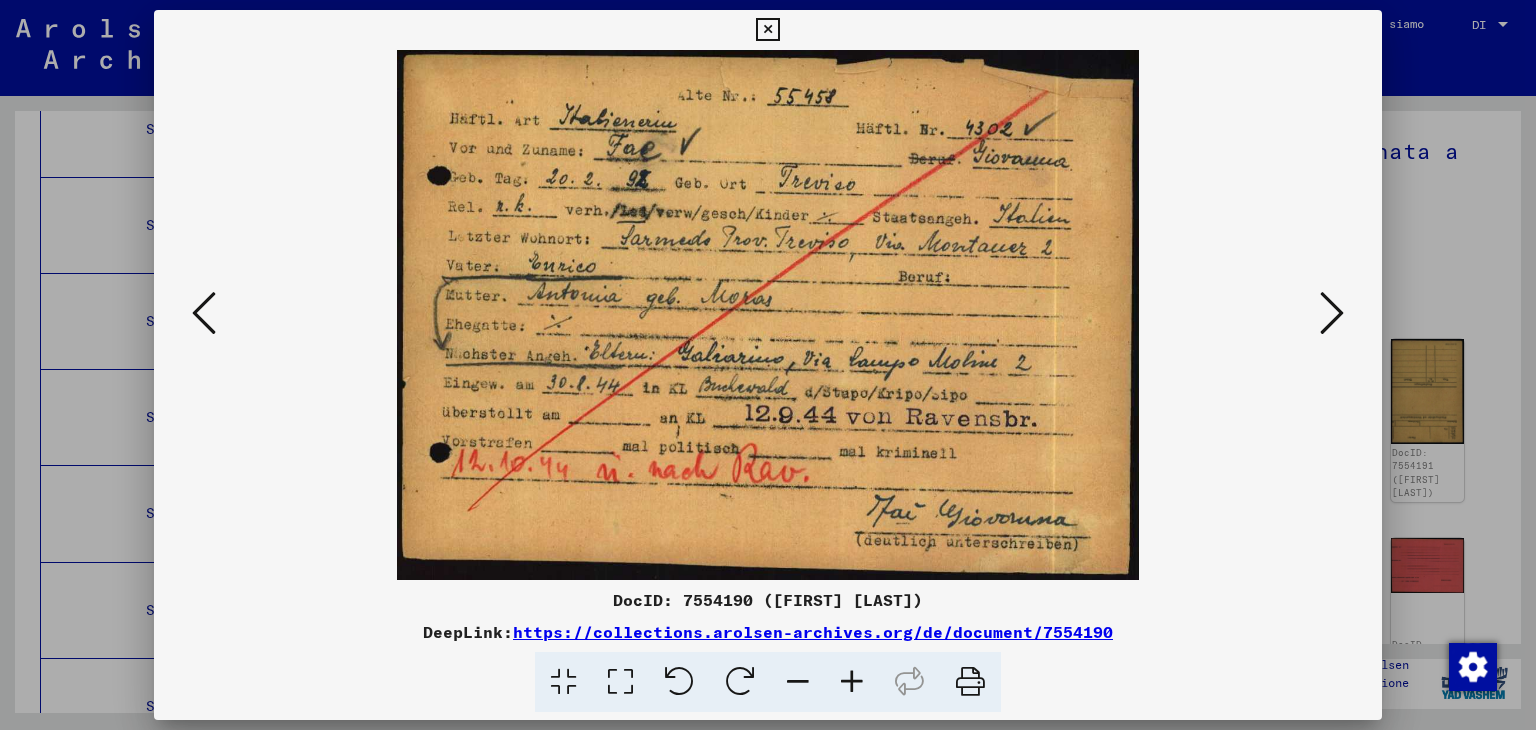 click at bounding box center [1332, 313] 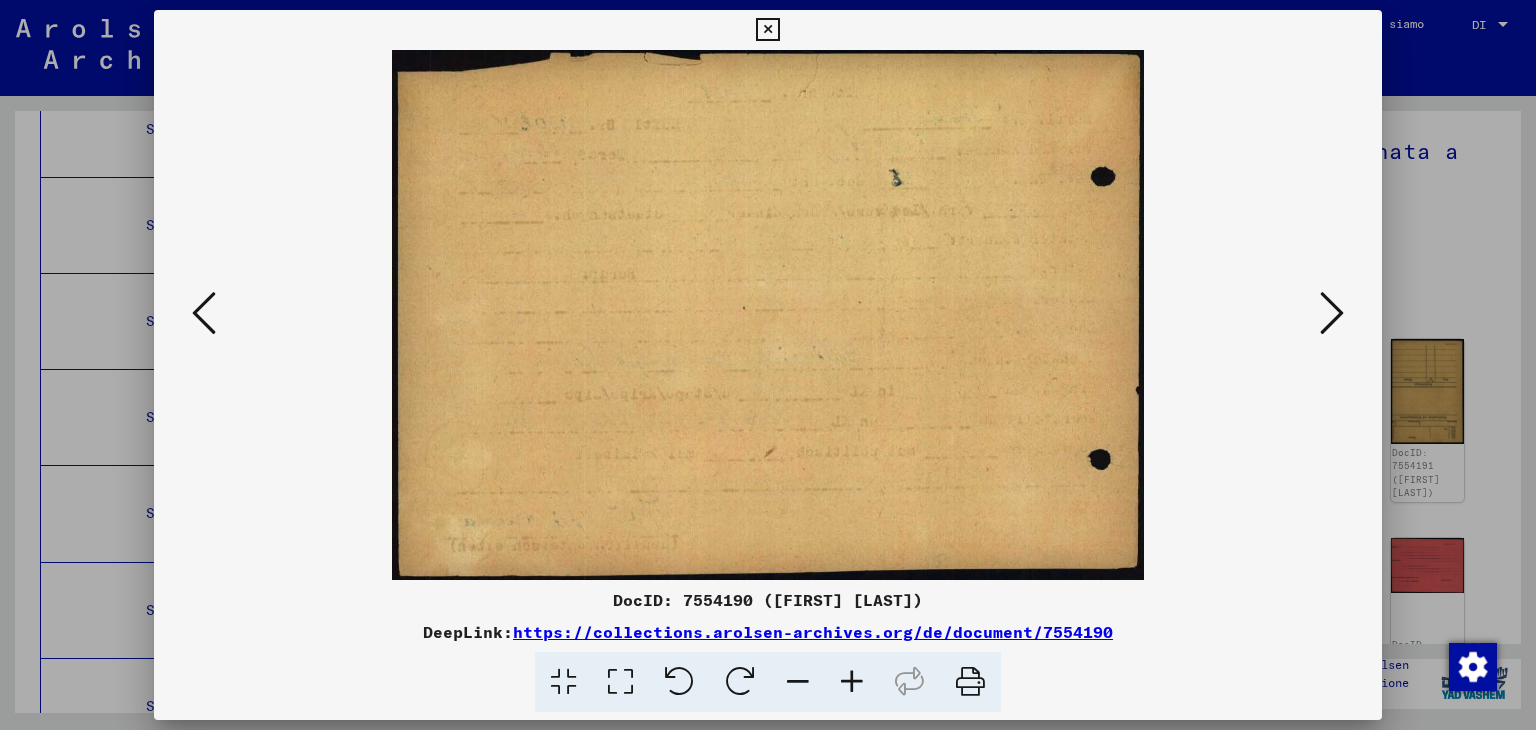 click at bounding box center [1332, 313] 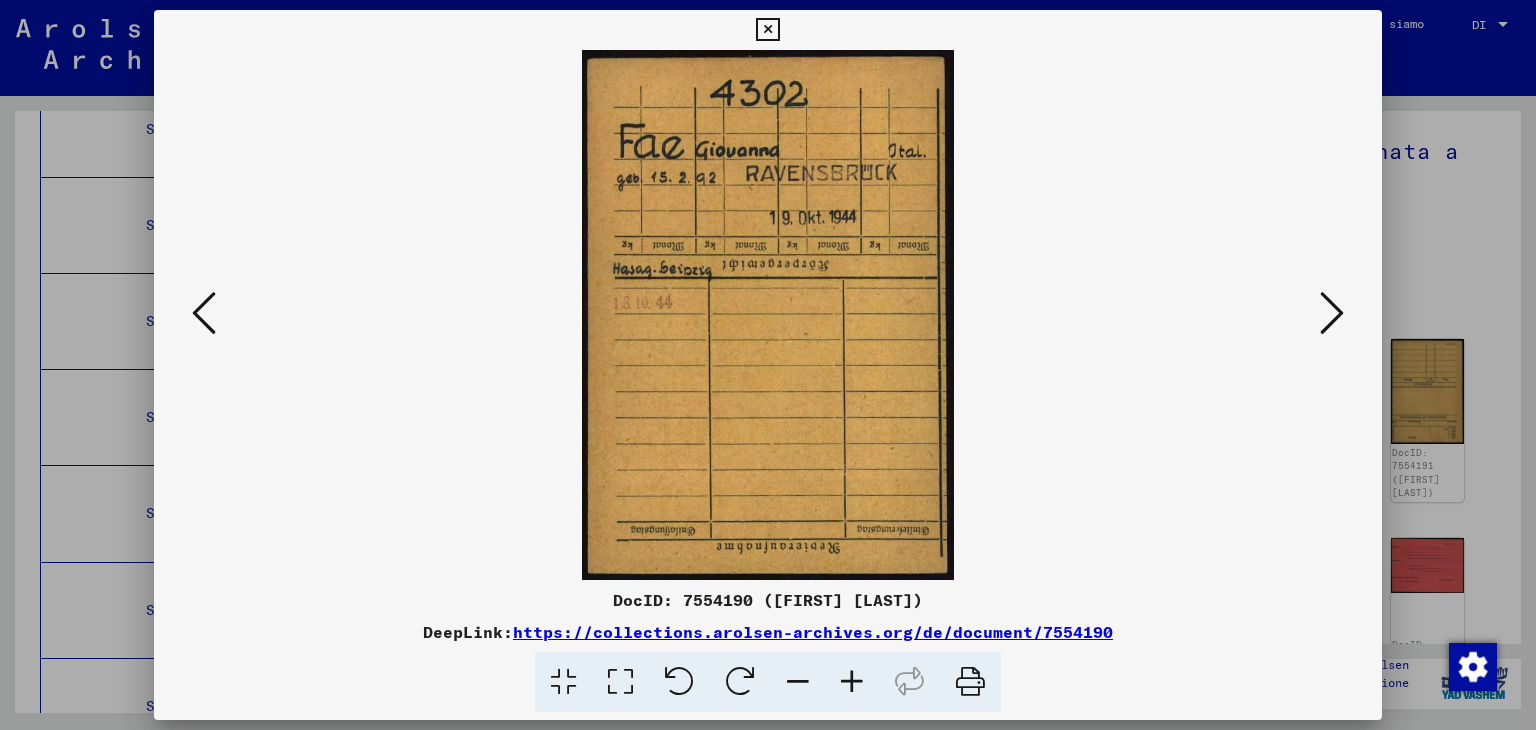 click at bounding box center (1332, 313) 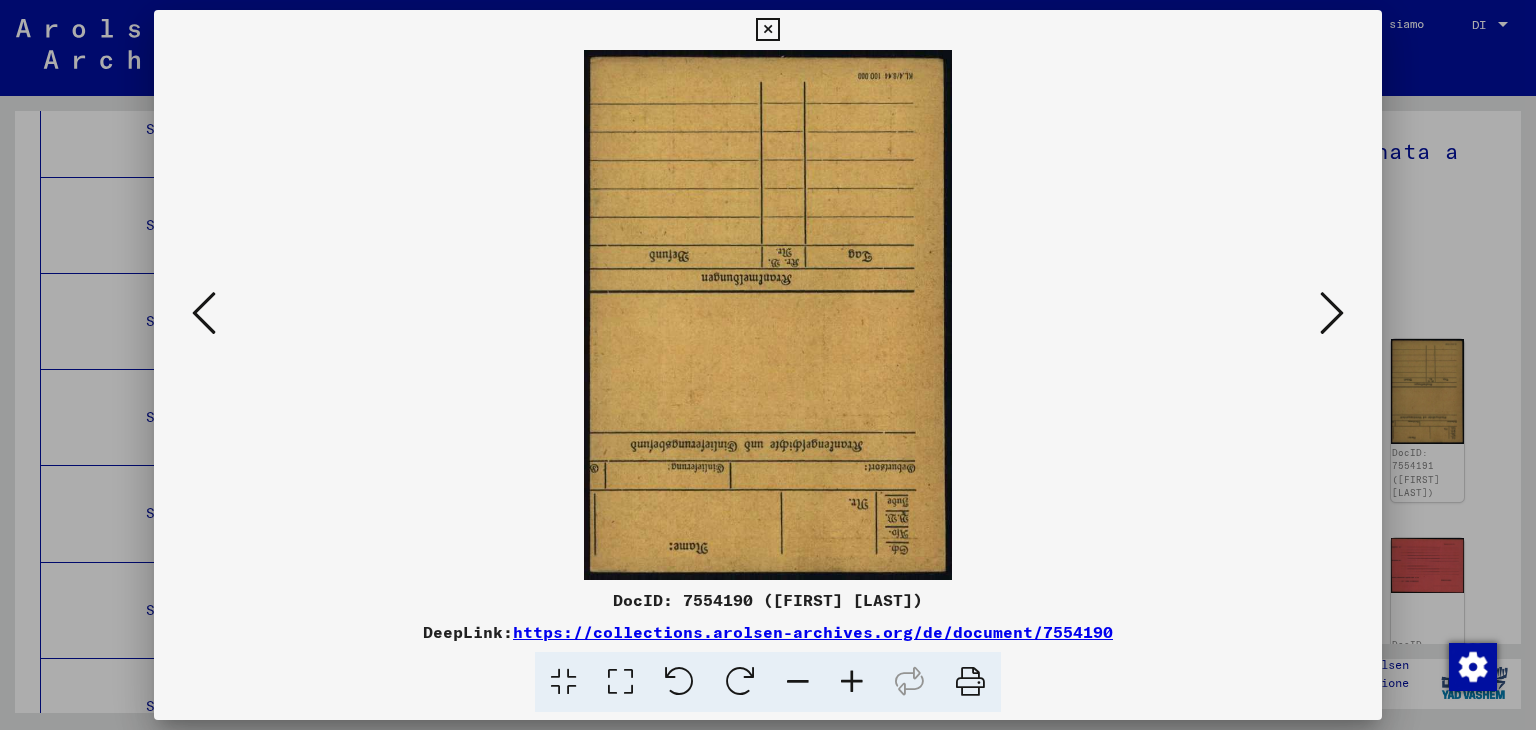 click at bounding box center [1332, 313] 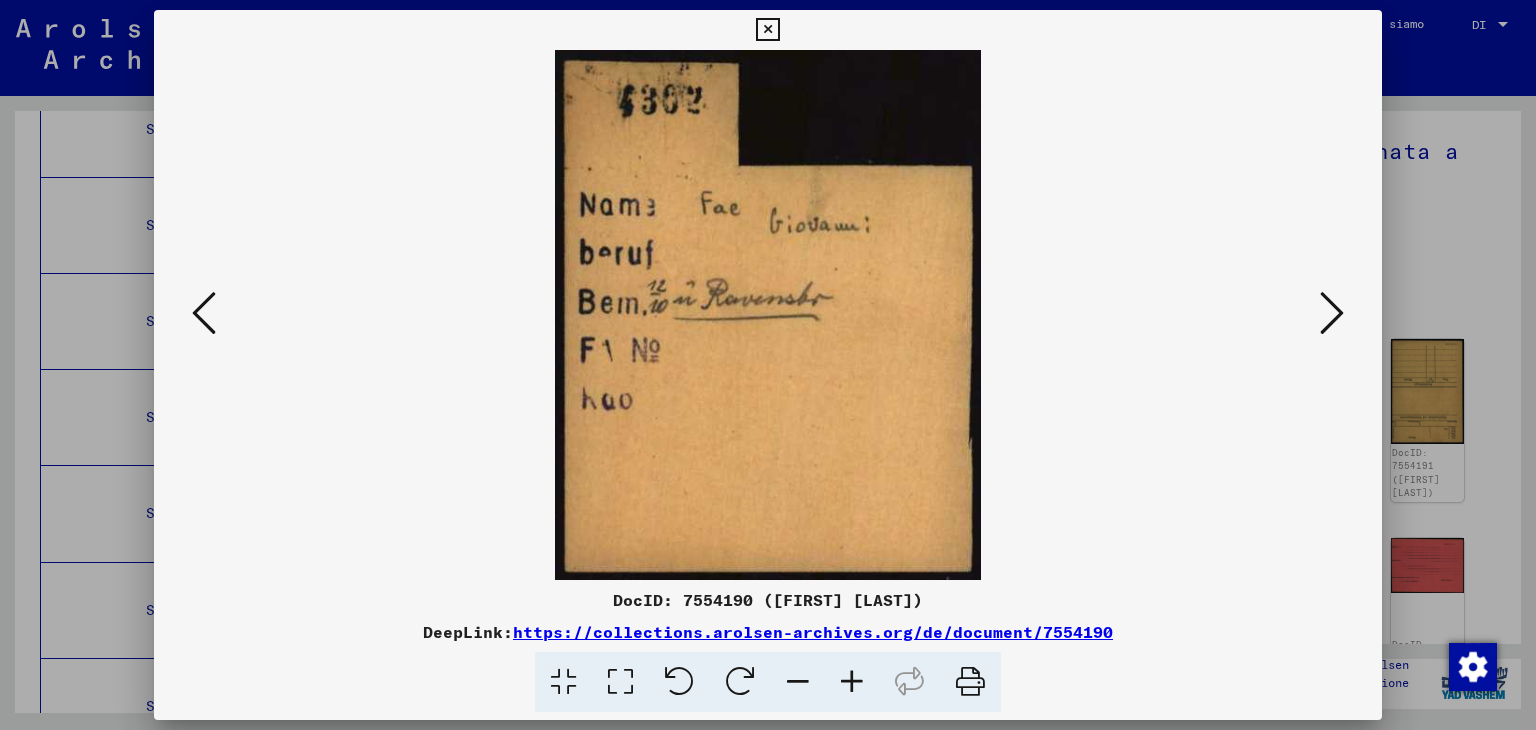 click at bounding box center [1332, 313] 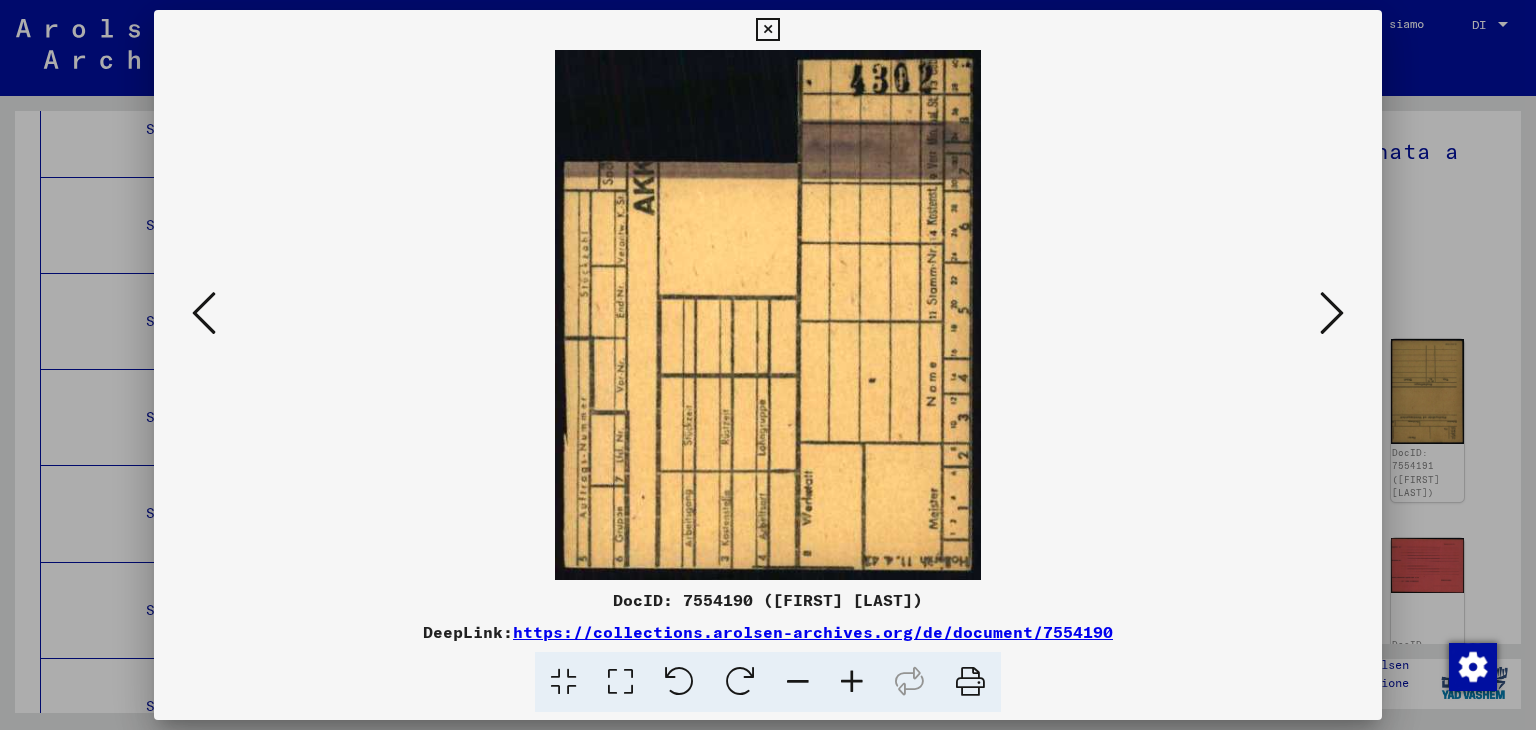 click at bounding box center (1332, 313) 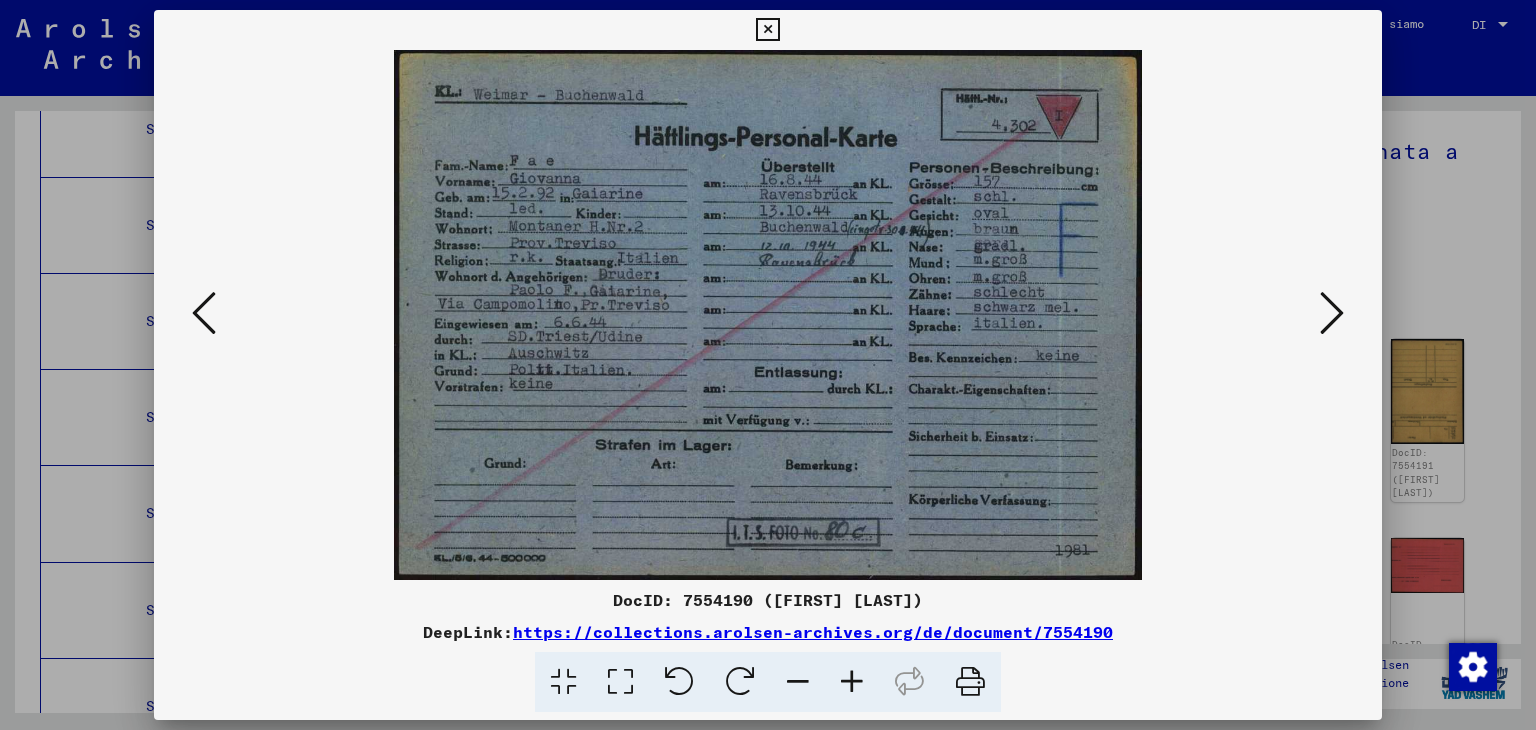 click at bounding box center [1332, 313] 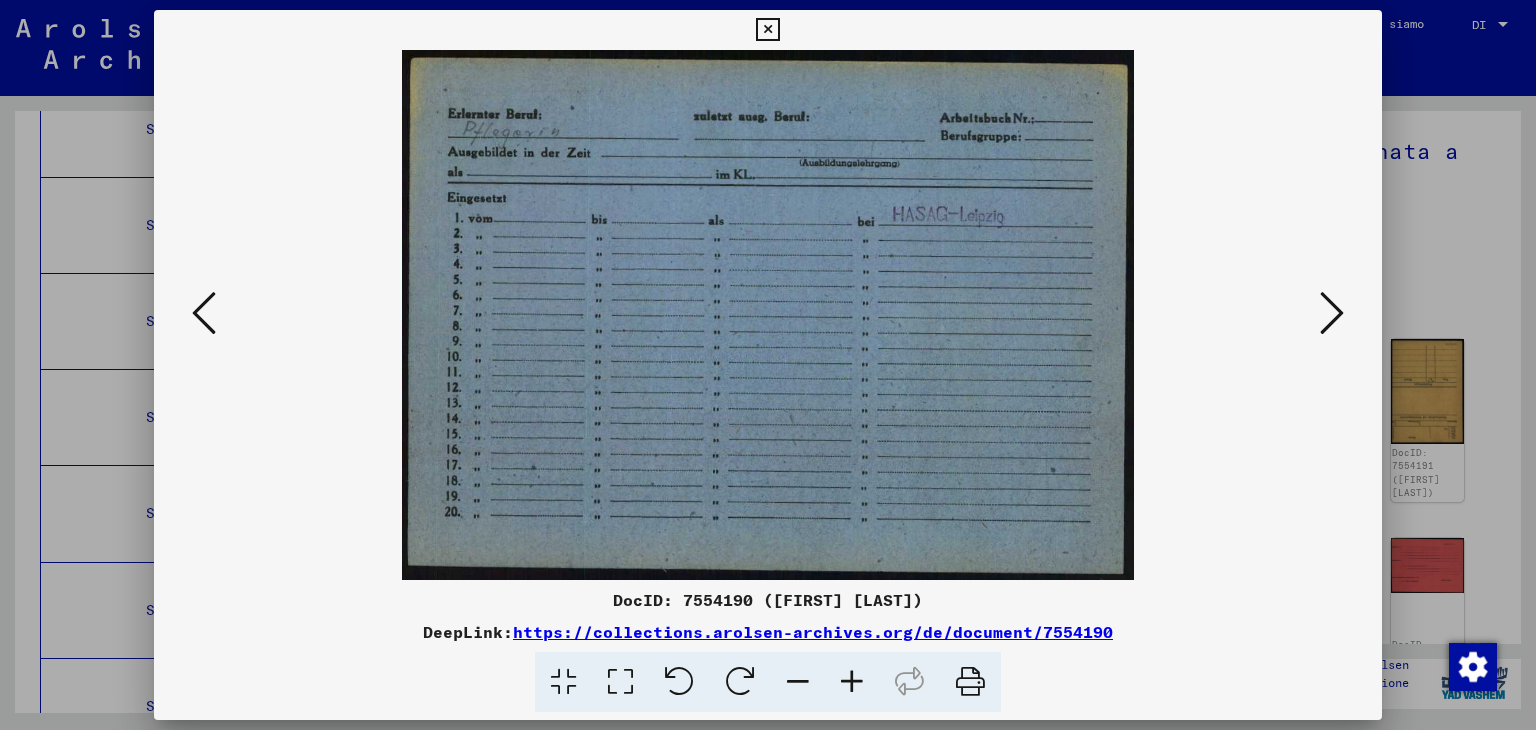 click at bounding box center (1332, 313) 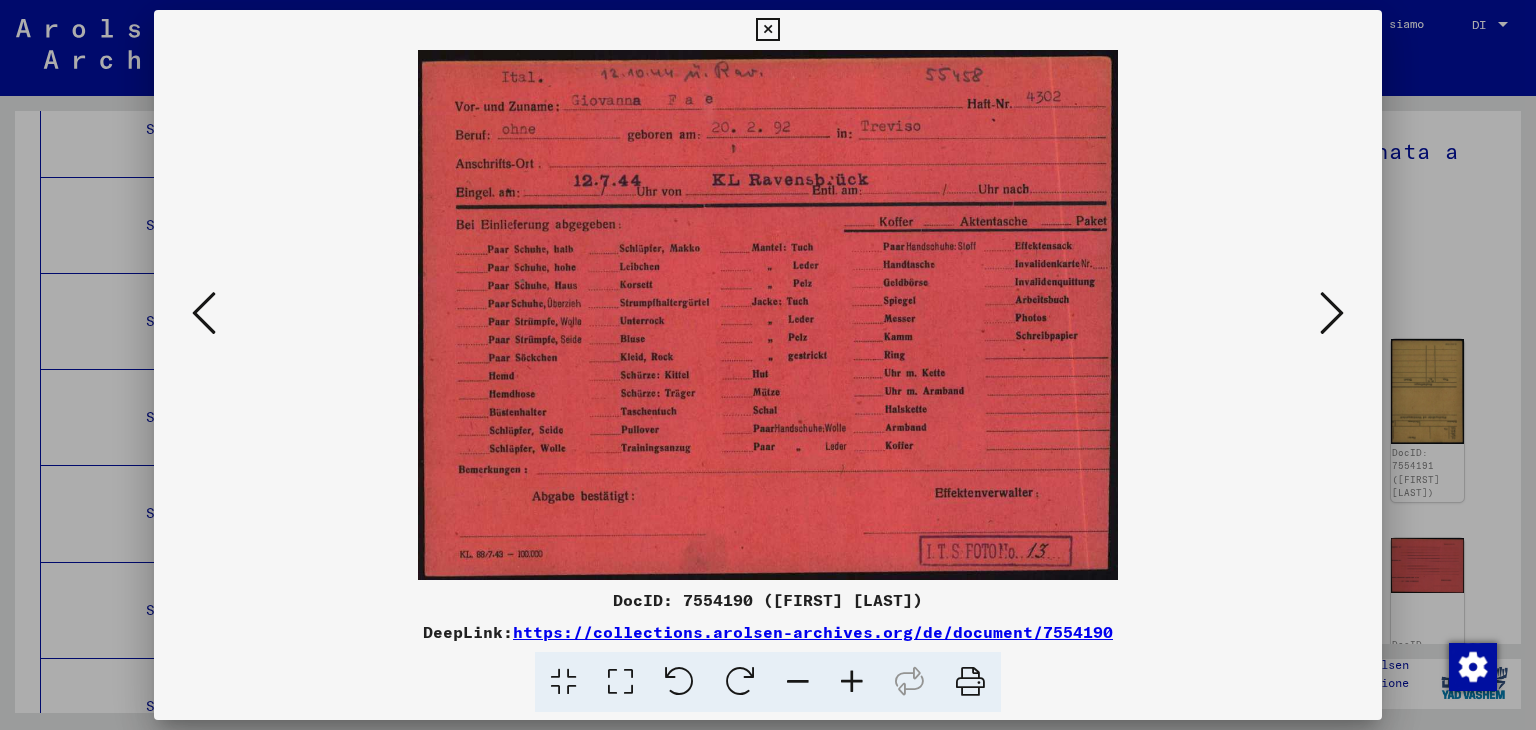 click at bounding box center (1332, 313) 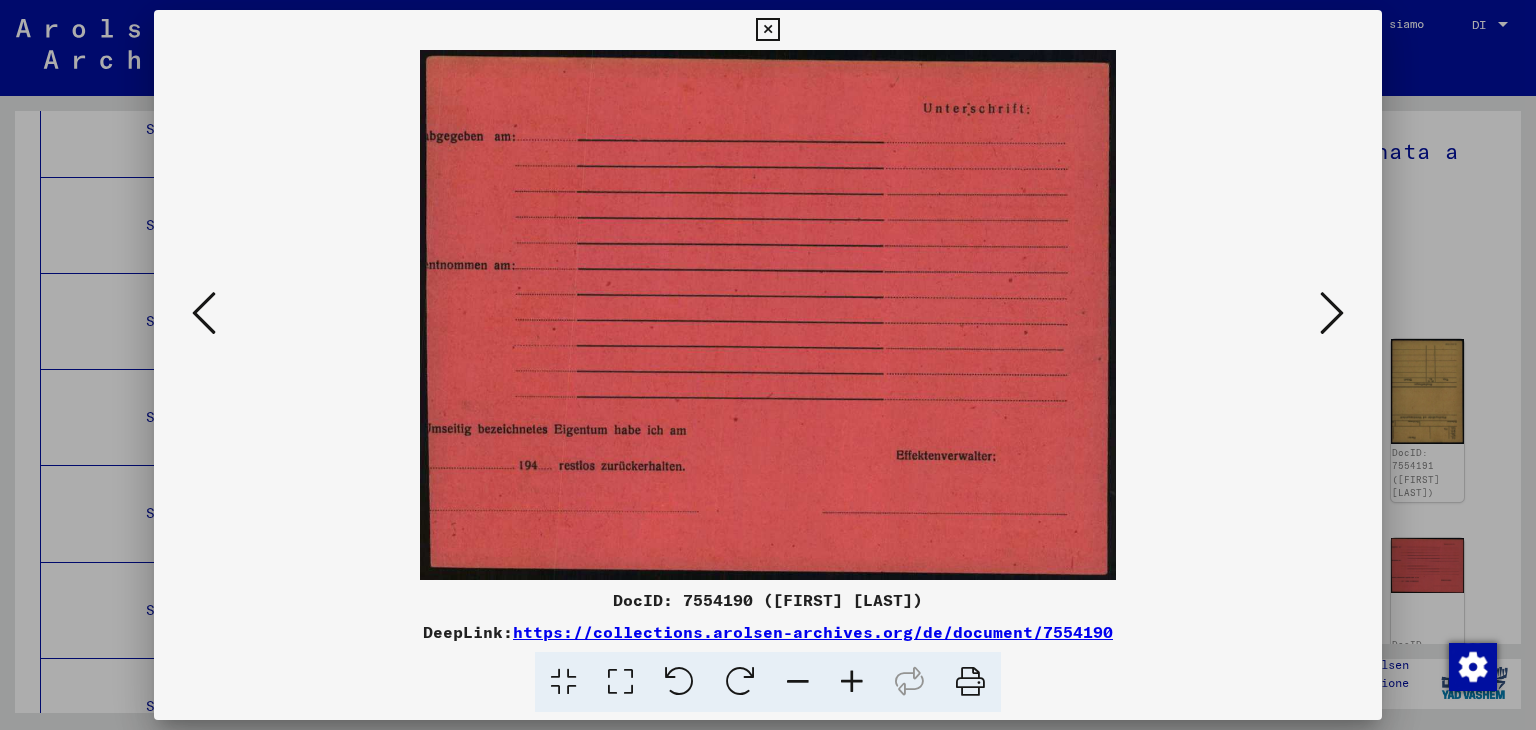 click at bounding box center [1332, 313] 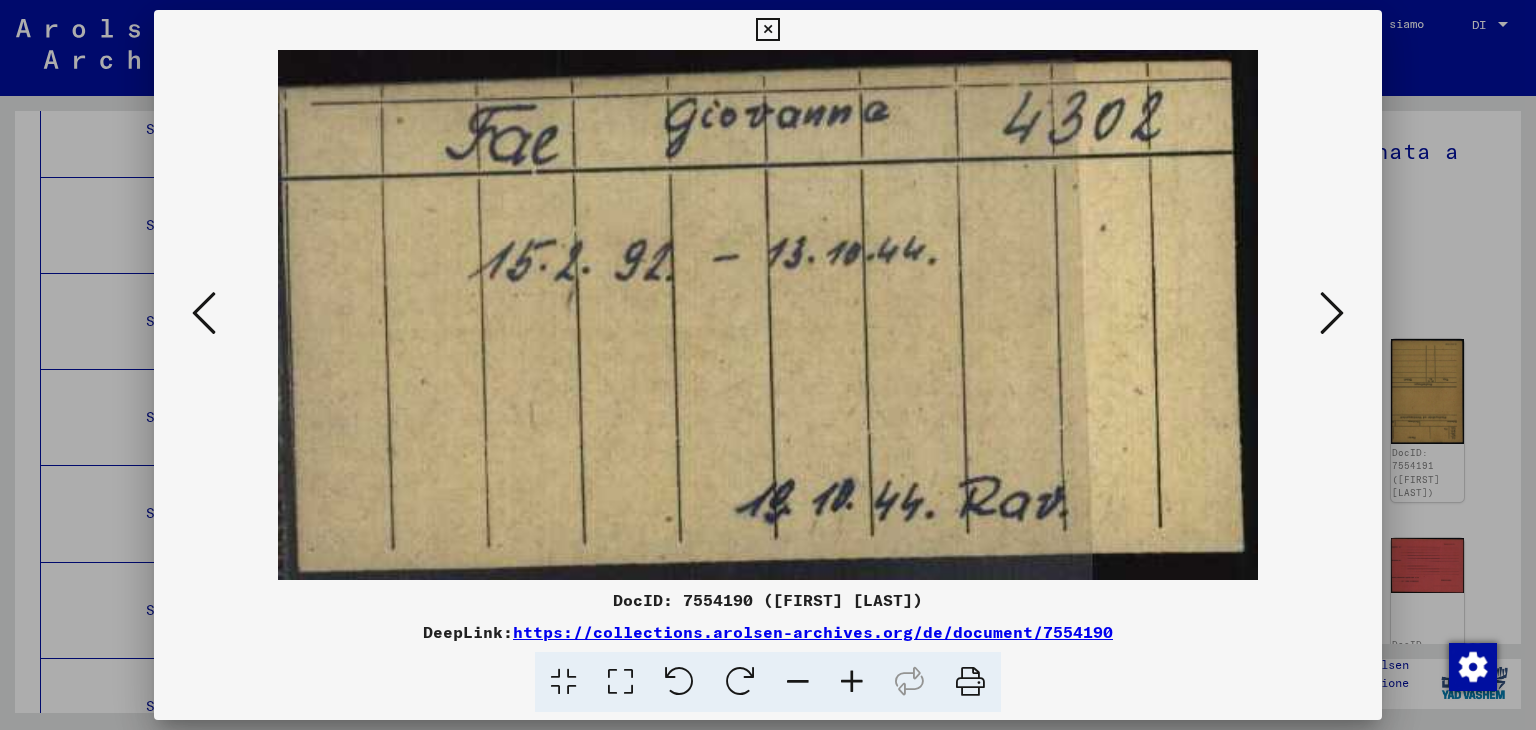 click at bounding box center (1332, 313) 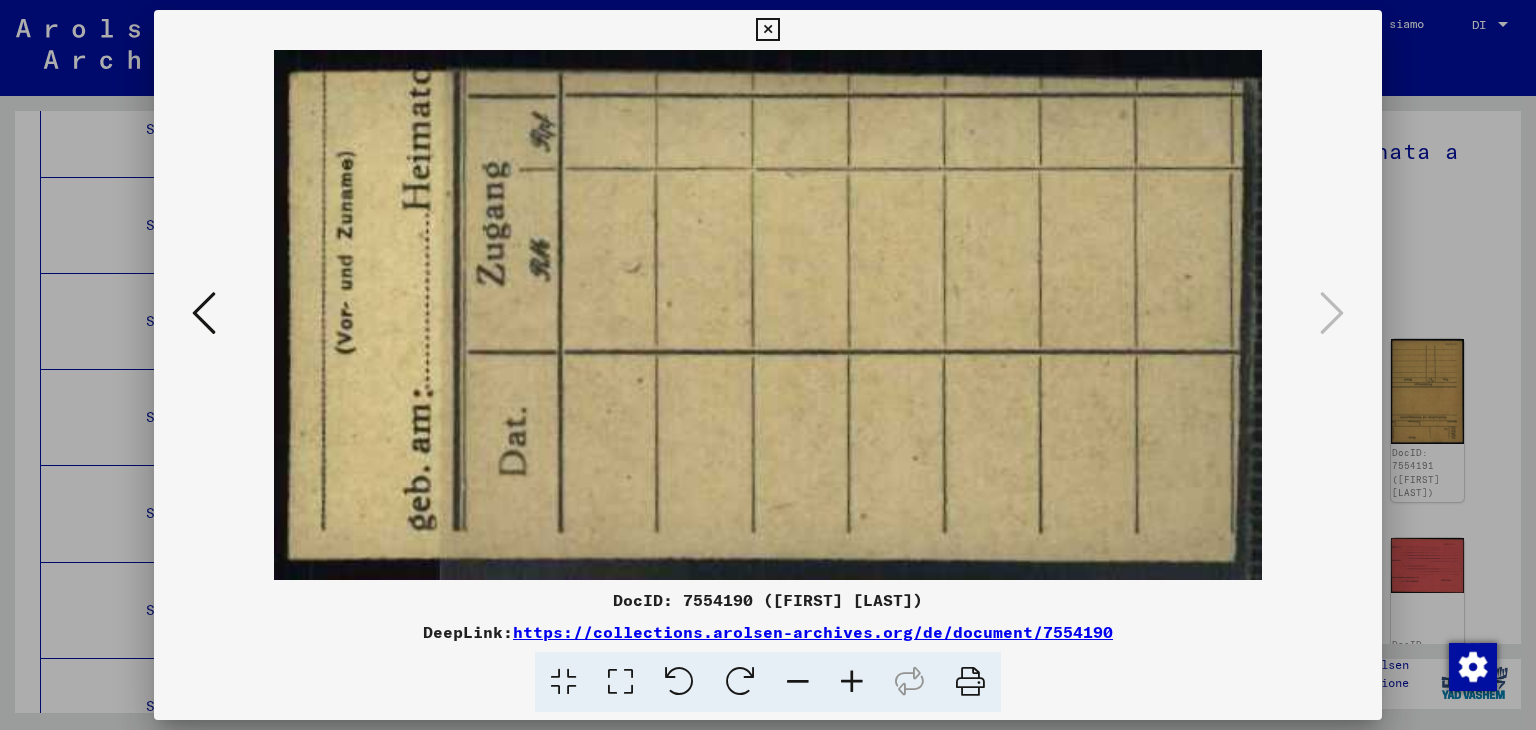 click at bounding box center (767, 30) 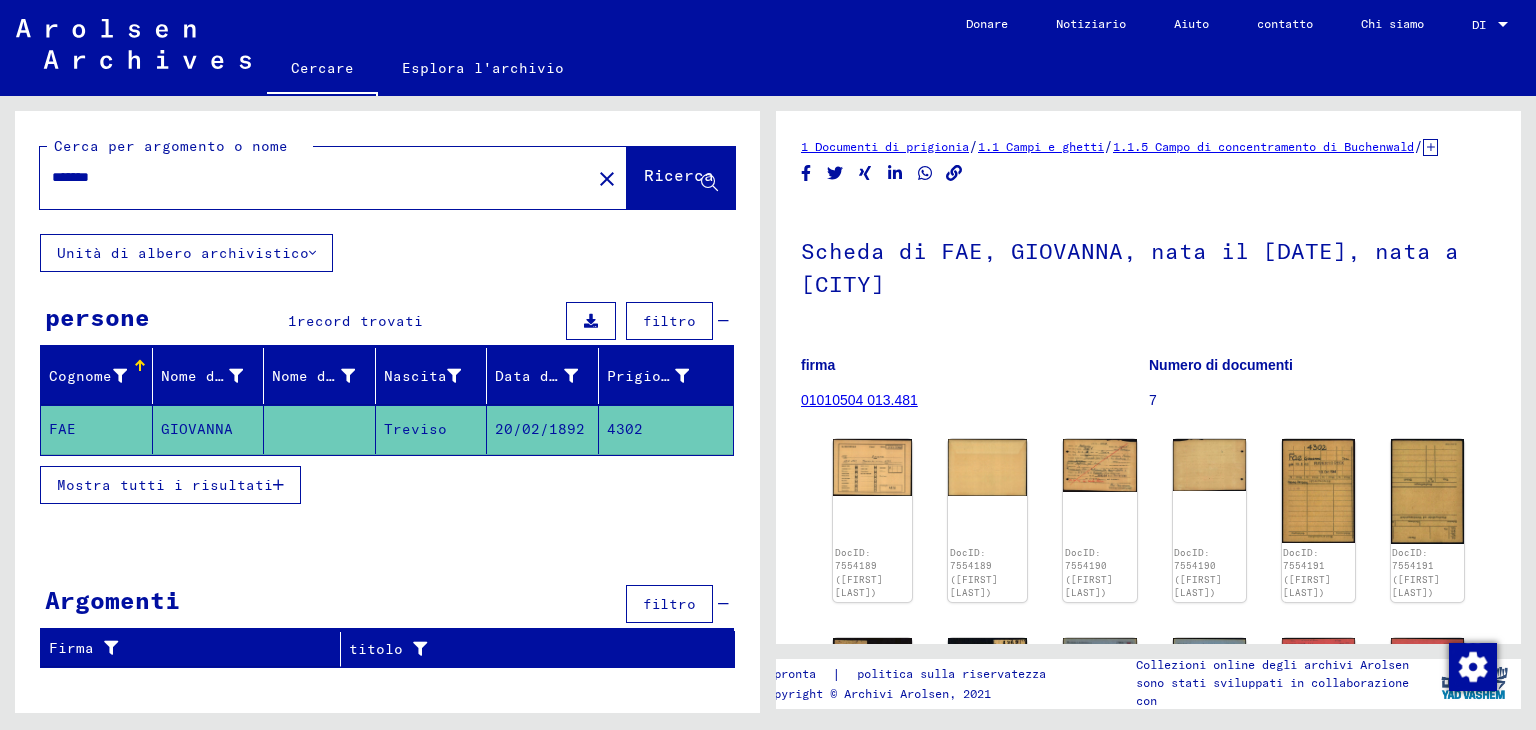 click on "Mostra tutti i risultati" at bounding box center [170, 485] 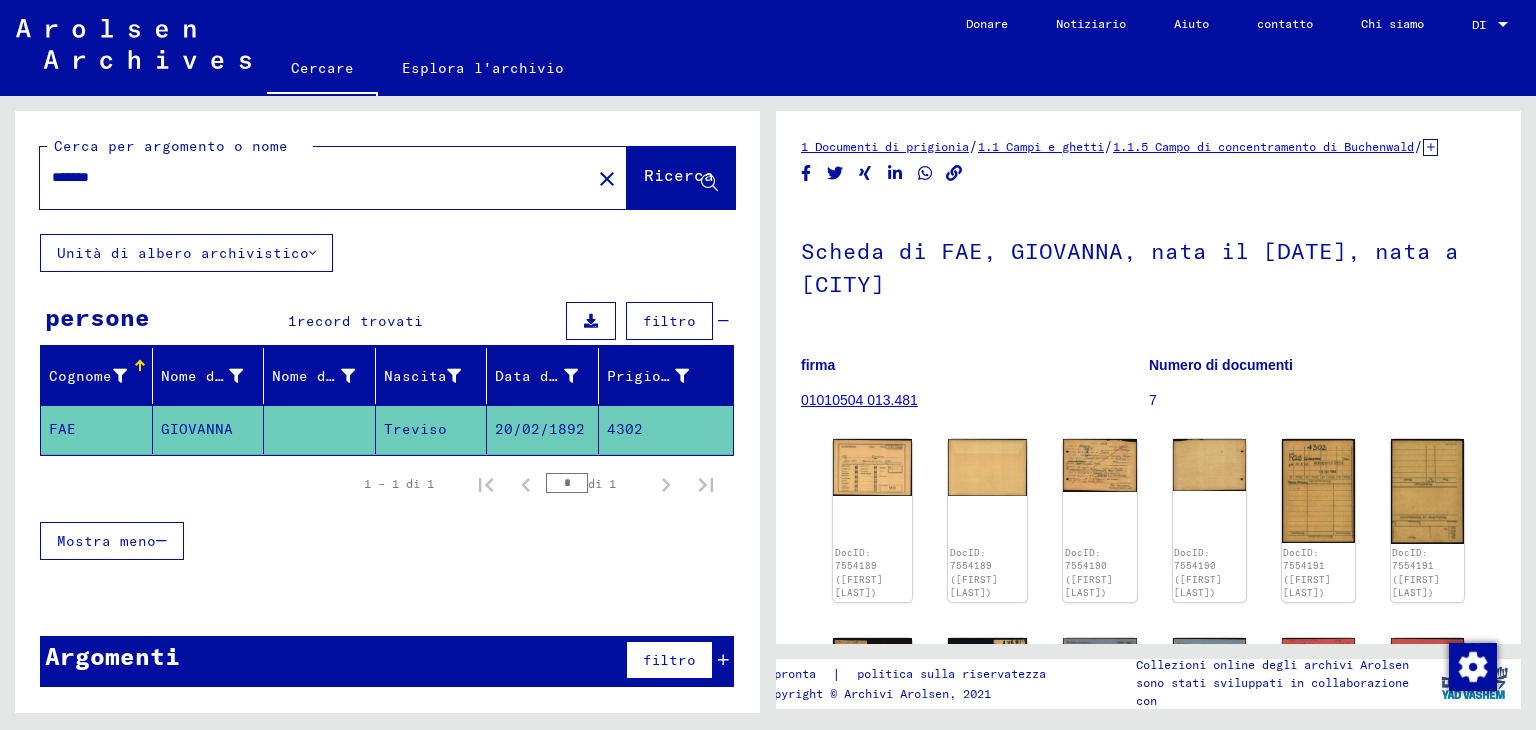 drag, startPoint x: 140, startPoint y: 173, endPoint x: 0, endPoint y: 173, distance: 140 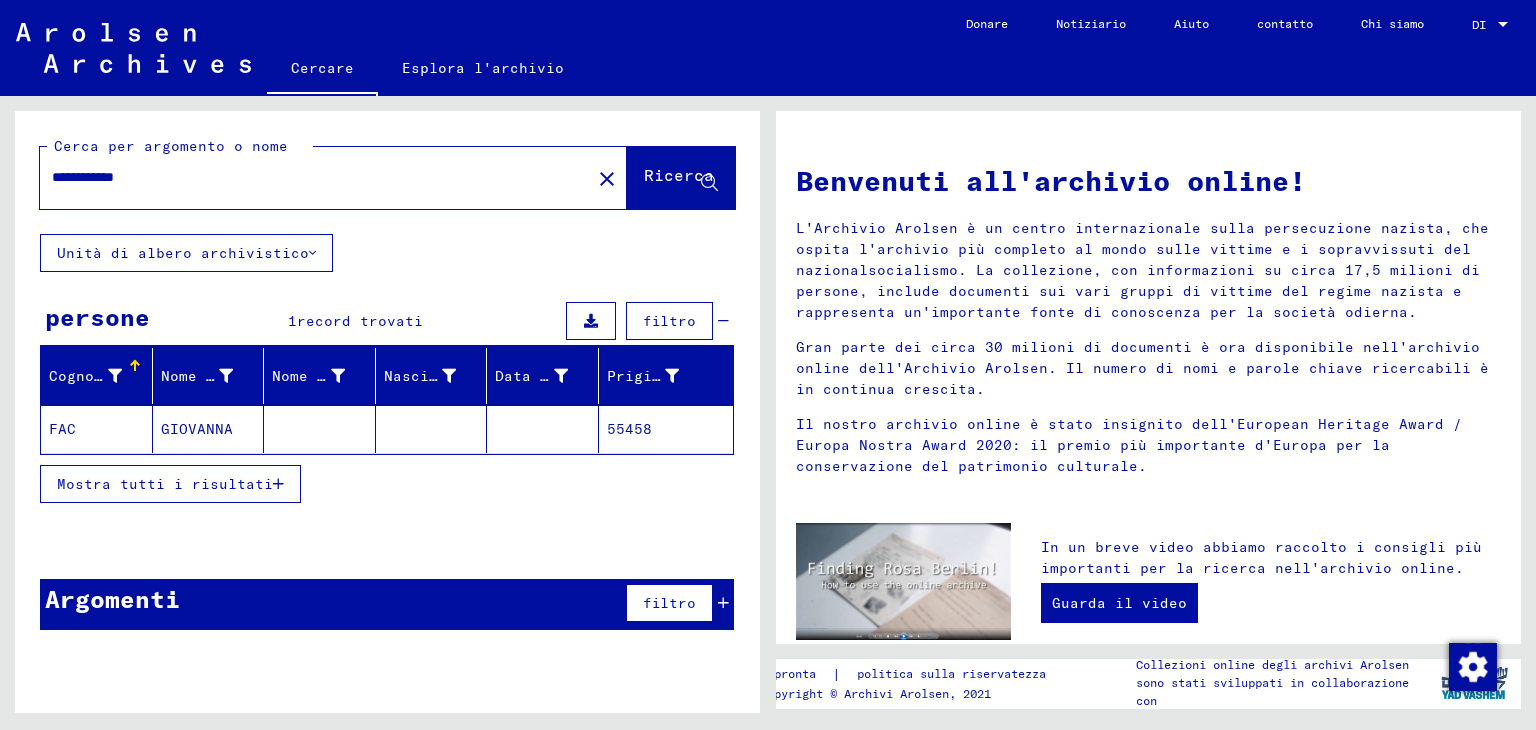 click on "55458" 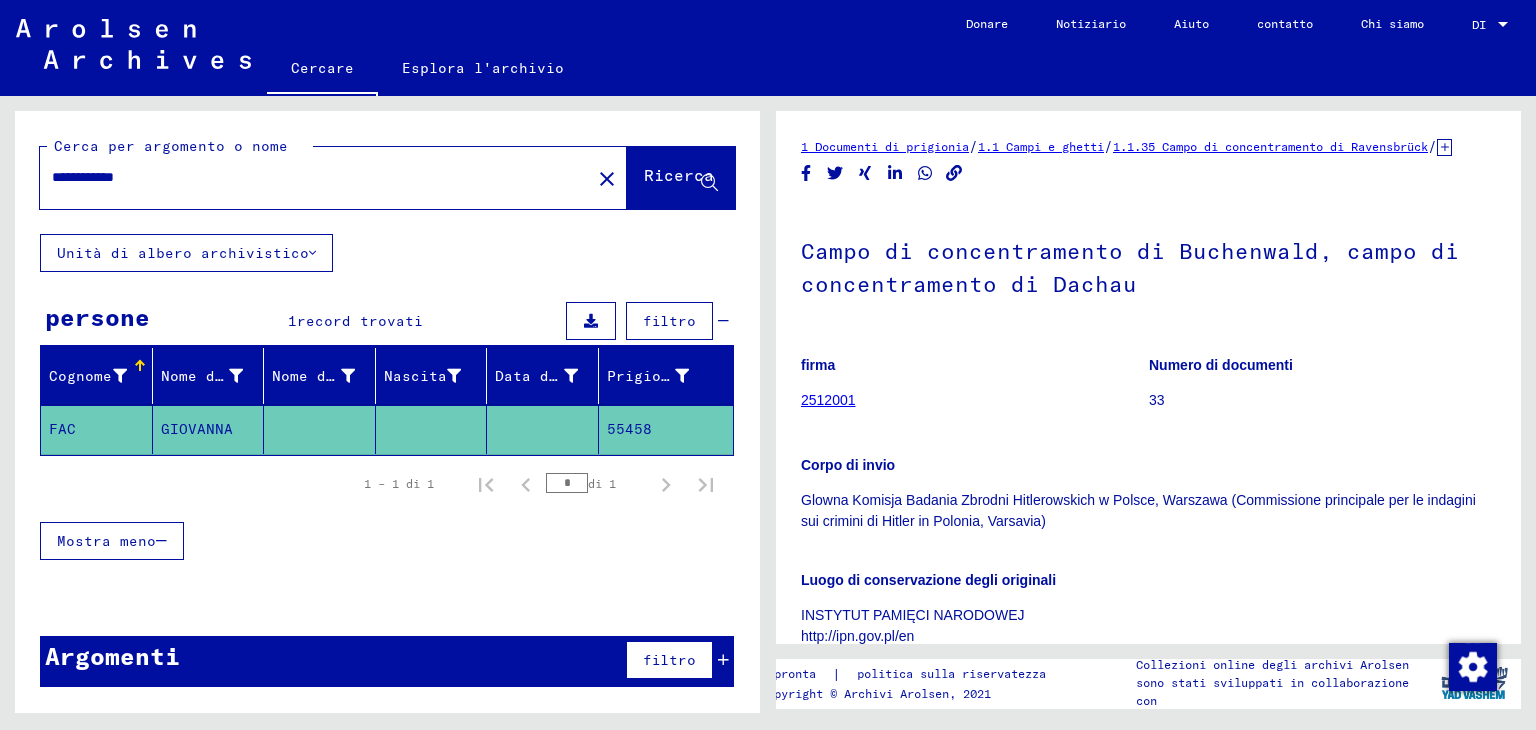 scroll, scrollTop: 0, scrollLeft: 0, axis: both 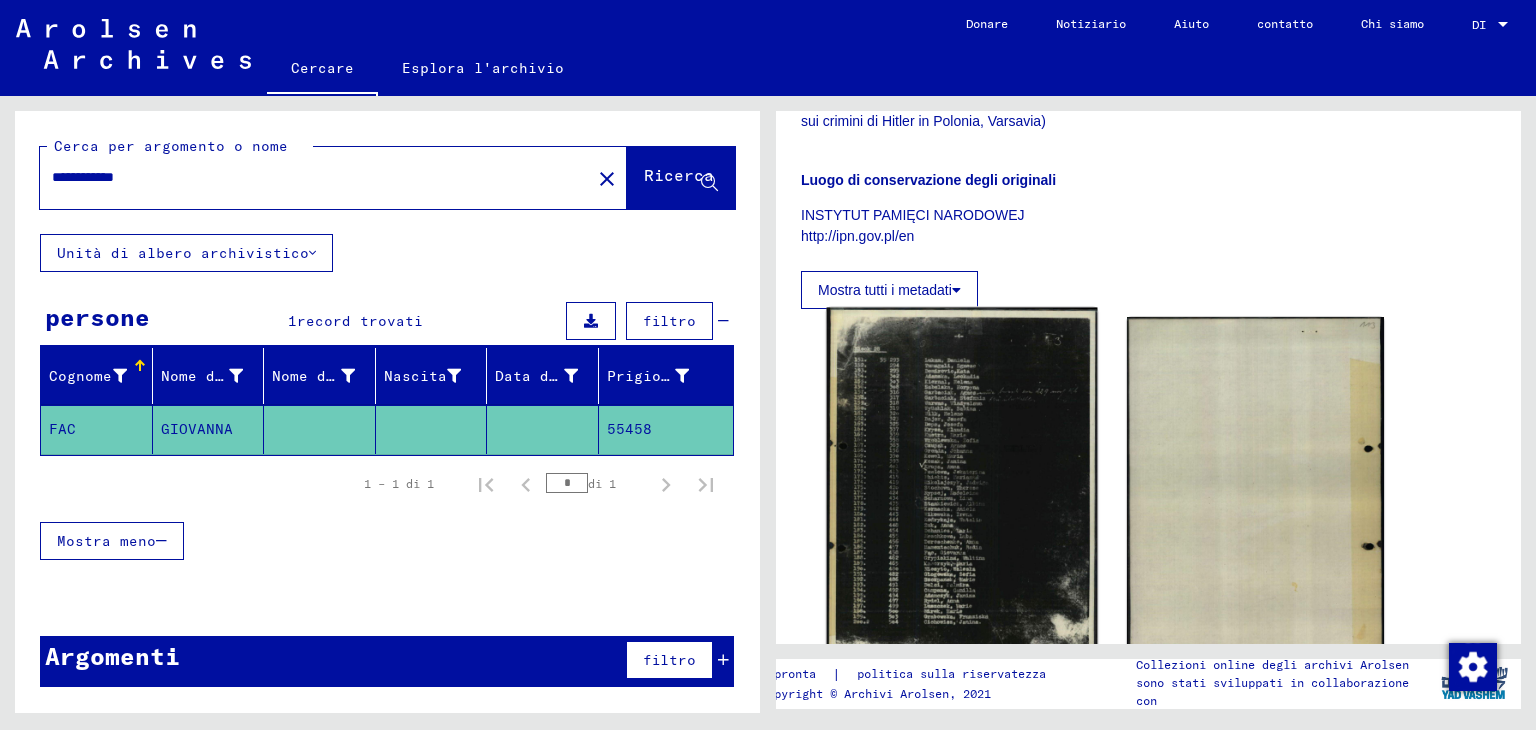 click 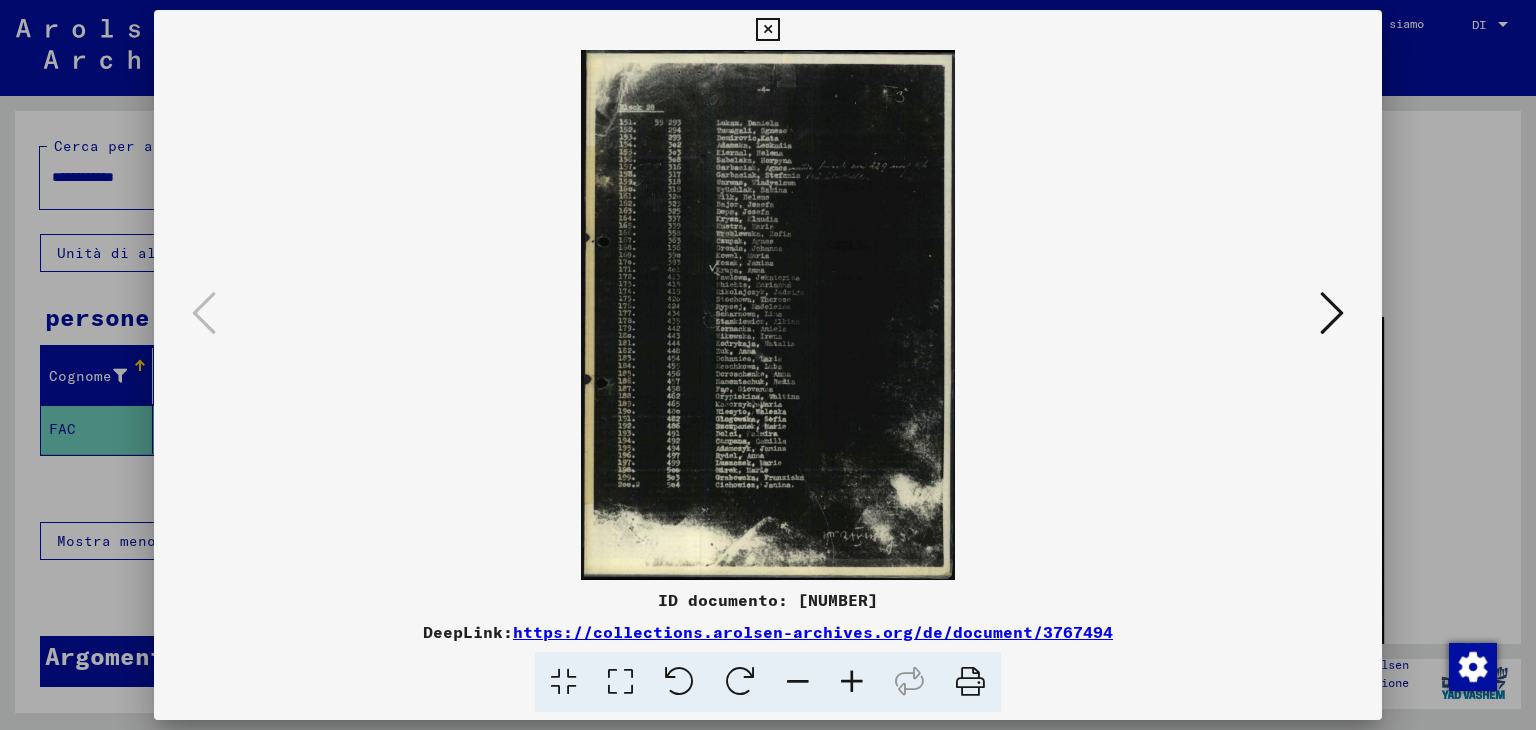click at bounding box center [767, 30] 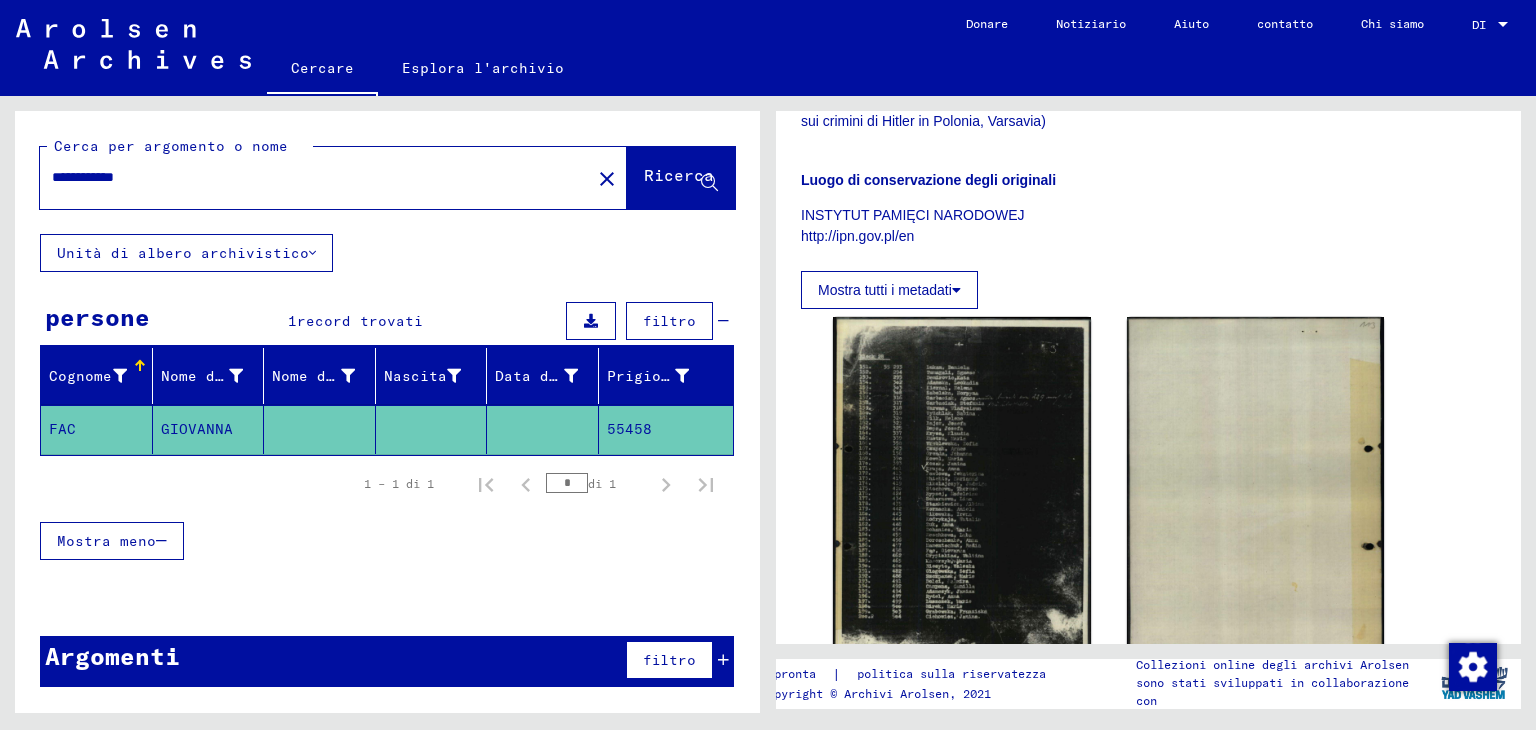 click on "**********" at bounding box center (315, 177) 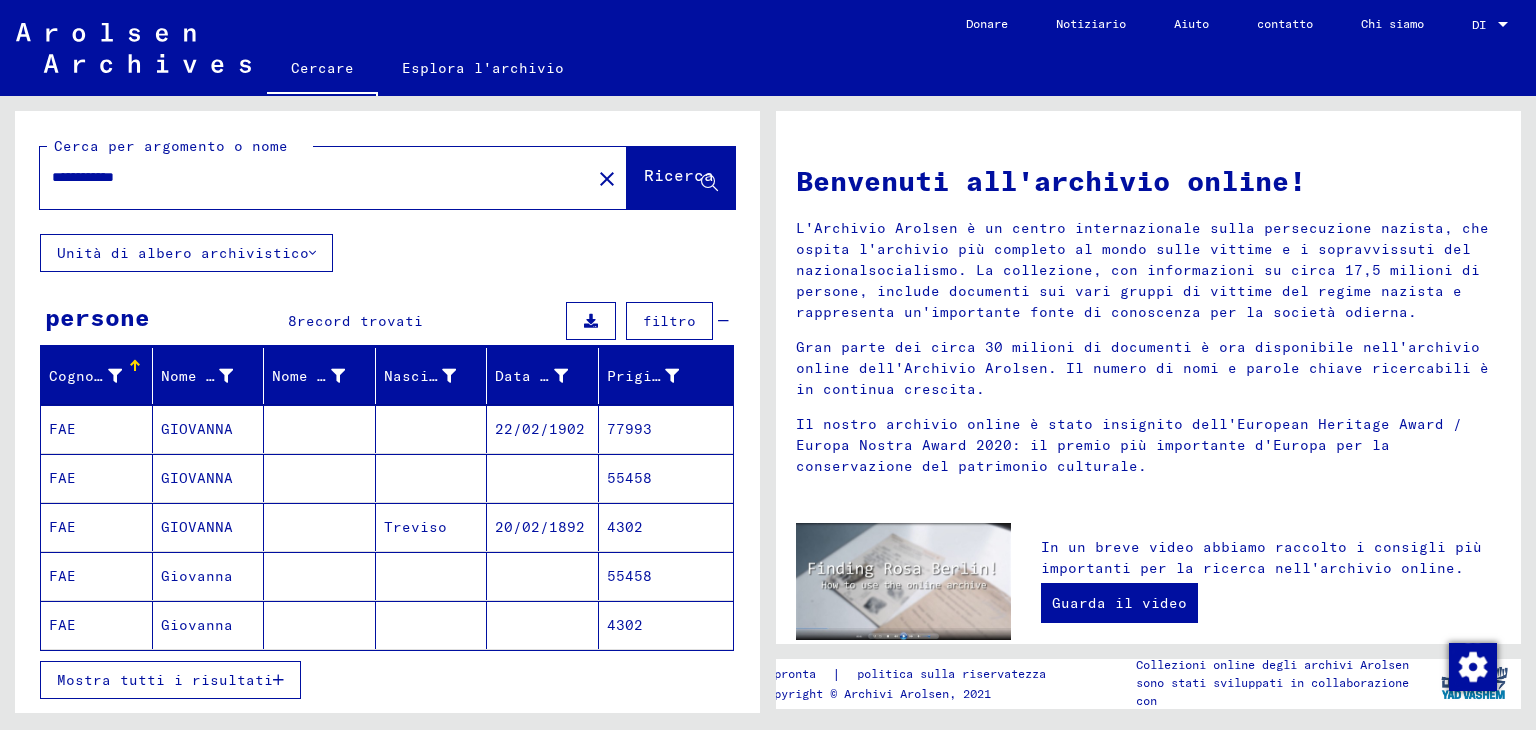 click on "Mostra tutti i risultati" at bounding box center (165, 680) 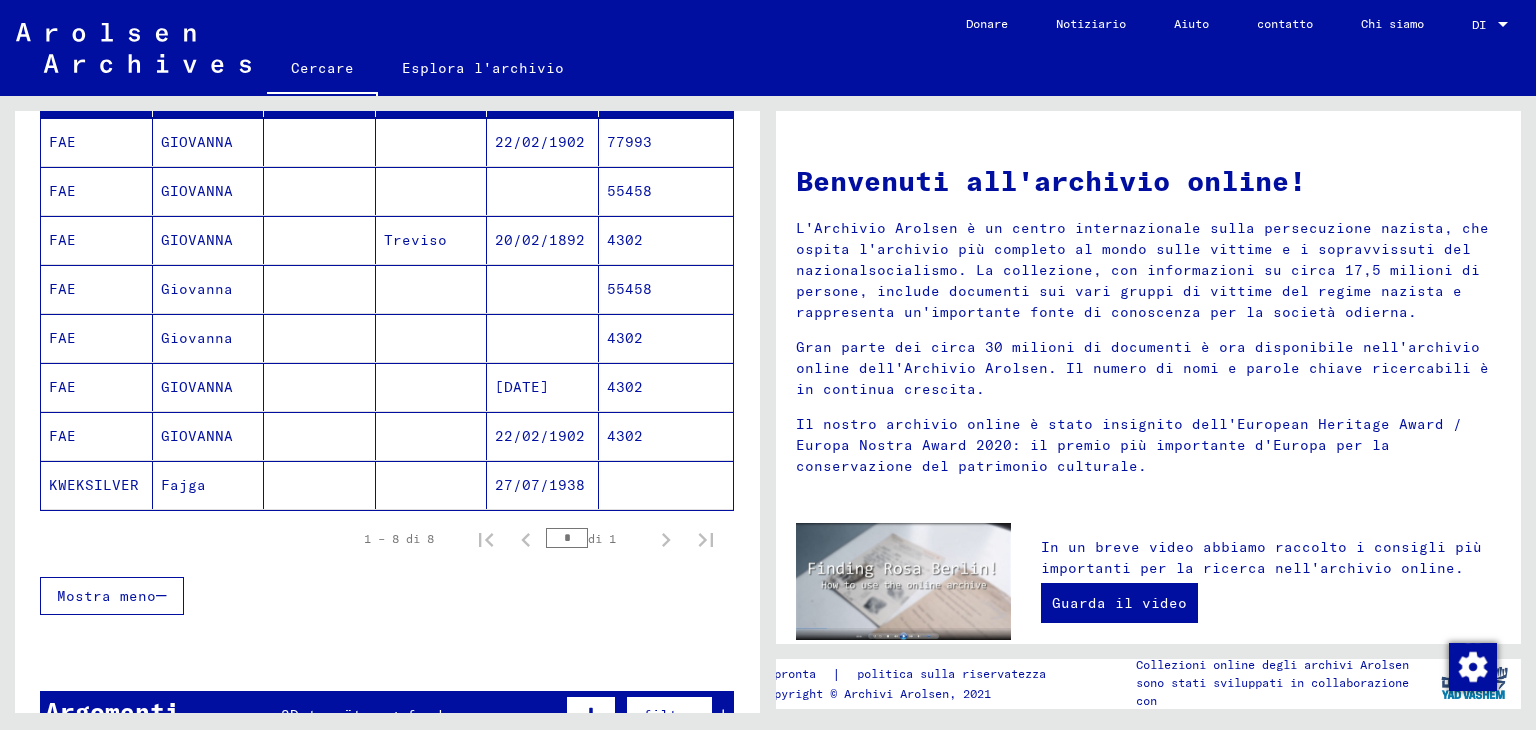 scroll, scrollTop: 300, scrollLeft: 0, axis: vertical 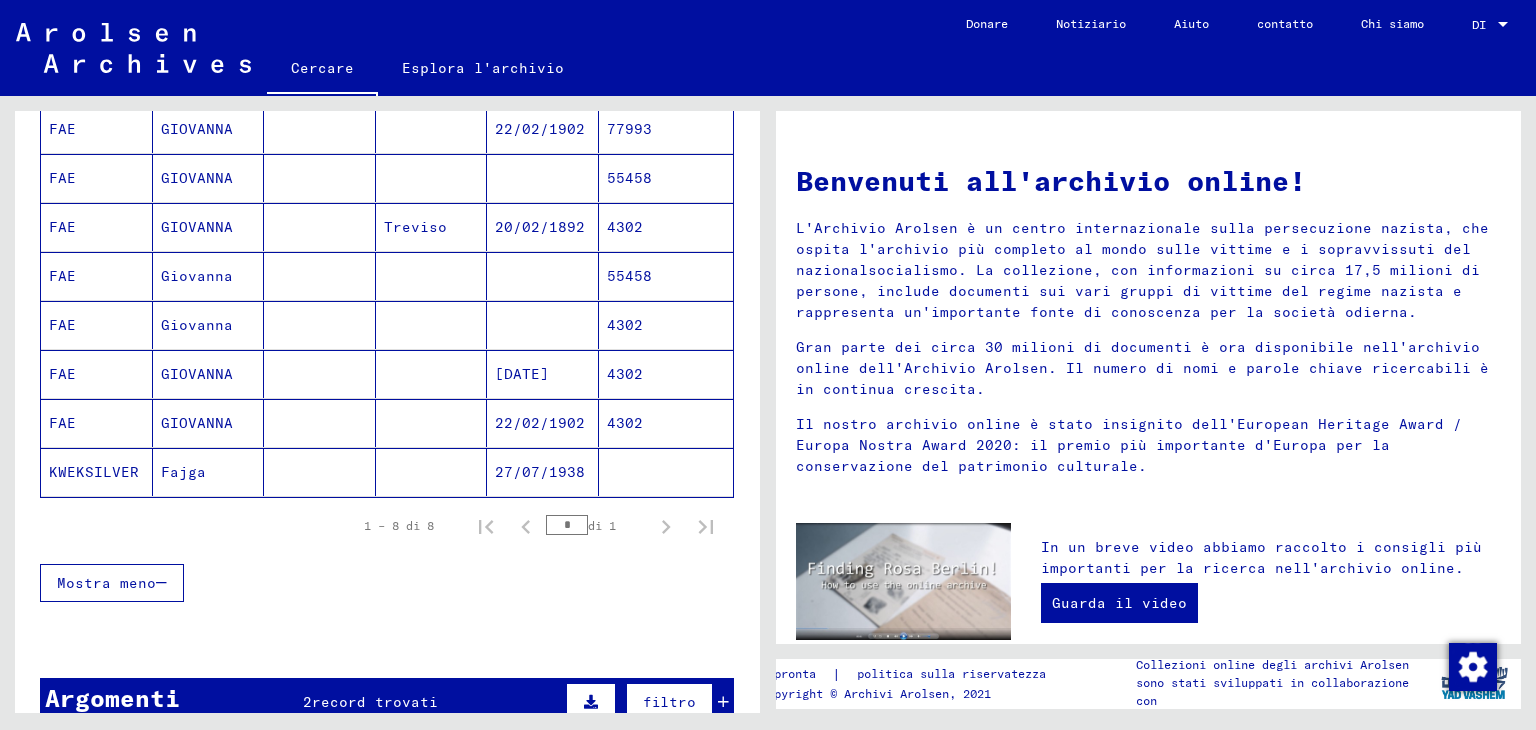 click on "4302" 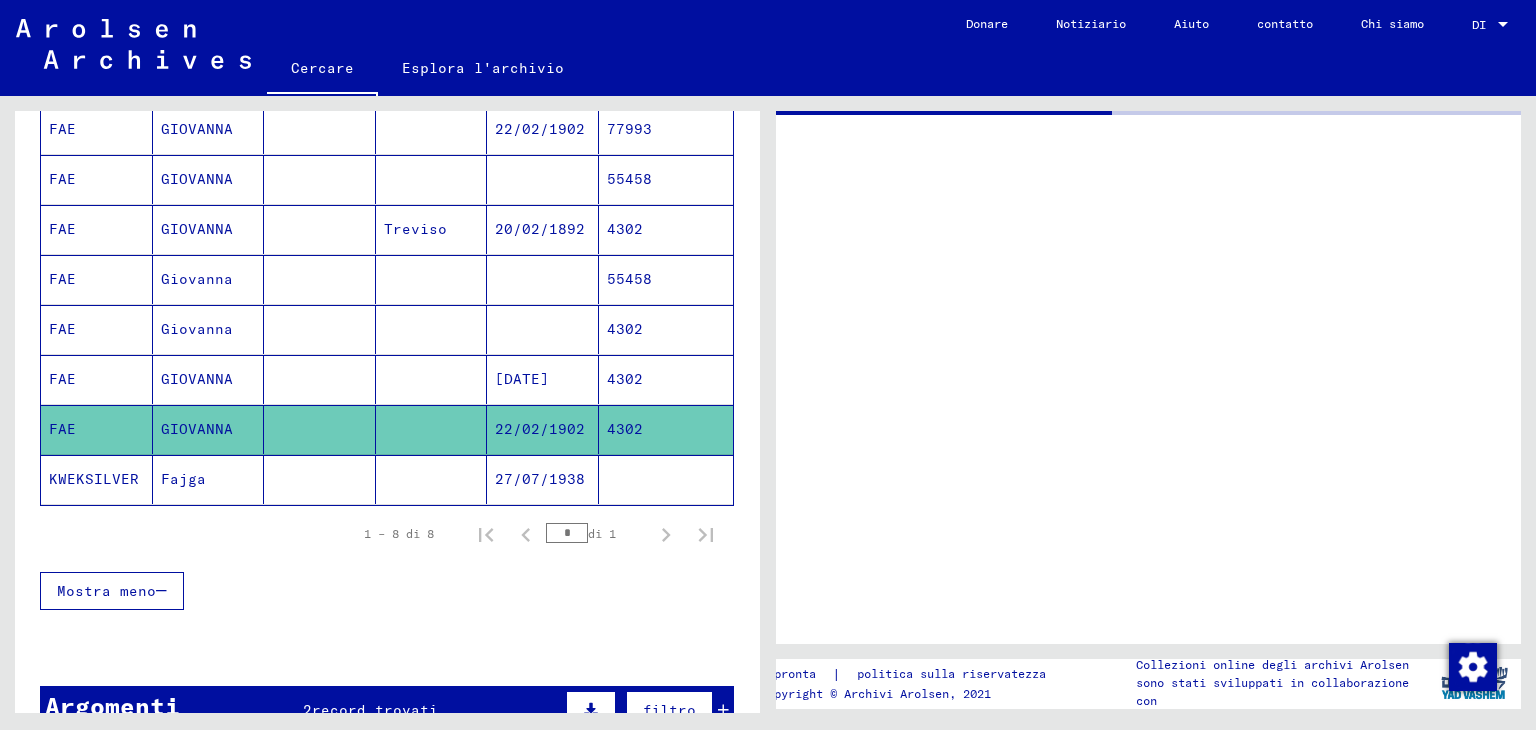 scroll, scrollTop: 300, scrollLeft: 0, axis: vertical 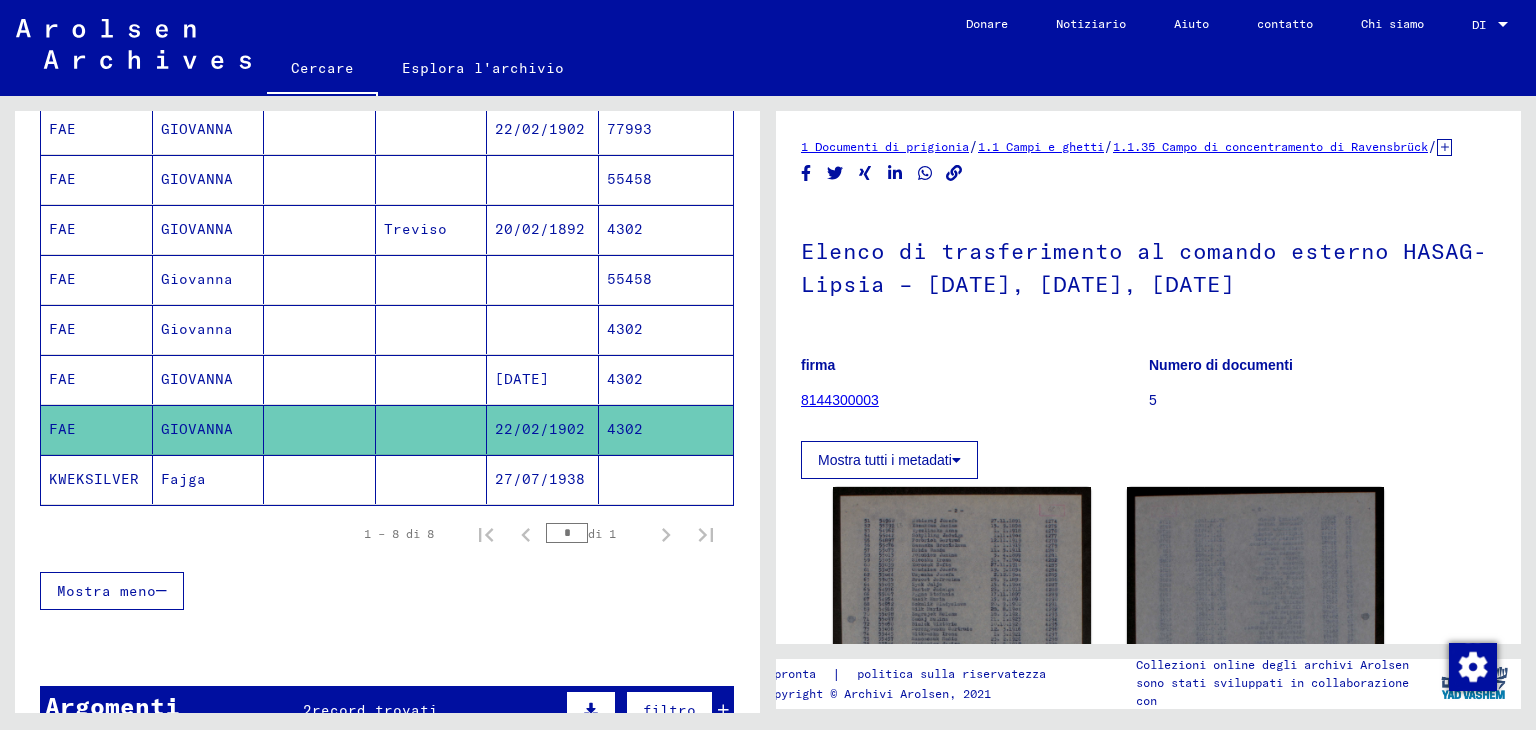click on "4302" at bounding box center (625, 429) 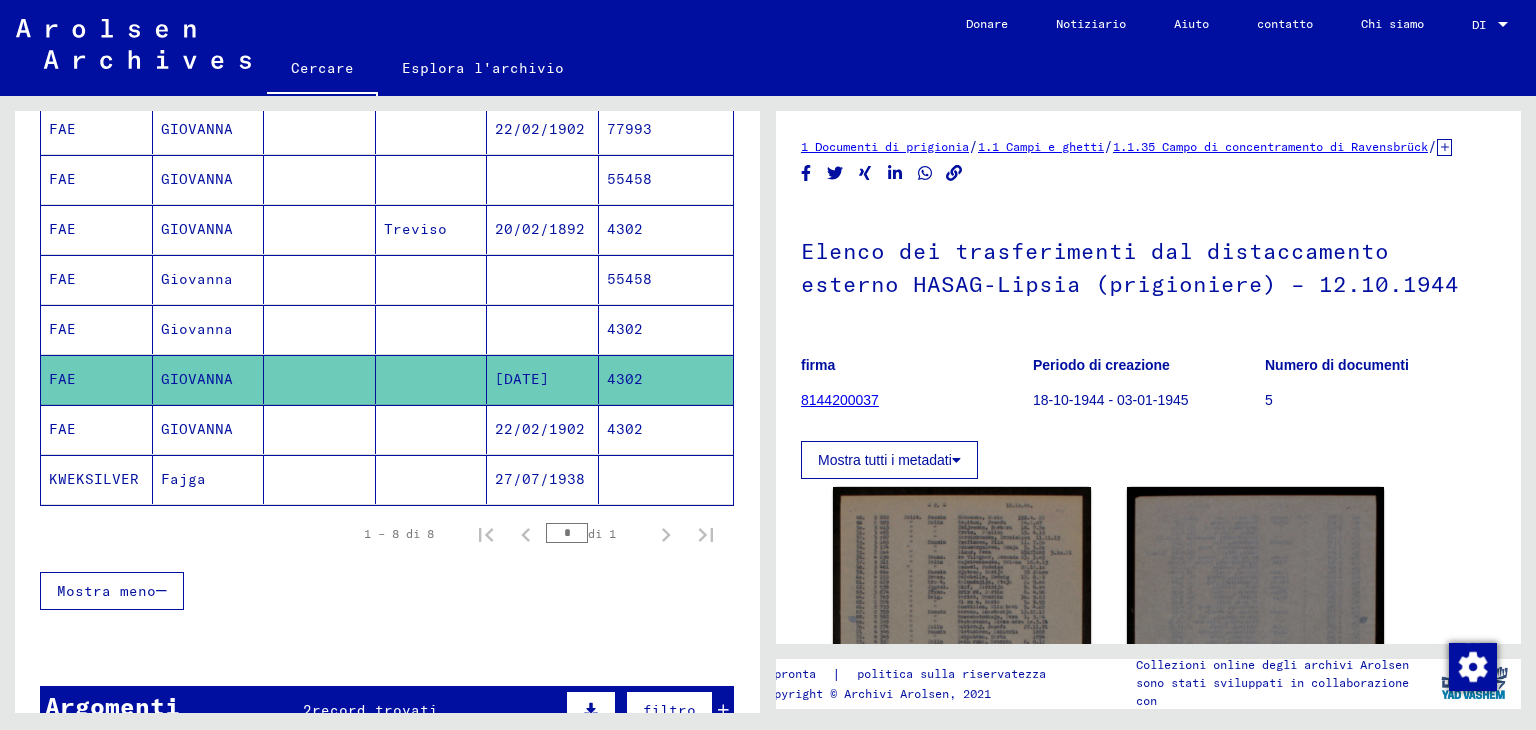 click on "4302" at bounding box center (625, 379) 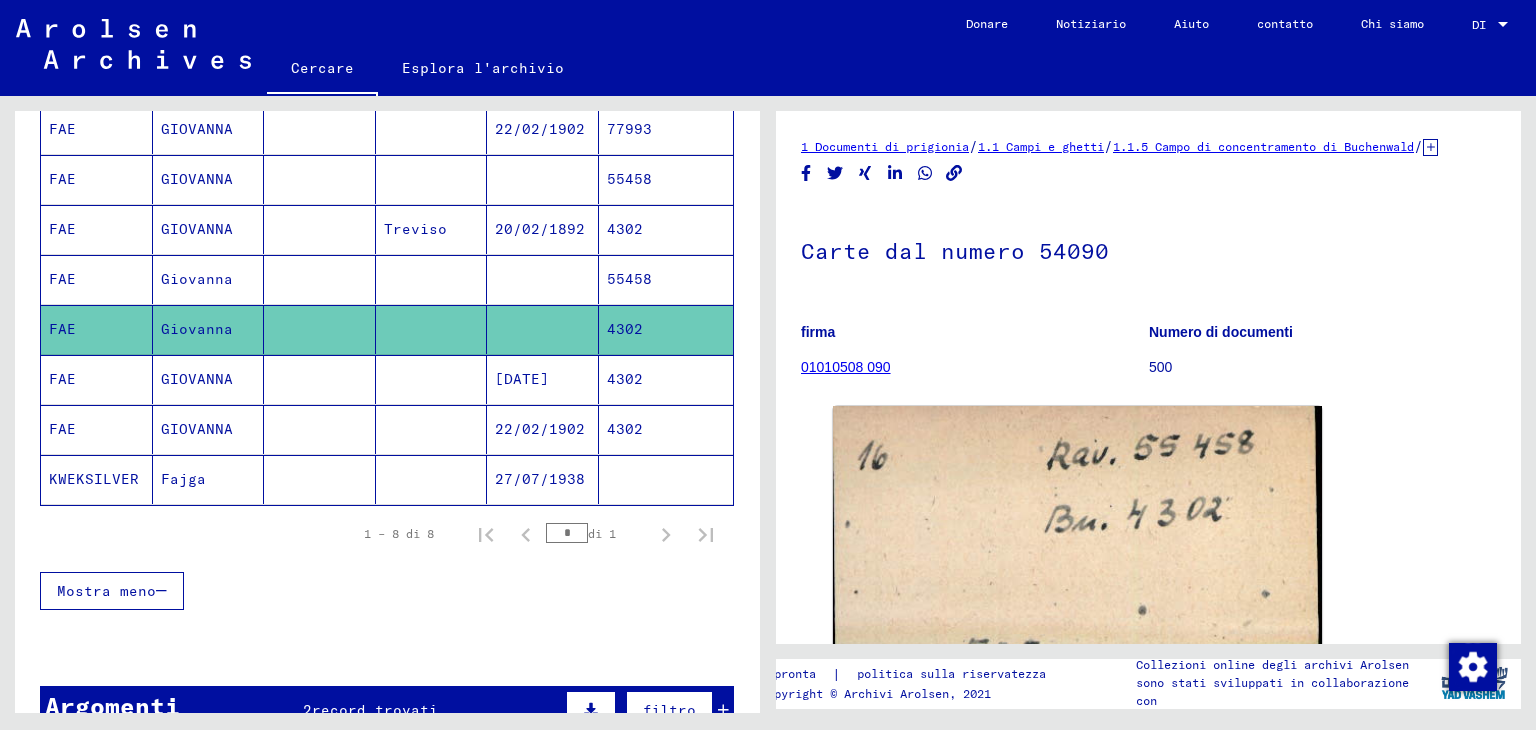 click on "55458" at bounding box center [625, 329] 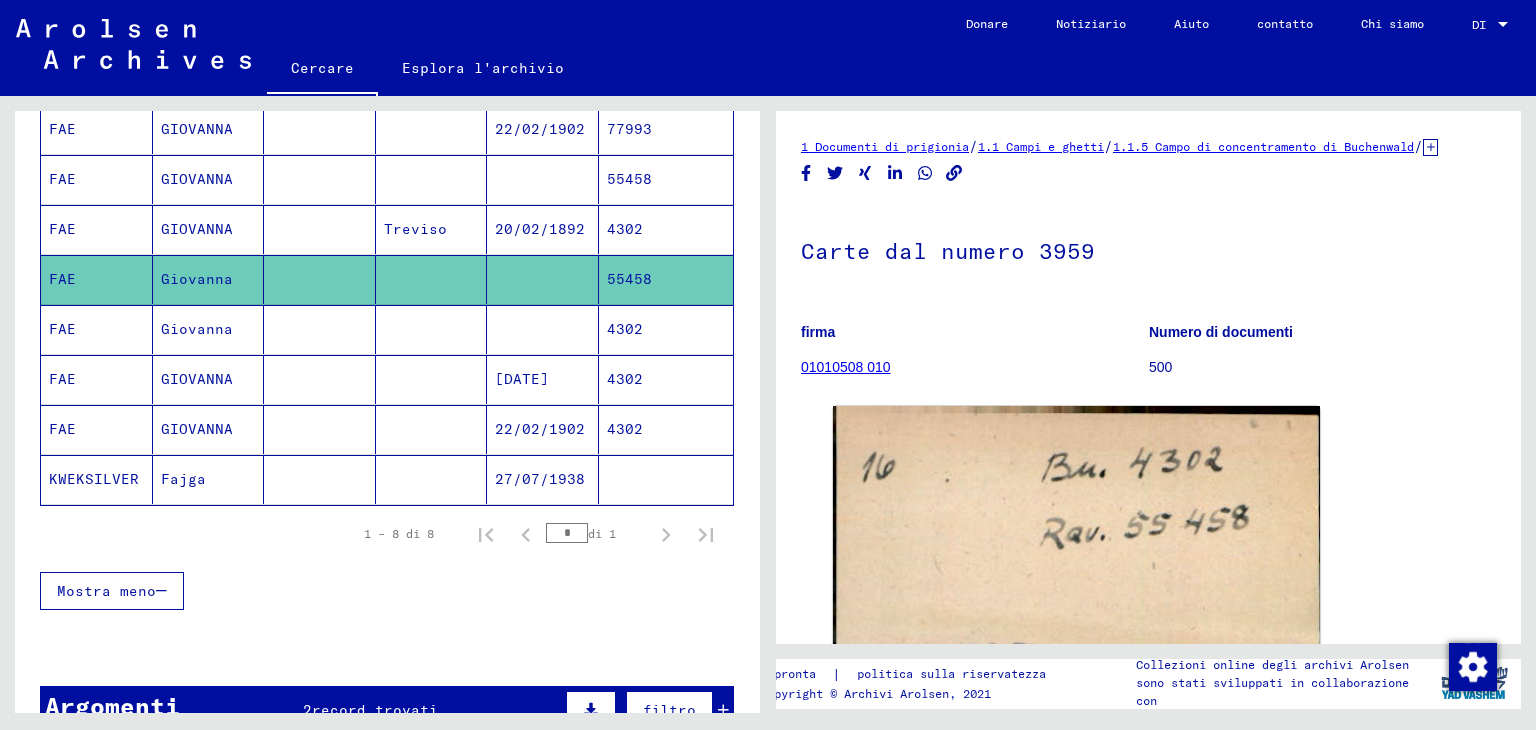 click on "55458" at bounding box center [666, 229] 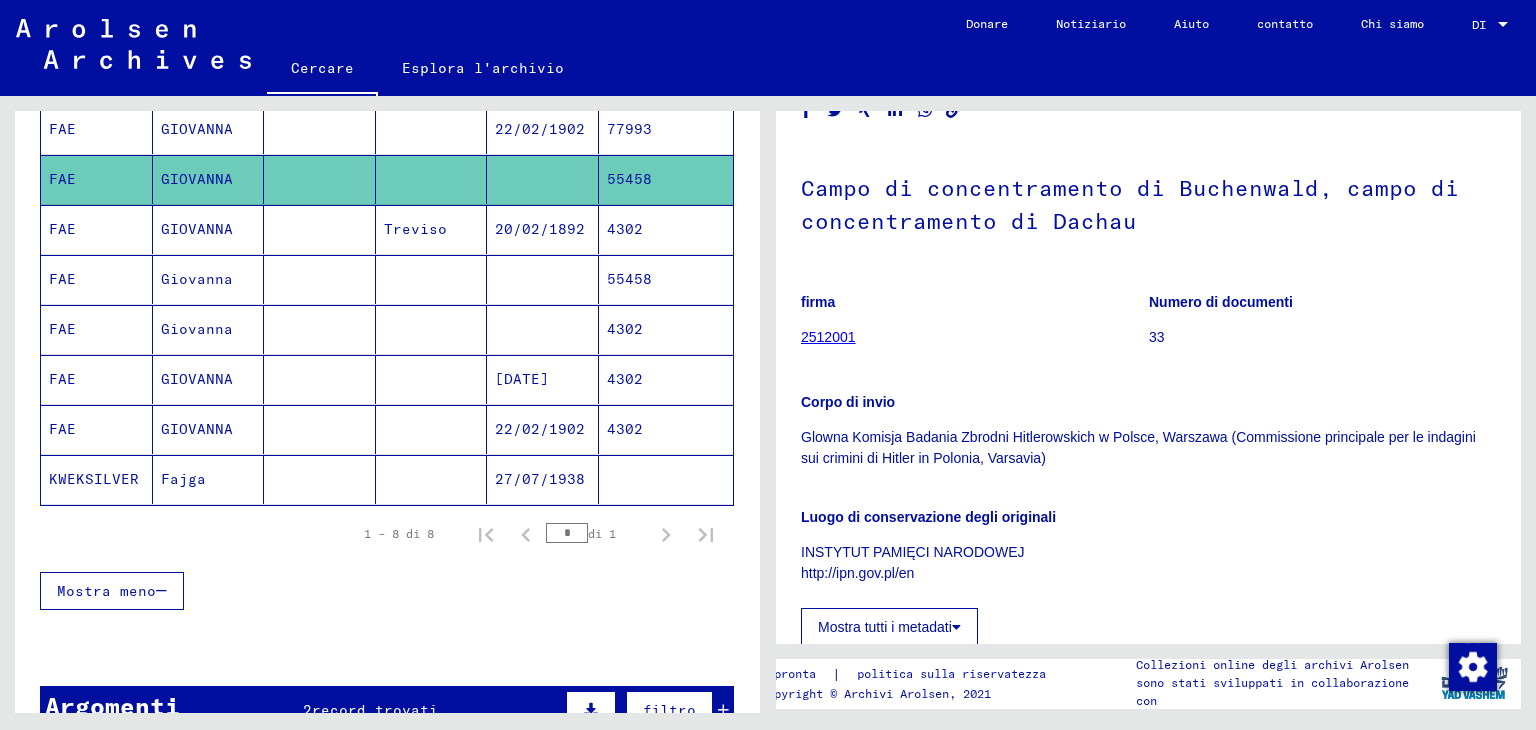 scroll, scrollTop: 0, scrollLeft: 0, axis: both 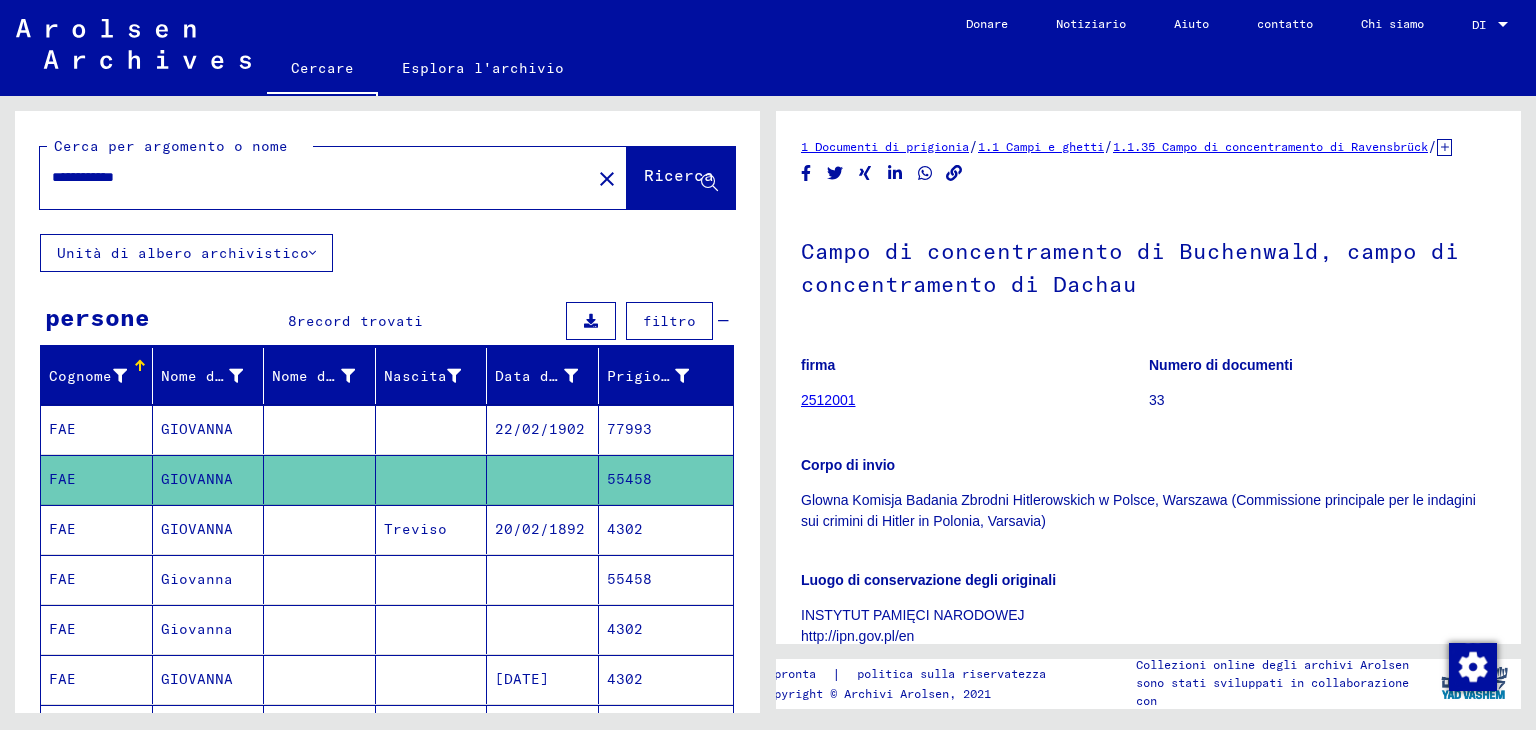 drag, startPoint x: 186, startPoint y: 181, endPoint x: 0, endPoint y: 137, distance: 191.13347 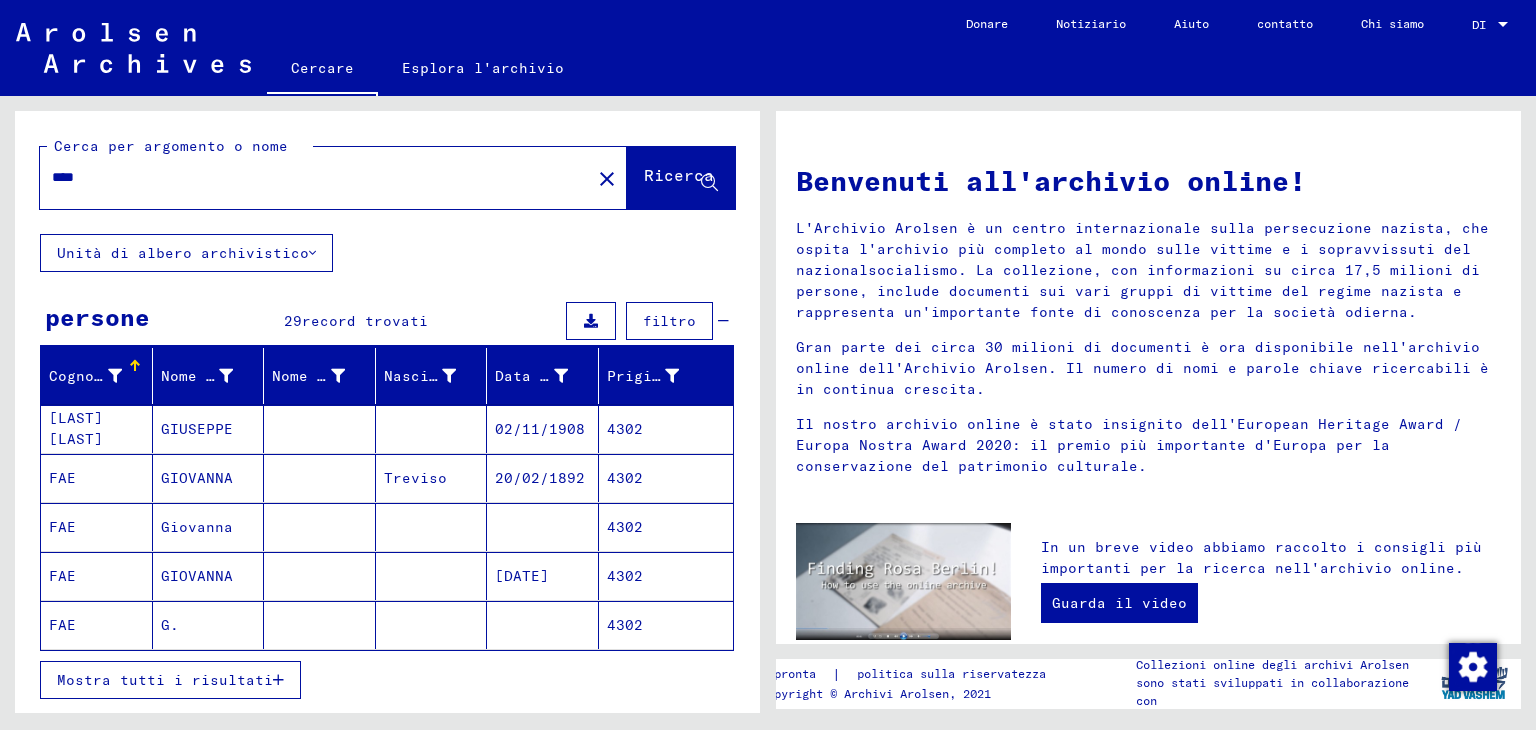 click on "4302" 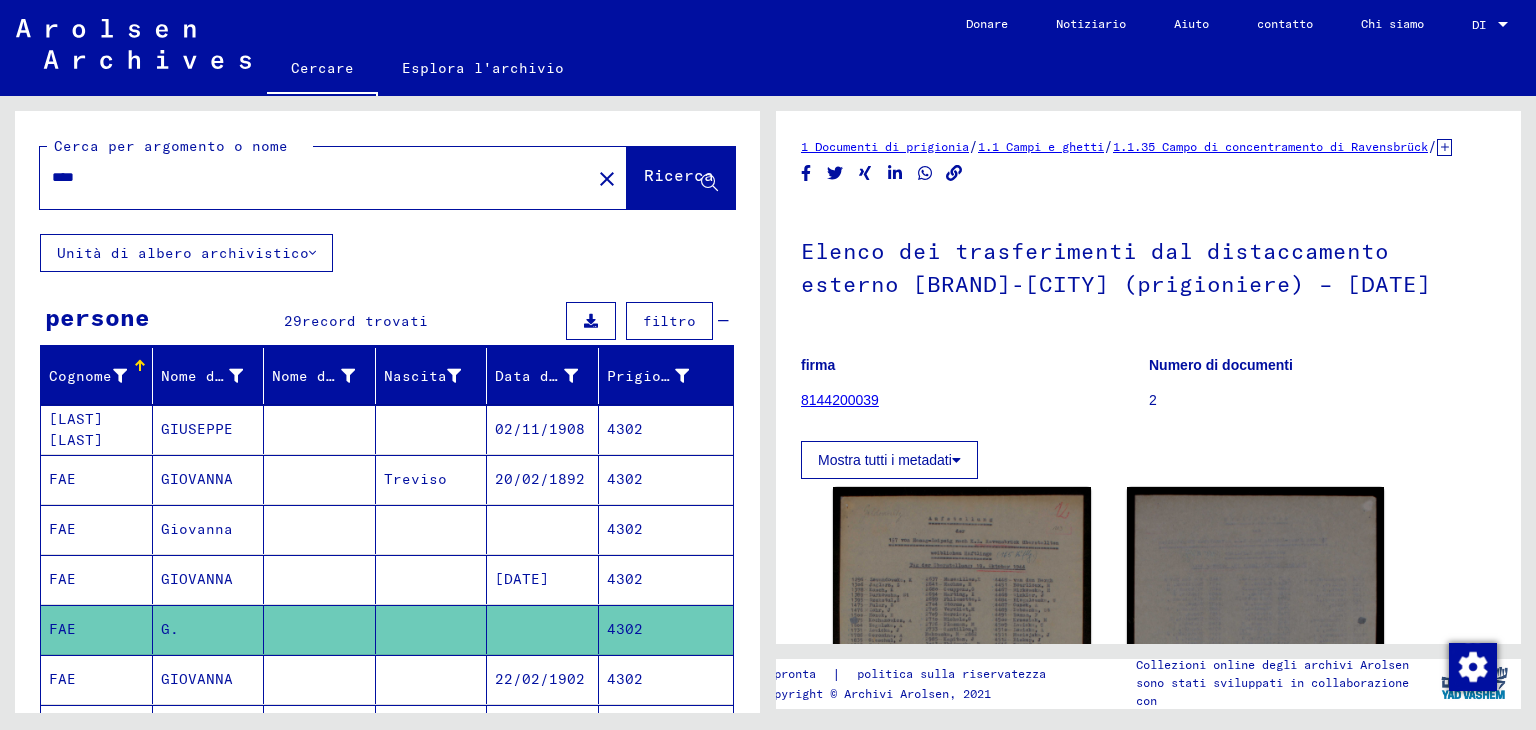 scroll, scrollTop: 0, scrollLeft: 0, axis: both 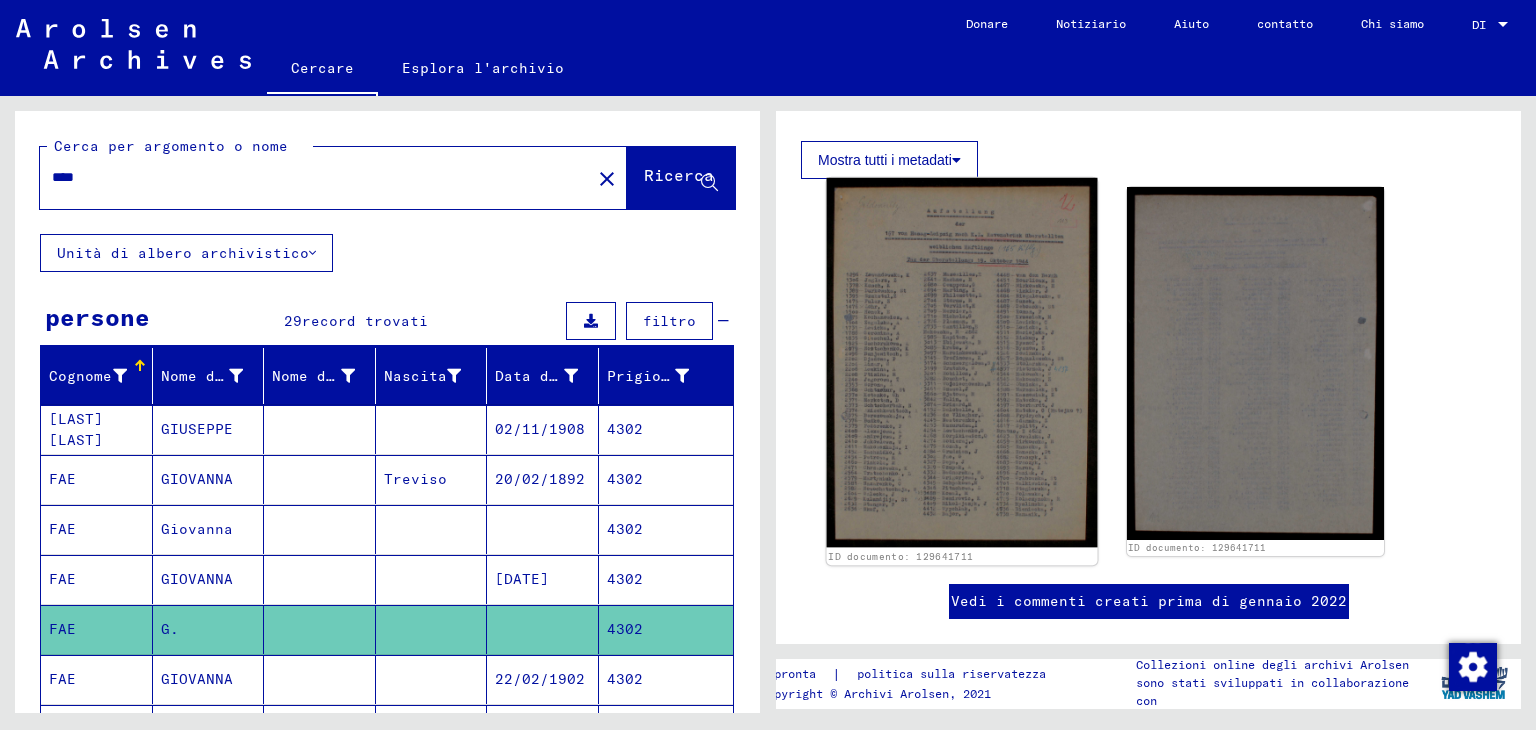 click 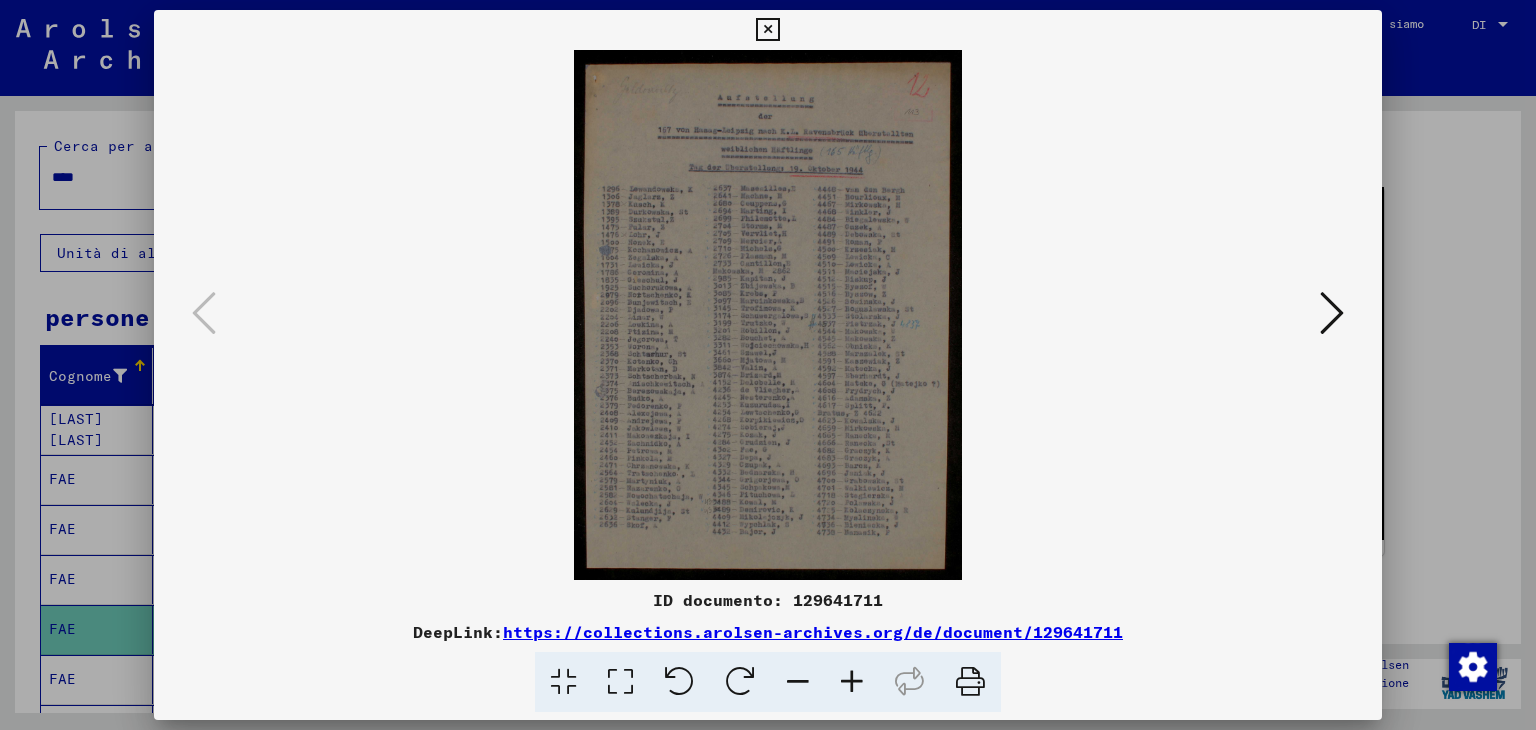 click at bounding box center [852, 682] 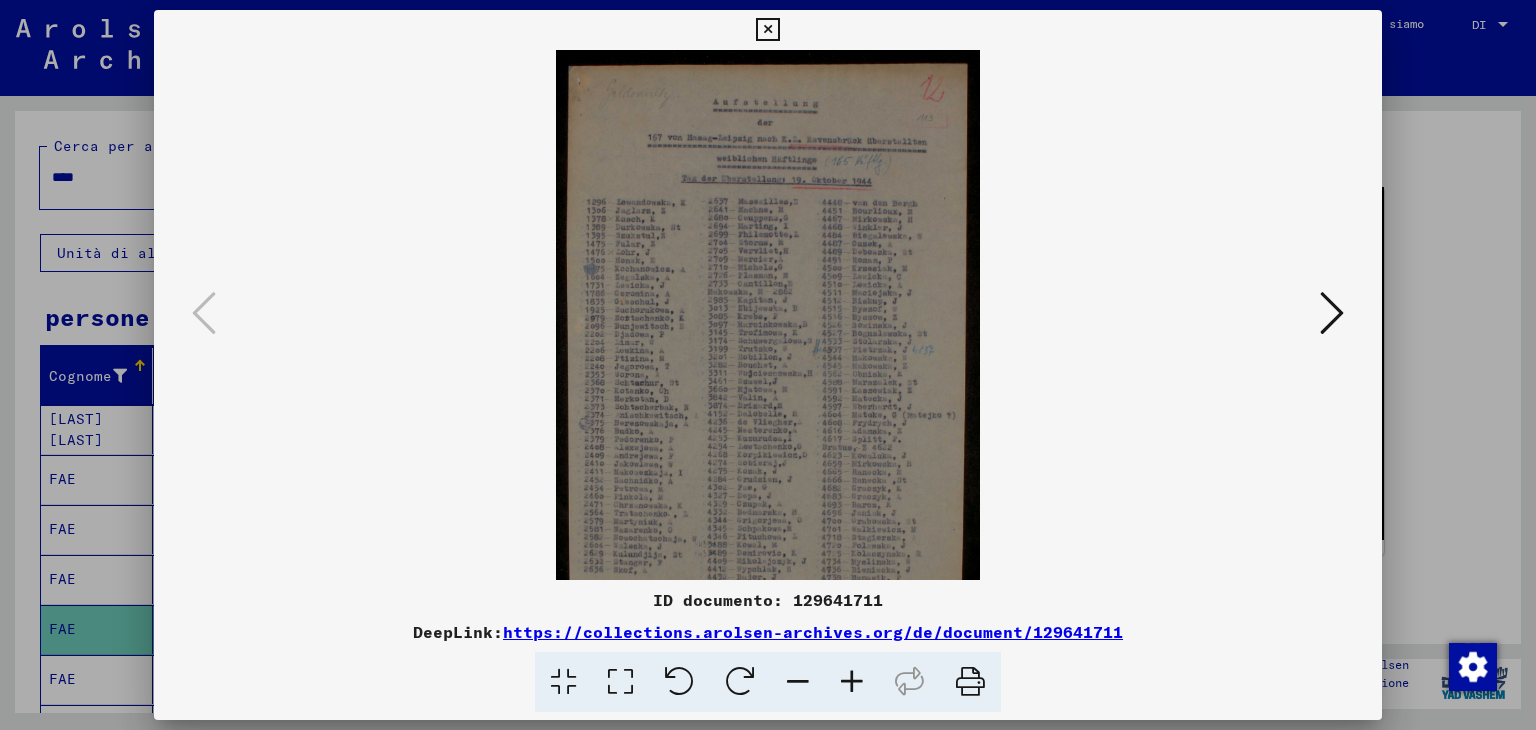 click at bounding box center [852, 682] 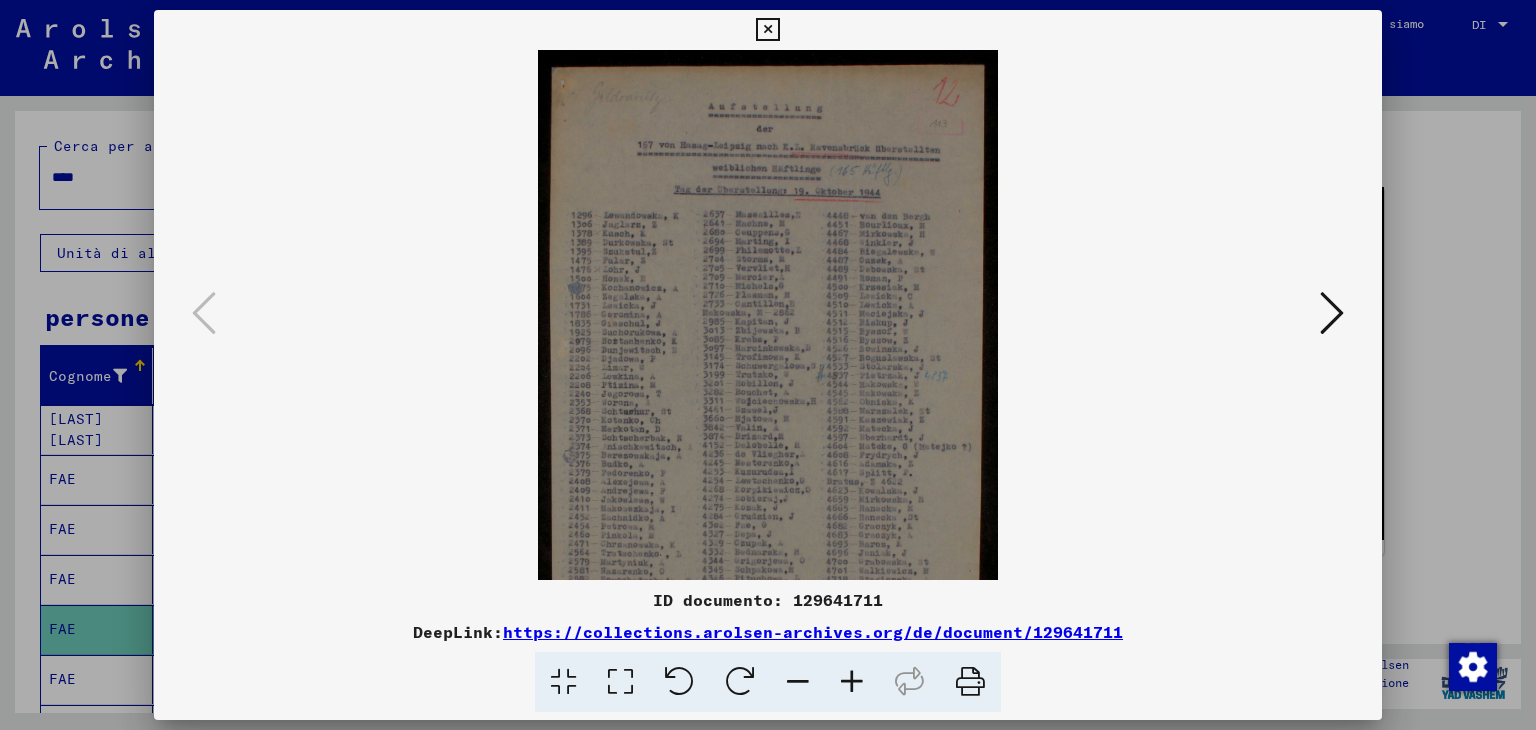 click at bounding box center (852, 682) 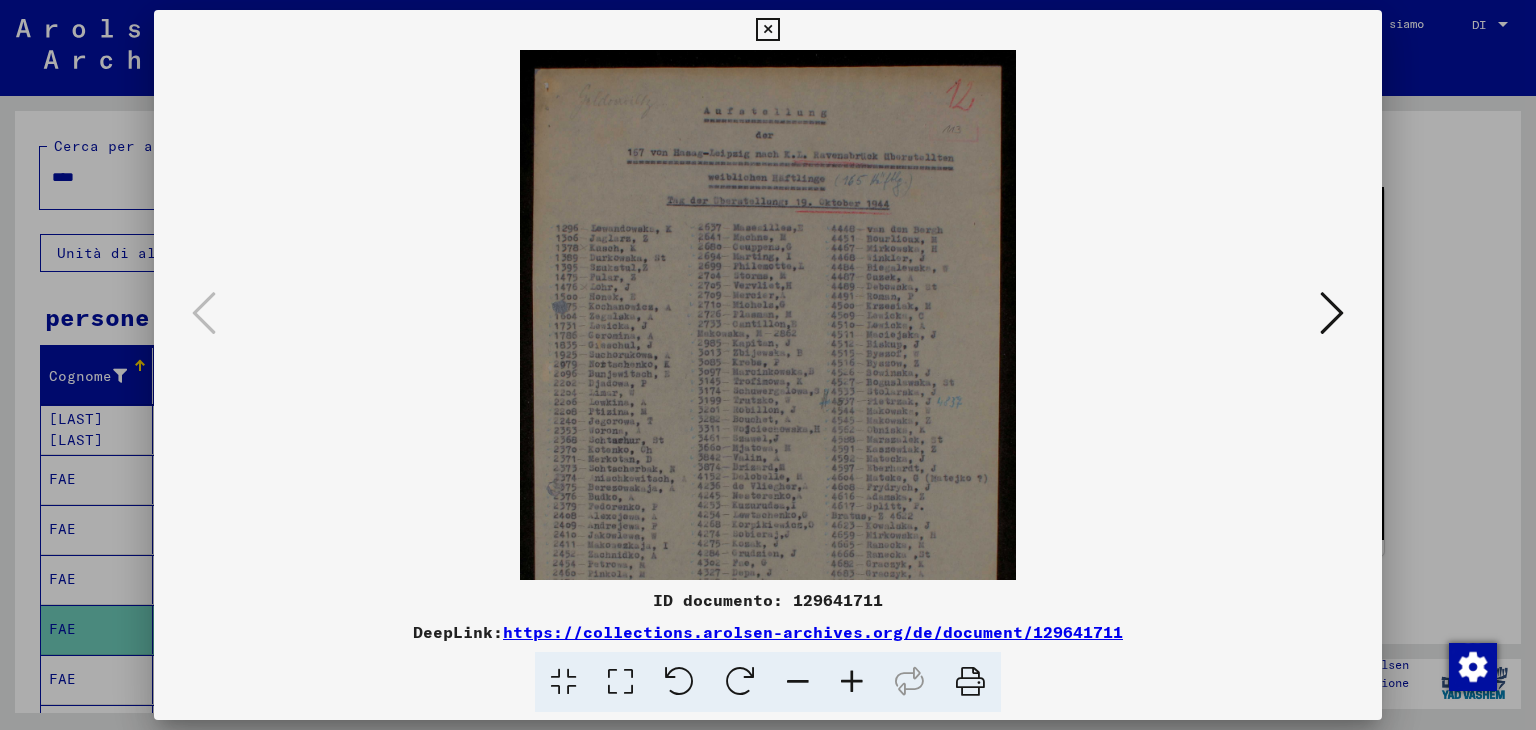 click at bounding box center [852, 682] 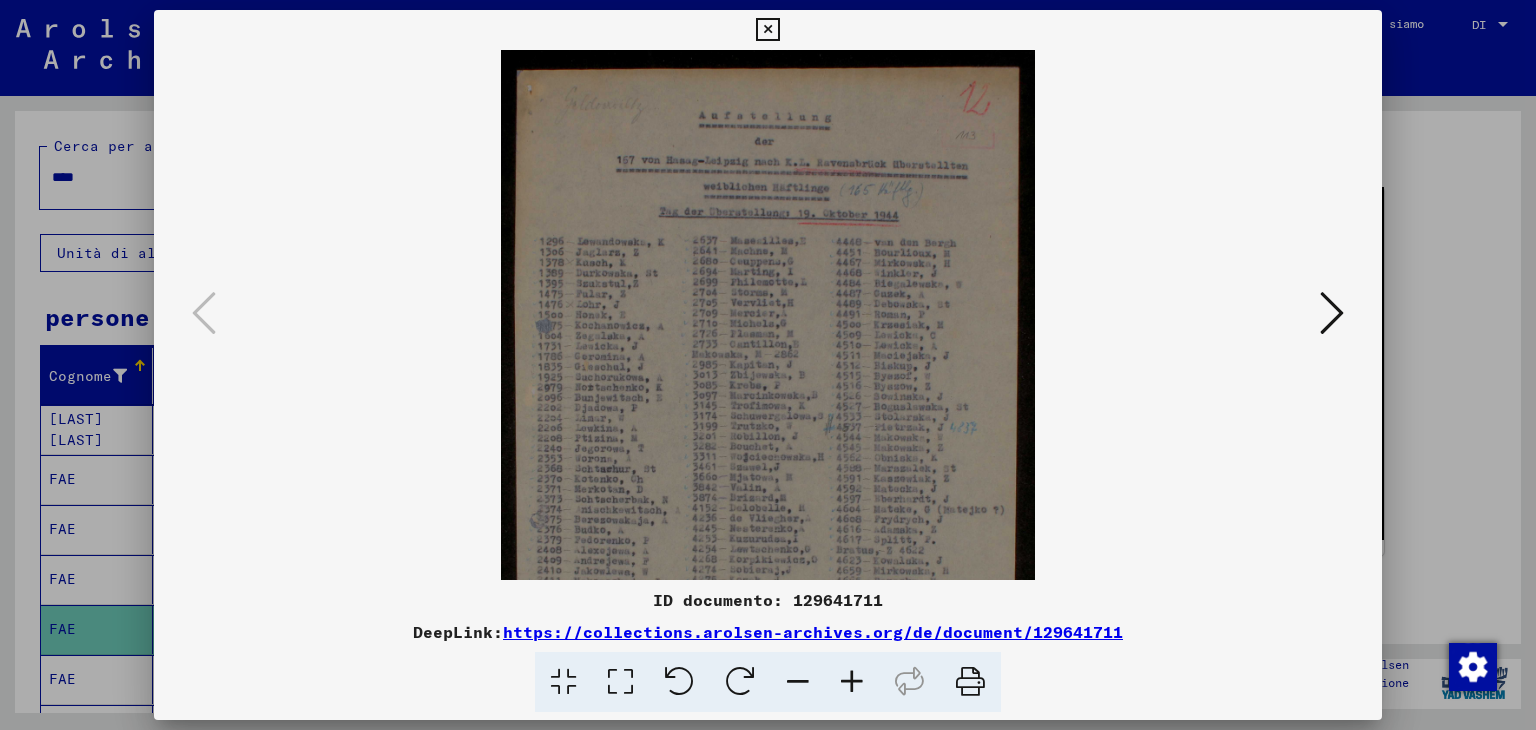 click at bounding box center [852, 682] 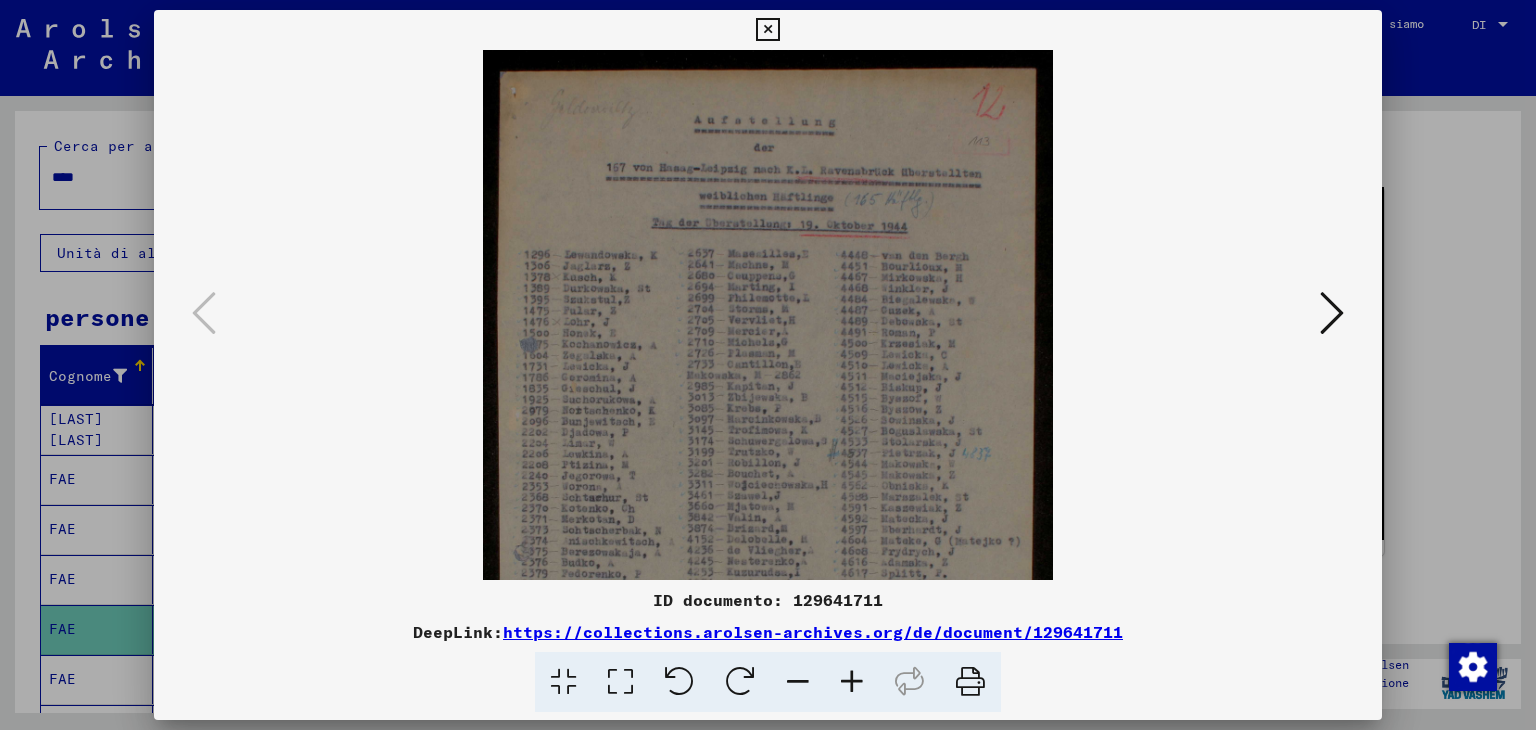 click at bounding box center (852, 682) 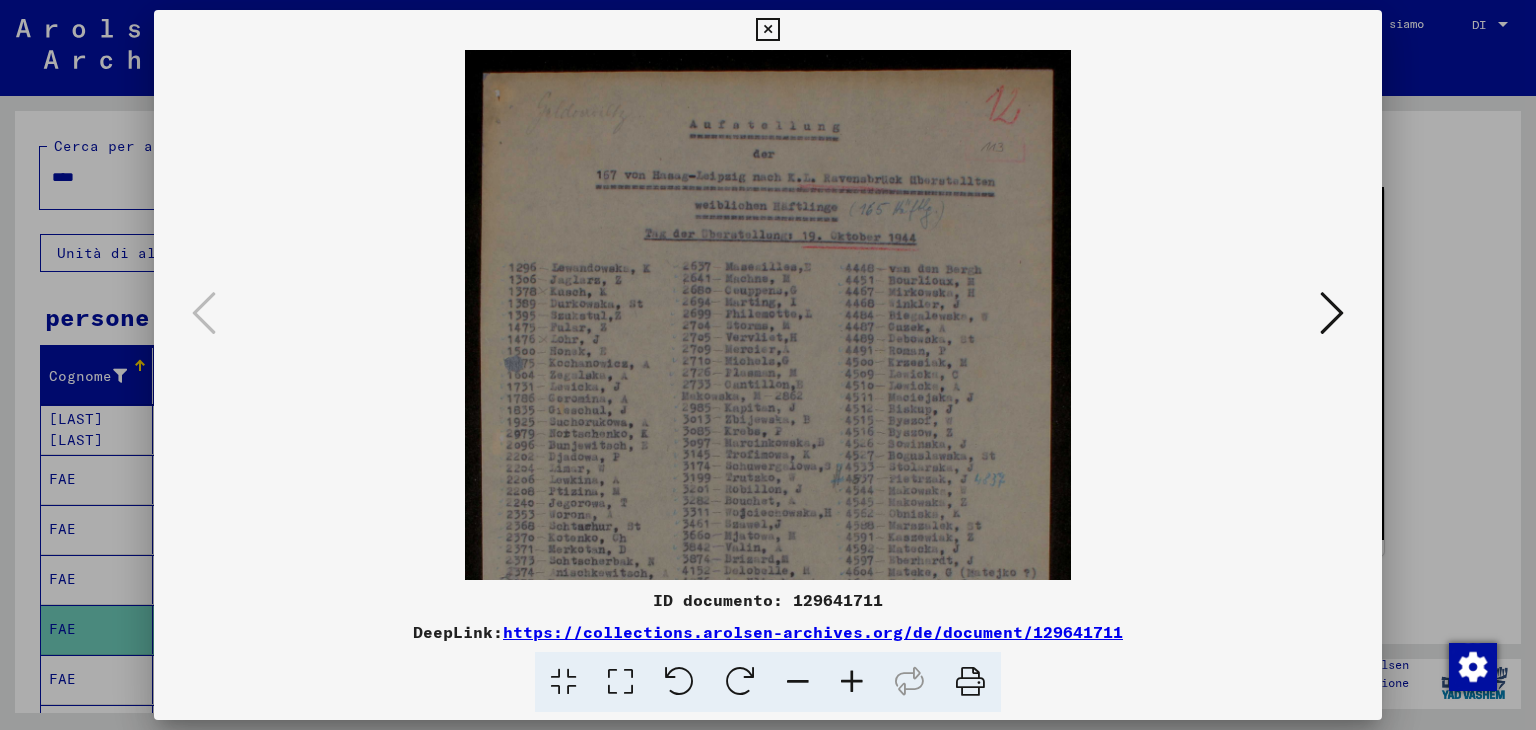 click at bounding box center [852, 682] 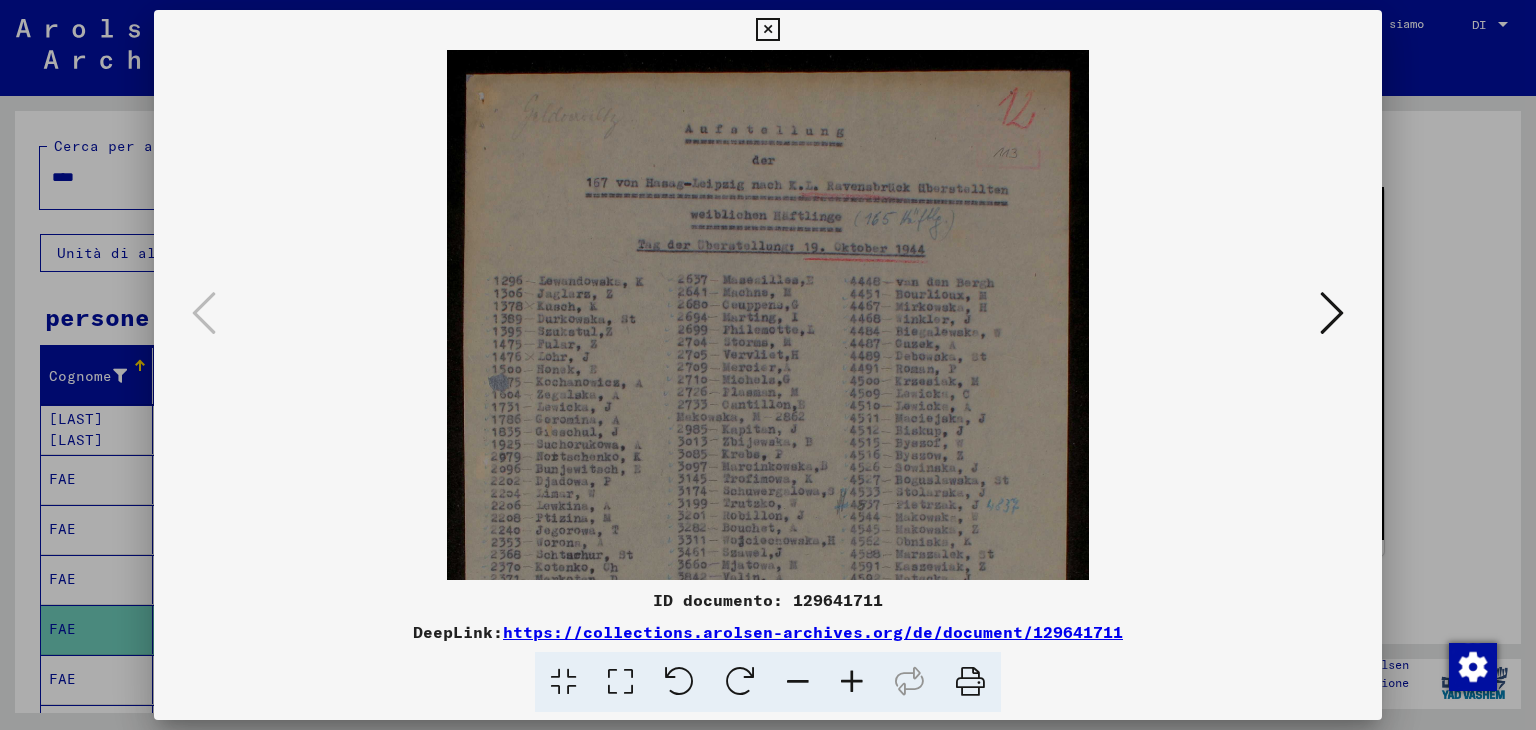 click at bounding box center [852, 682] 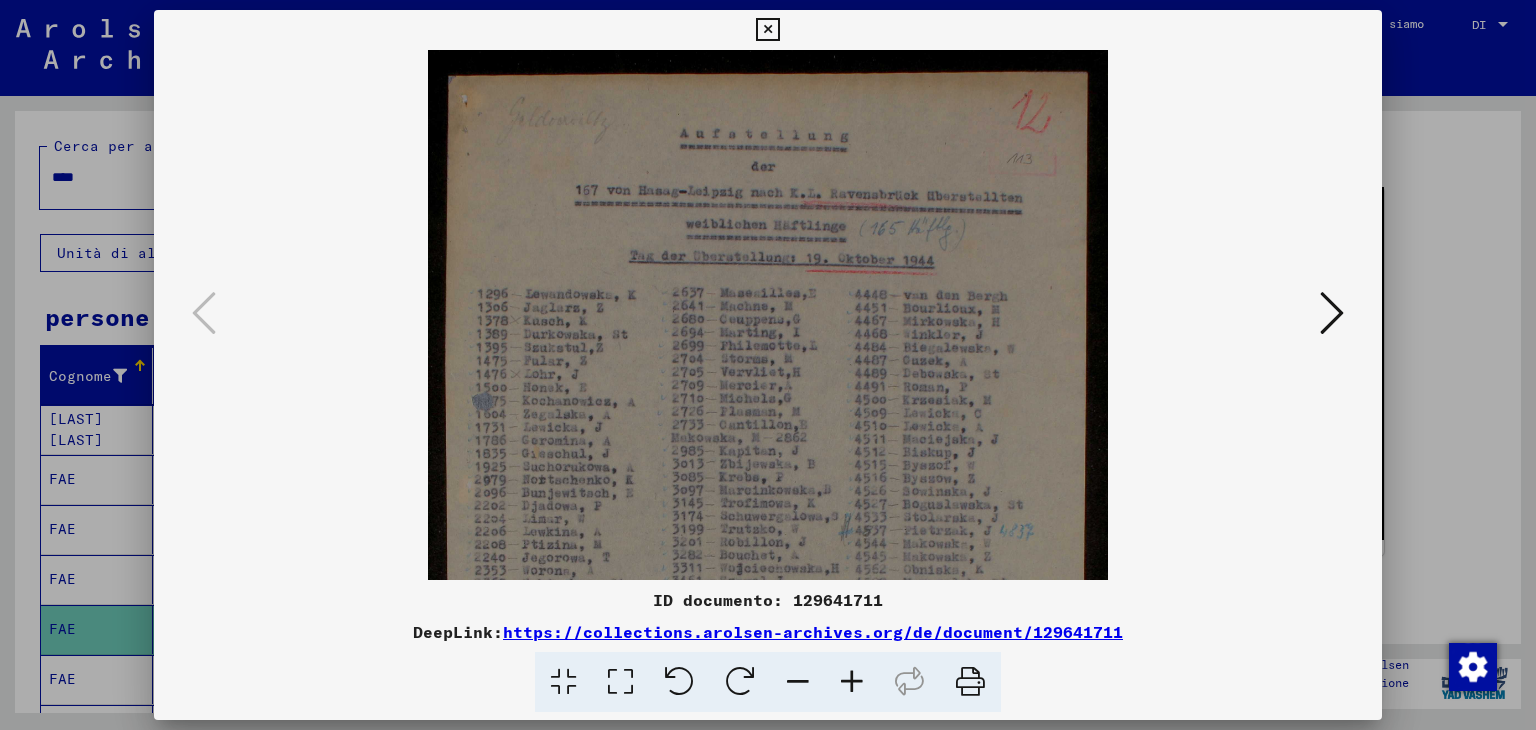 click at bounding box center [852, 682] 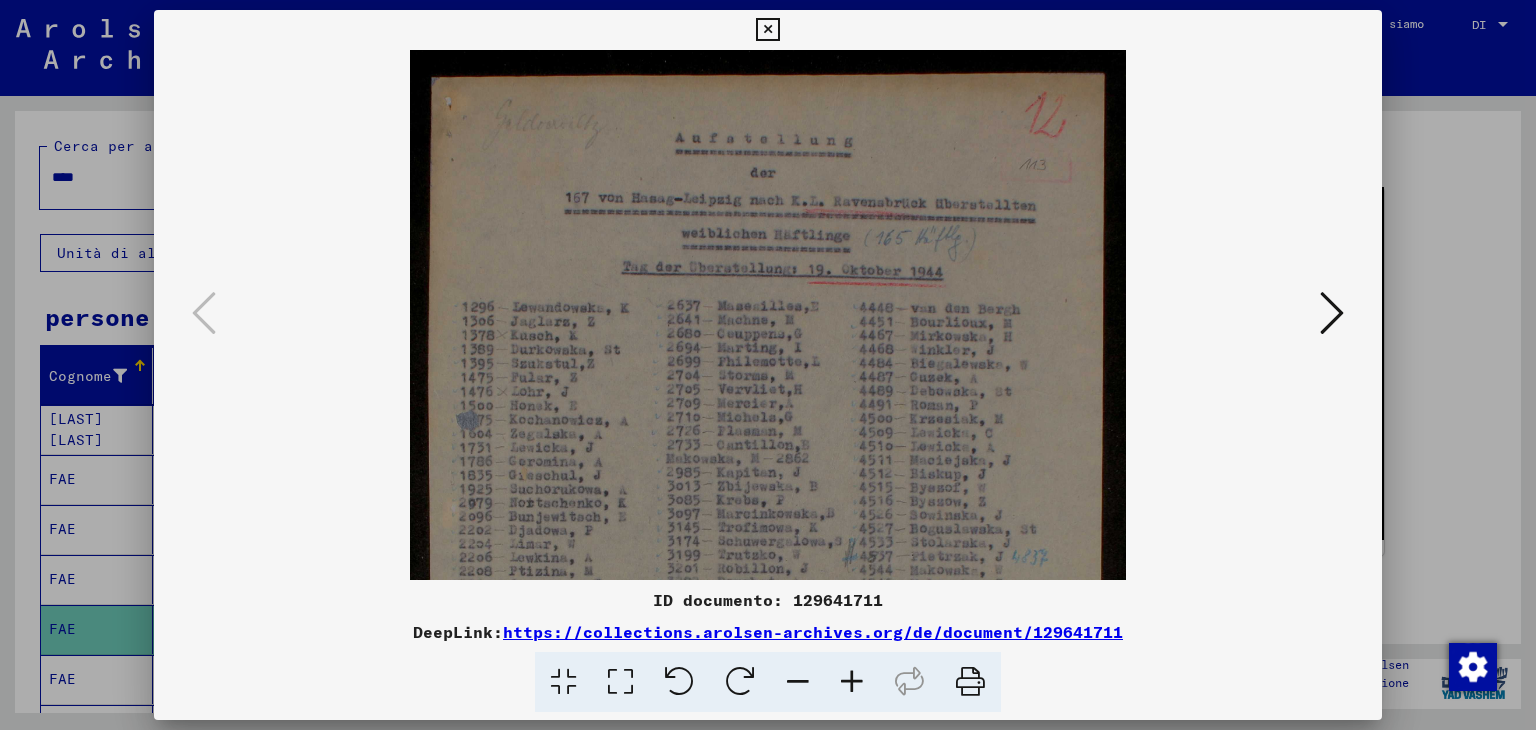 click at bounding box center [852, 682] 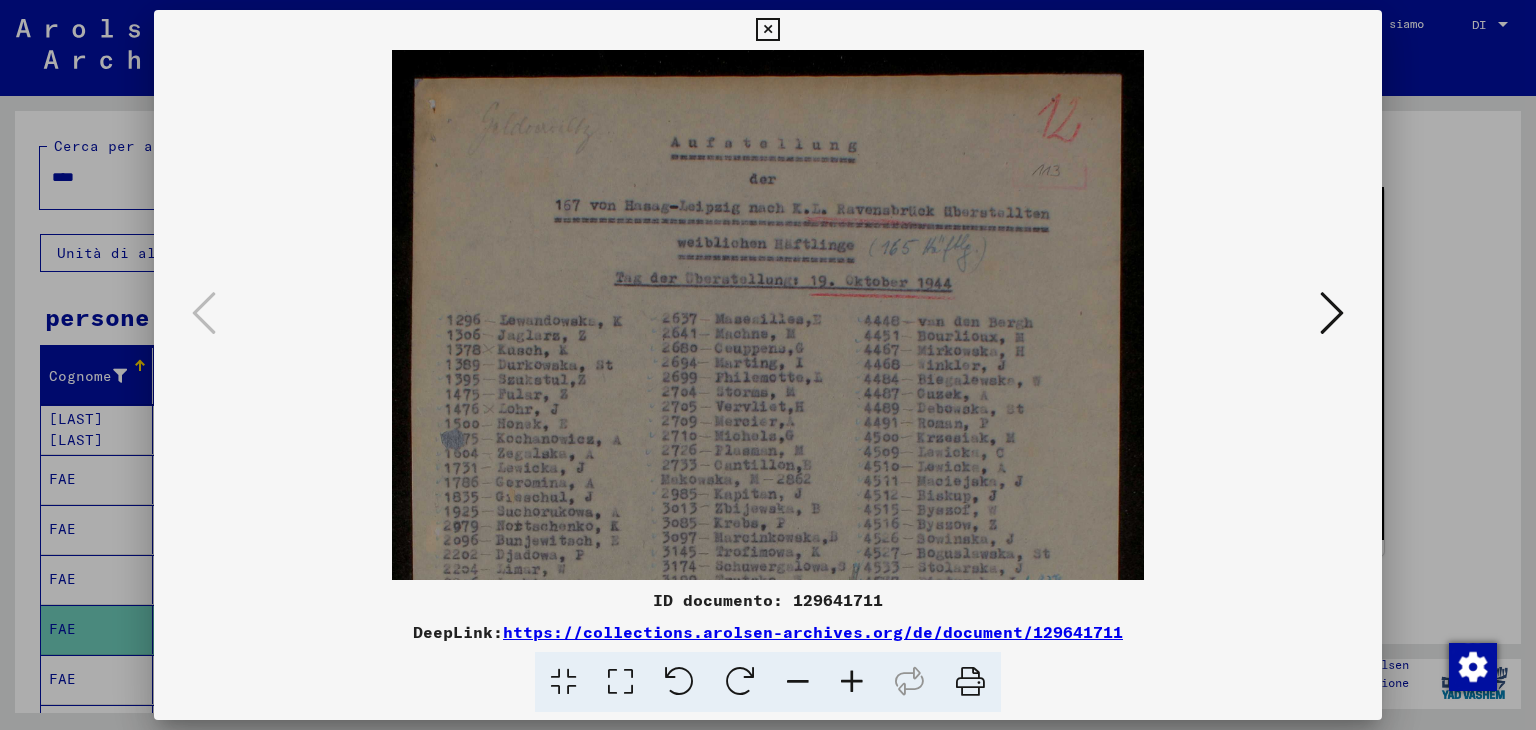 click at bounding box center (852, 682) 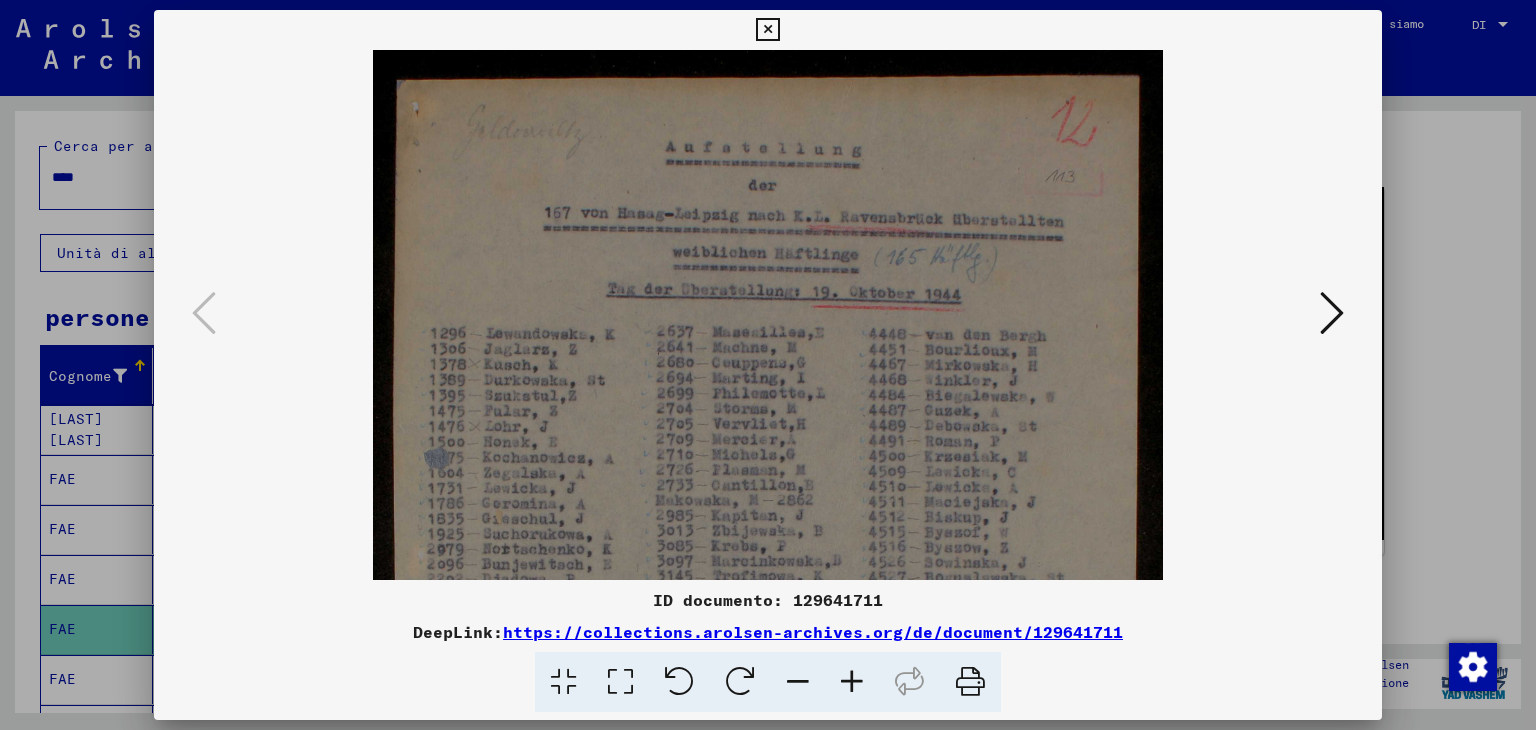 click at bounding box center (852, 682) 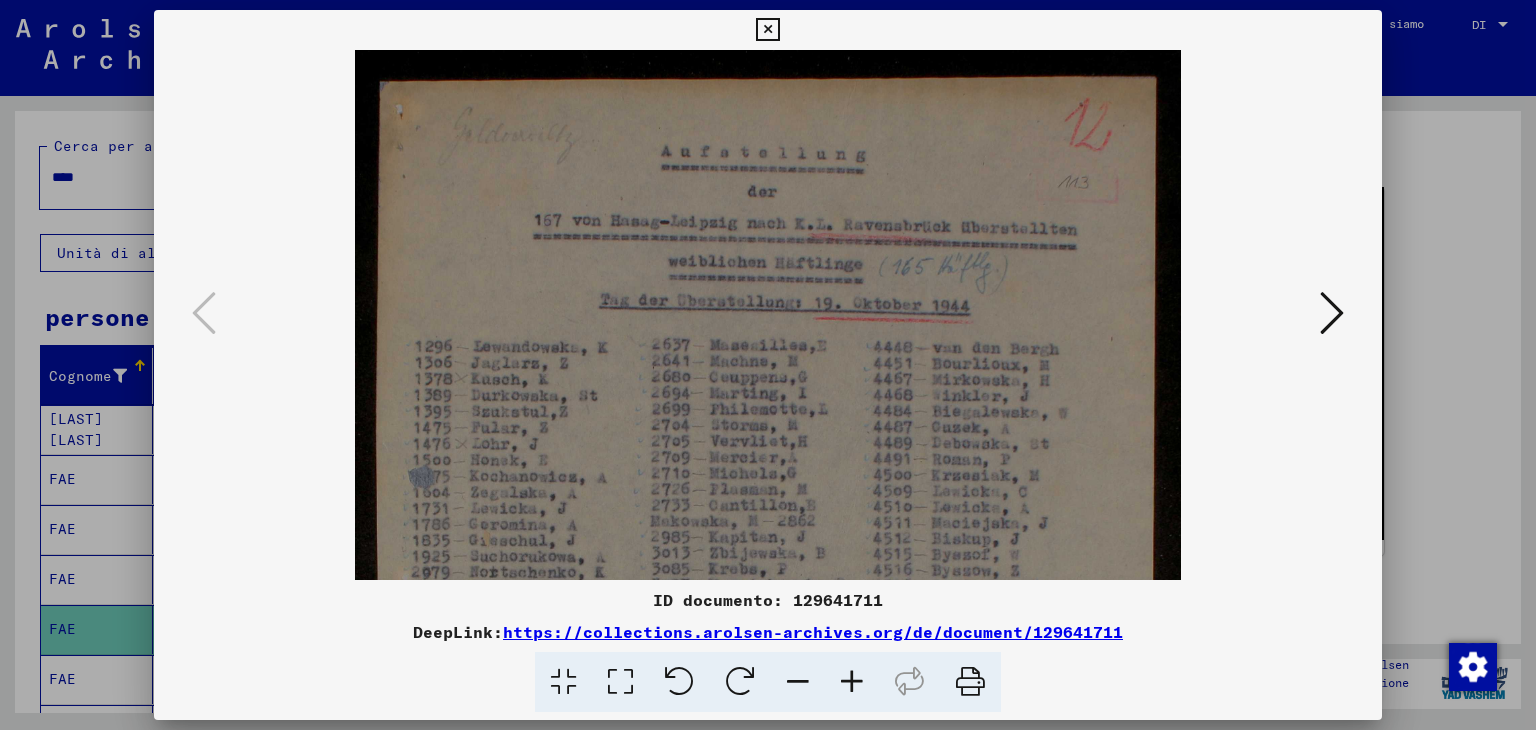 click at bounding box center (852, 682) 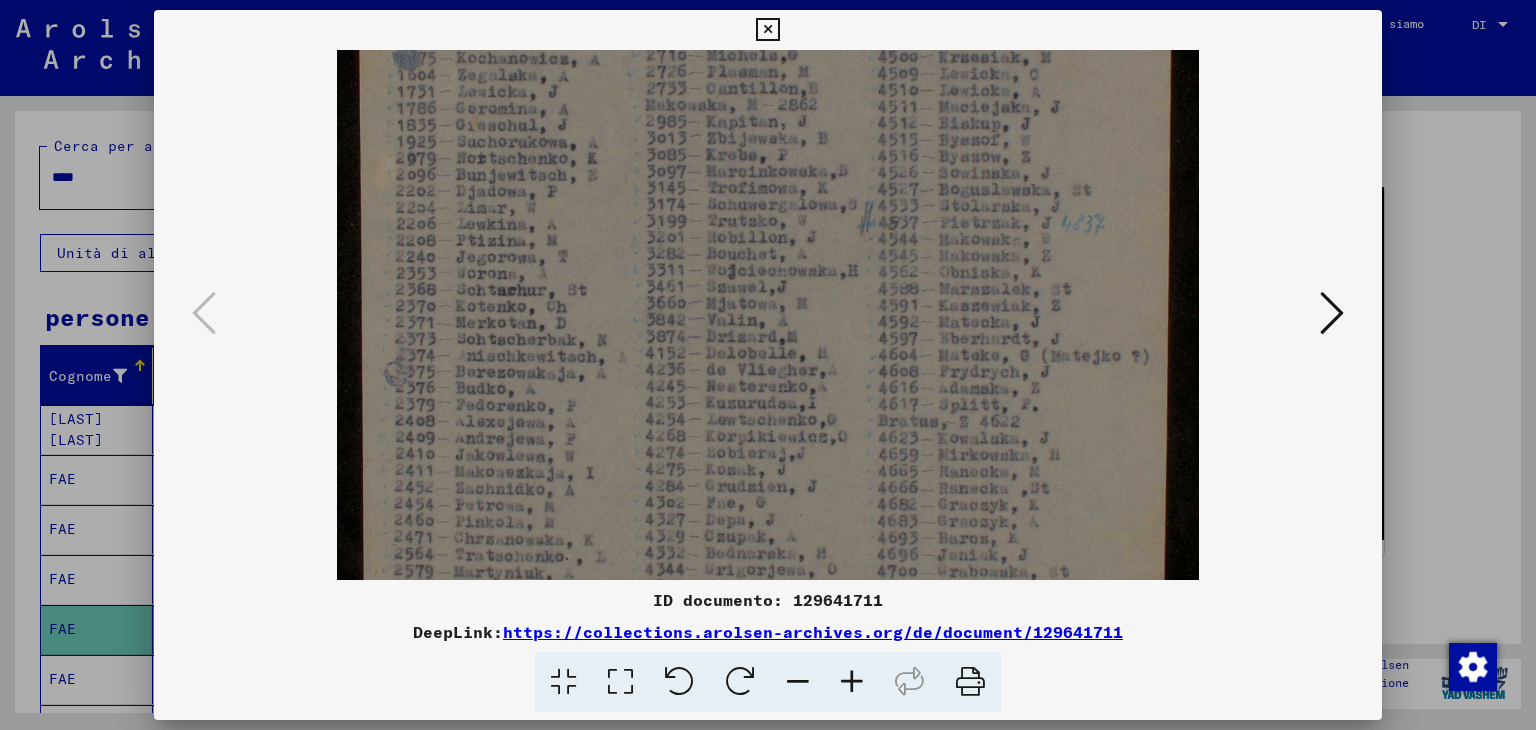 scroll, scrollTop: 505, scrollLeft: 0, axis: vertical 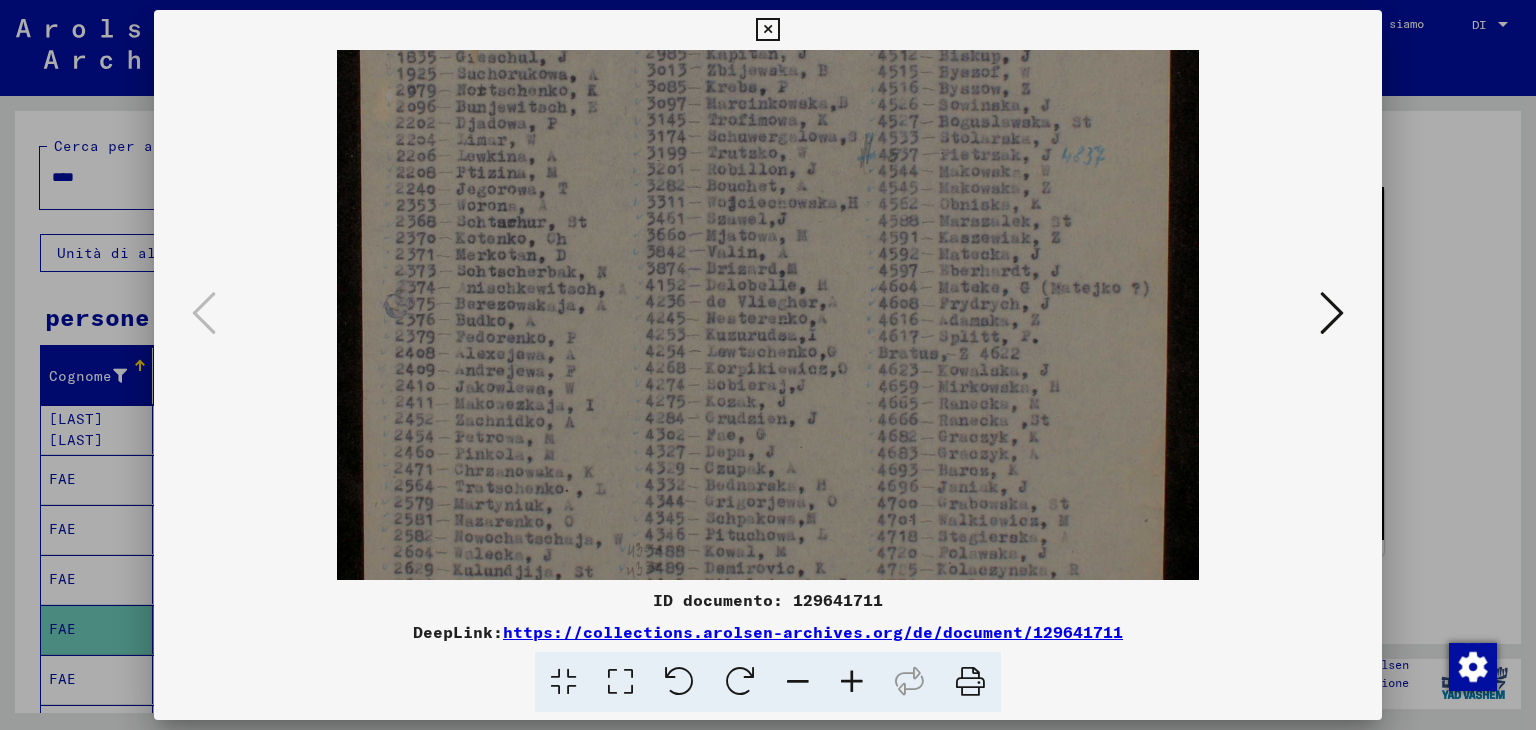 drag, startPoint x: 830, startPoint y: 464, endPoint x: 828, endPoint y: -41, distance: 505.00397 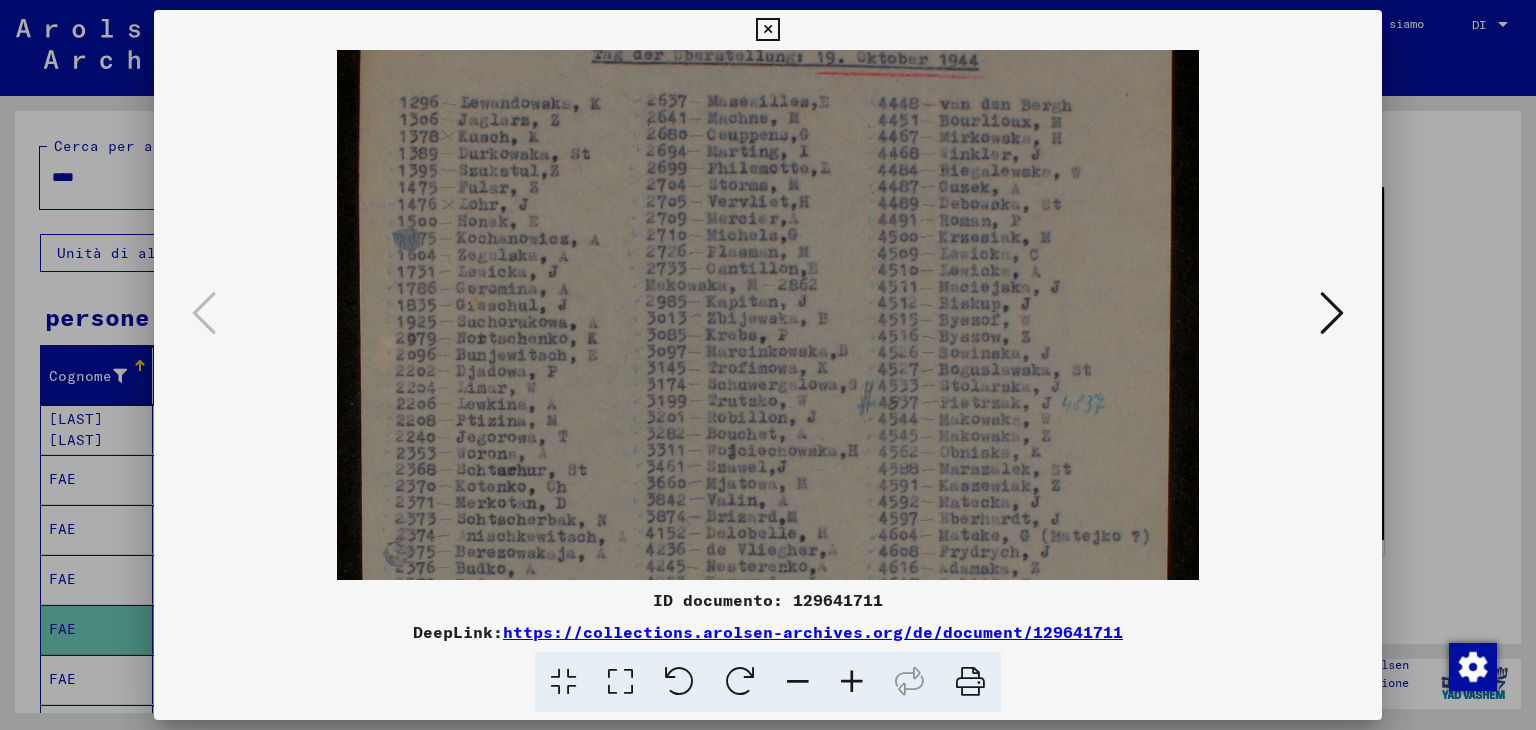 scroll, scrollTop: 243, scrollLeft: 0, axis: vertical 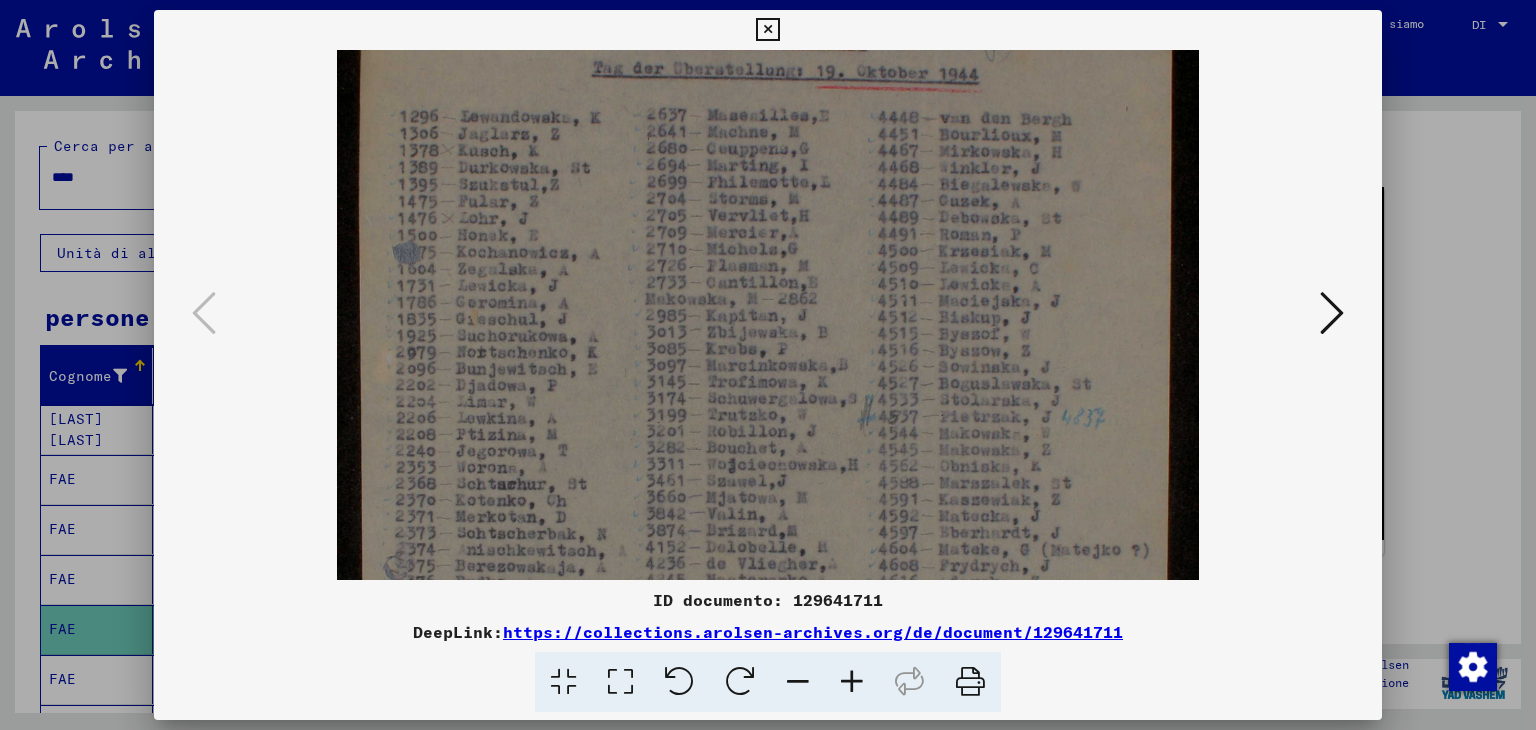 drag, startPoint x: 866, startPoint y: 290, endPoint x: 849, endPoint y: 561, distance: 271.53268 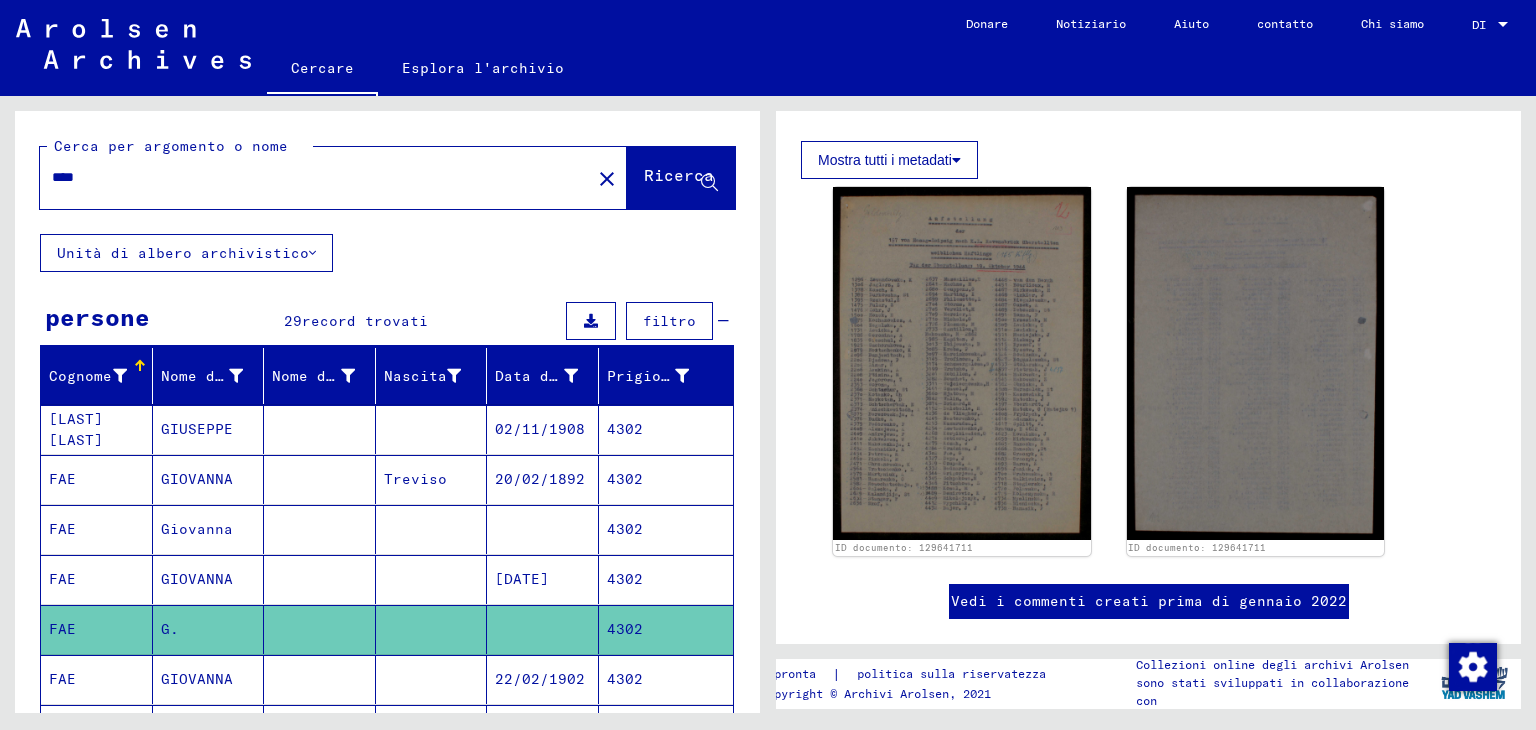 scroll, scrollTop: 0, scrollLeft: 0, axis: both 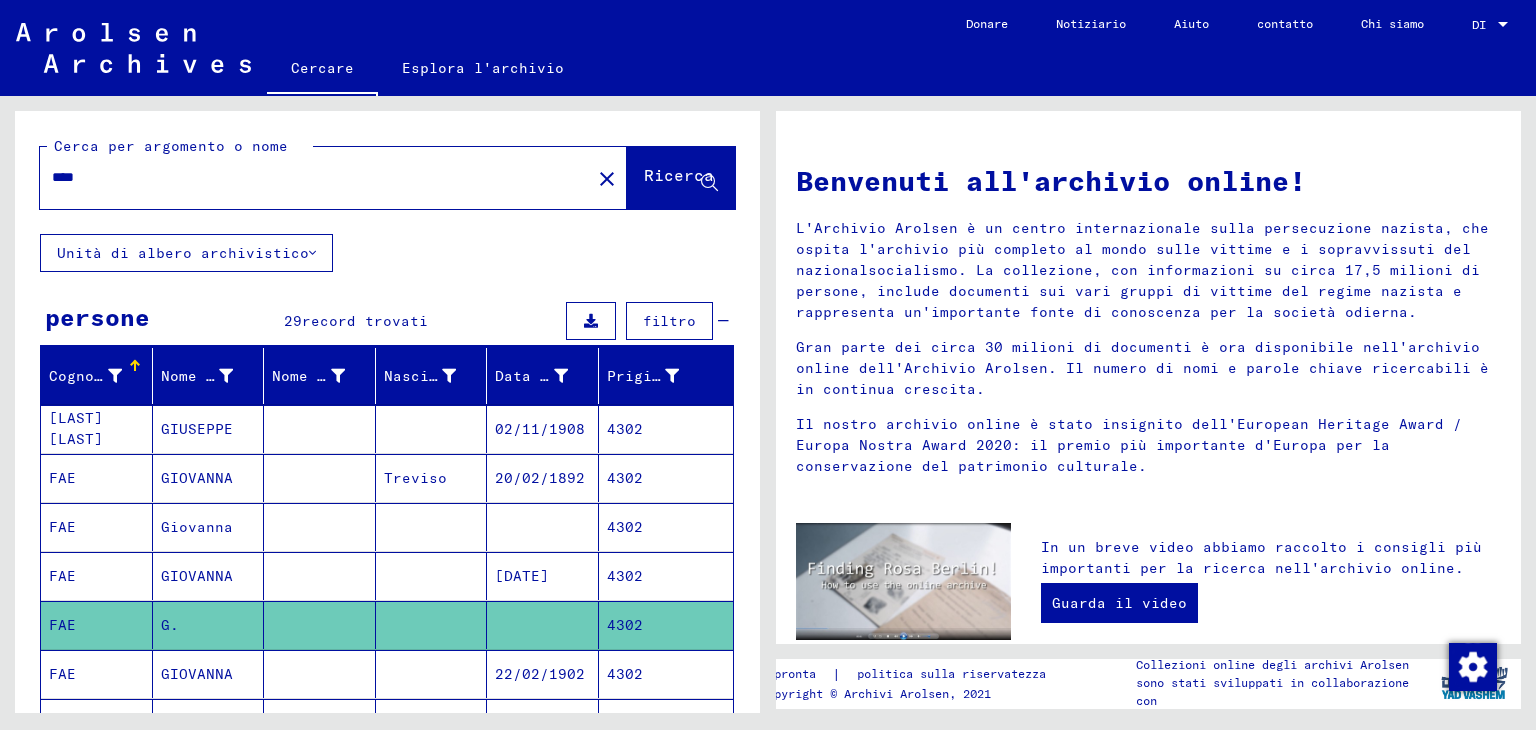 drag, startPoint x: 87, startPoint y: 180, endPoint x: 0, endPoint y: 187, distance: 87.28116 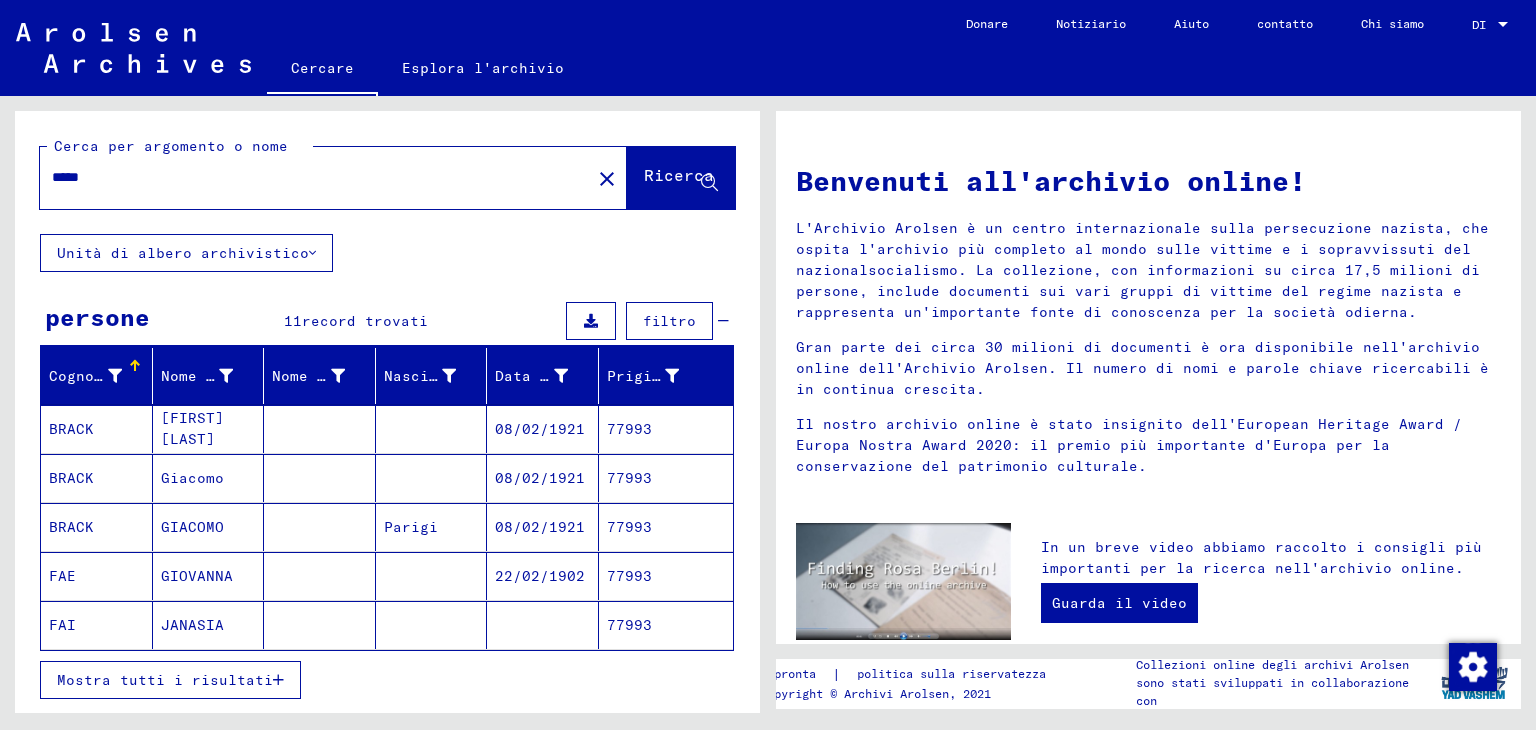 click on "77993" at bounding box center [629, 625] 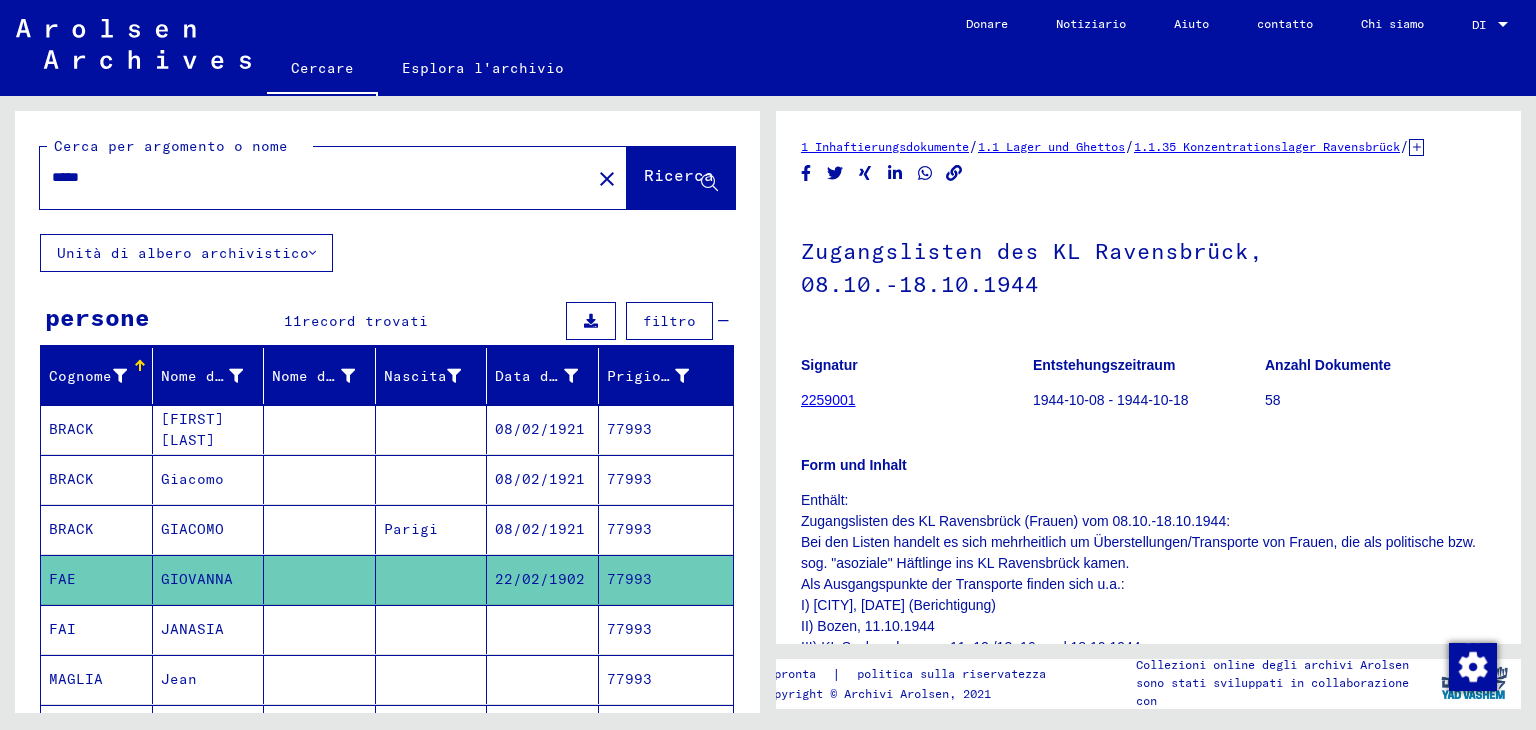 scroll, scrollTop: 300, scrollLeft: 0, axis: vertical 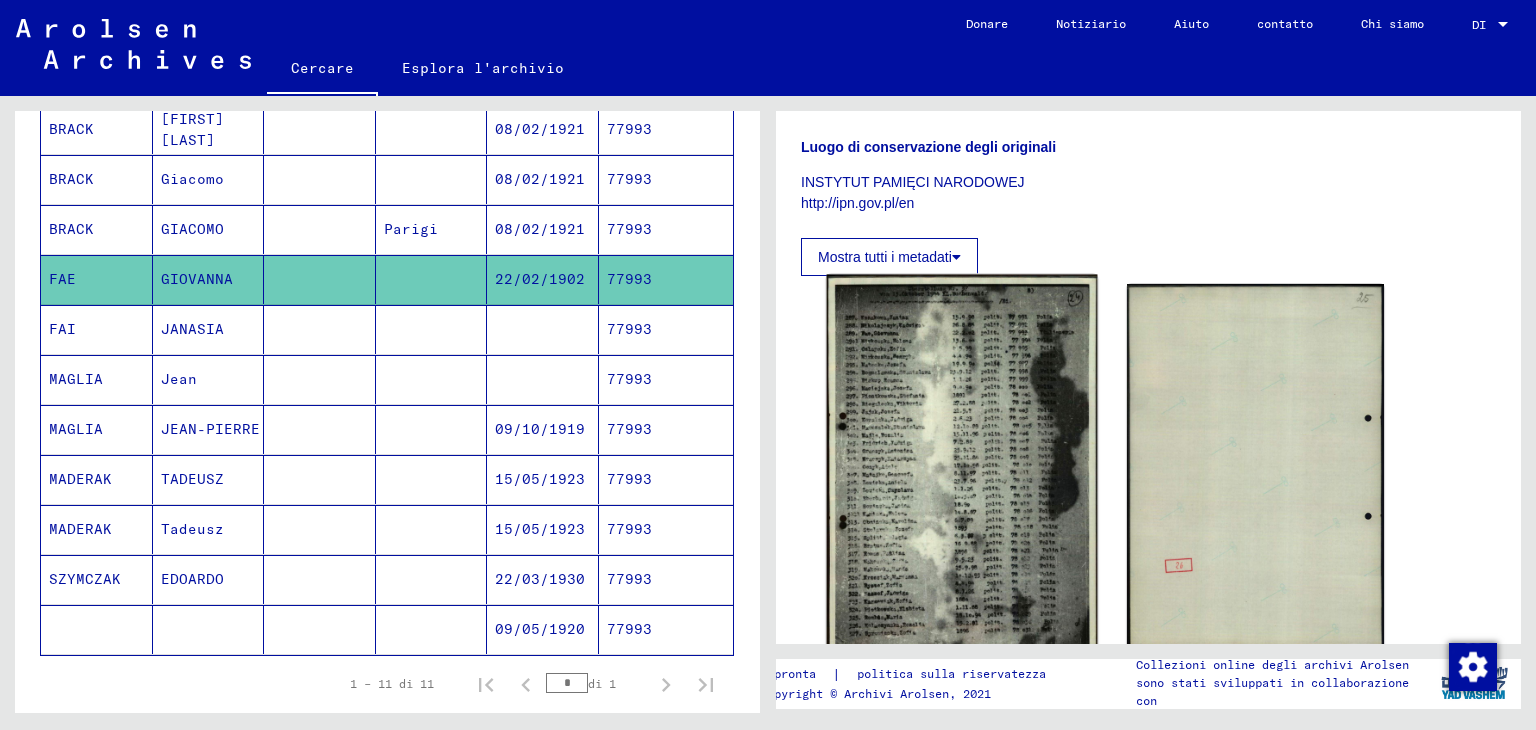 click 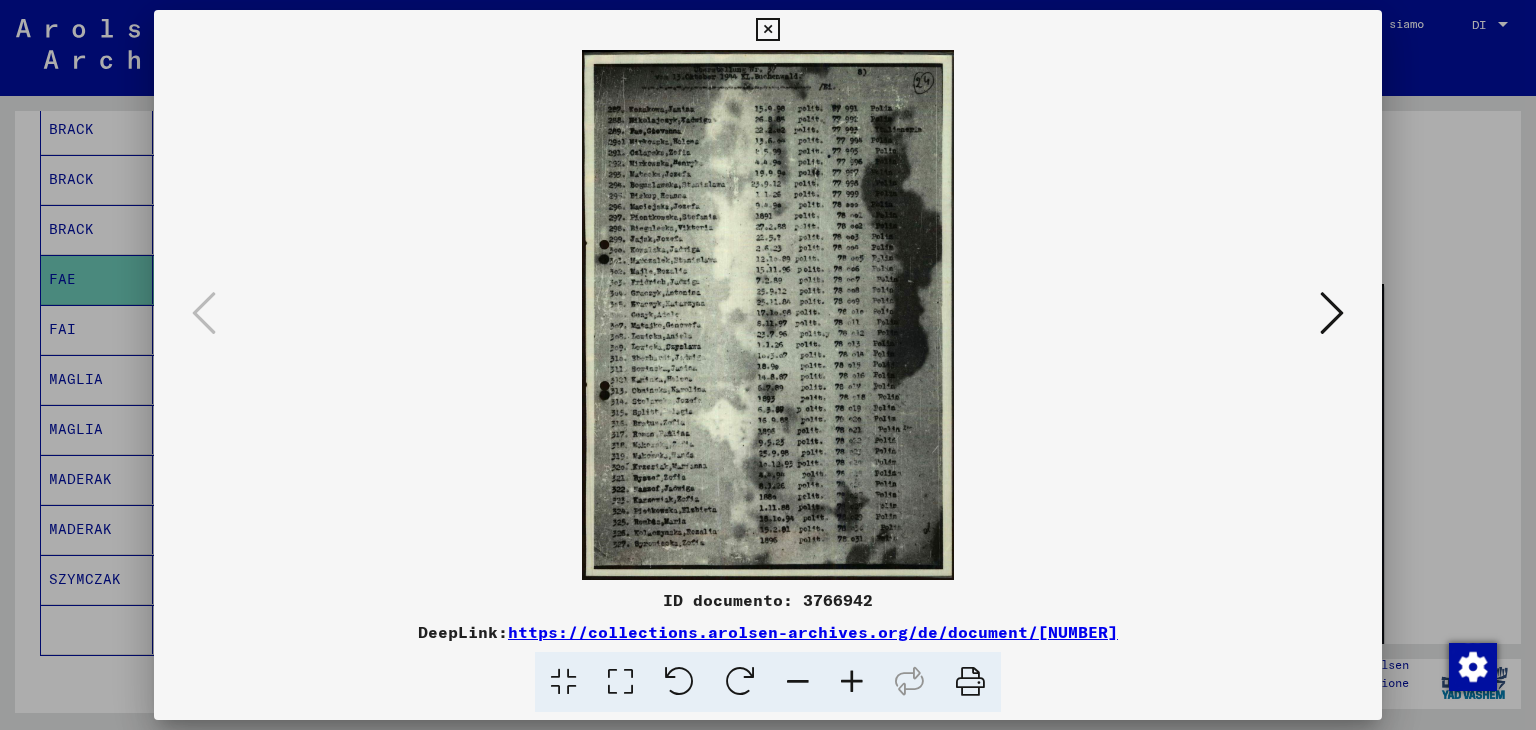 click at bounding box center (852, 682) 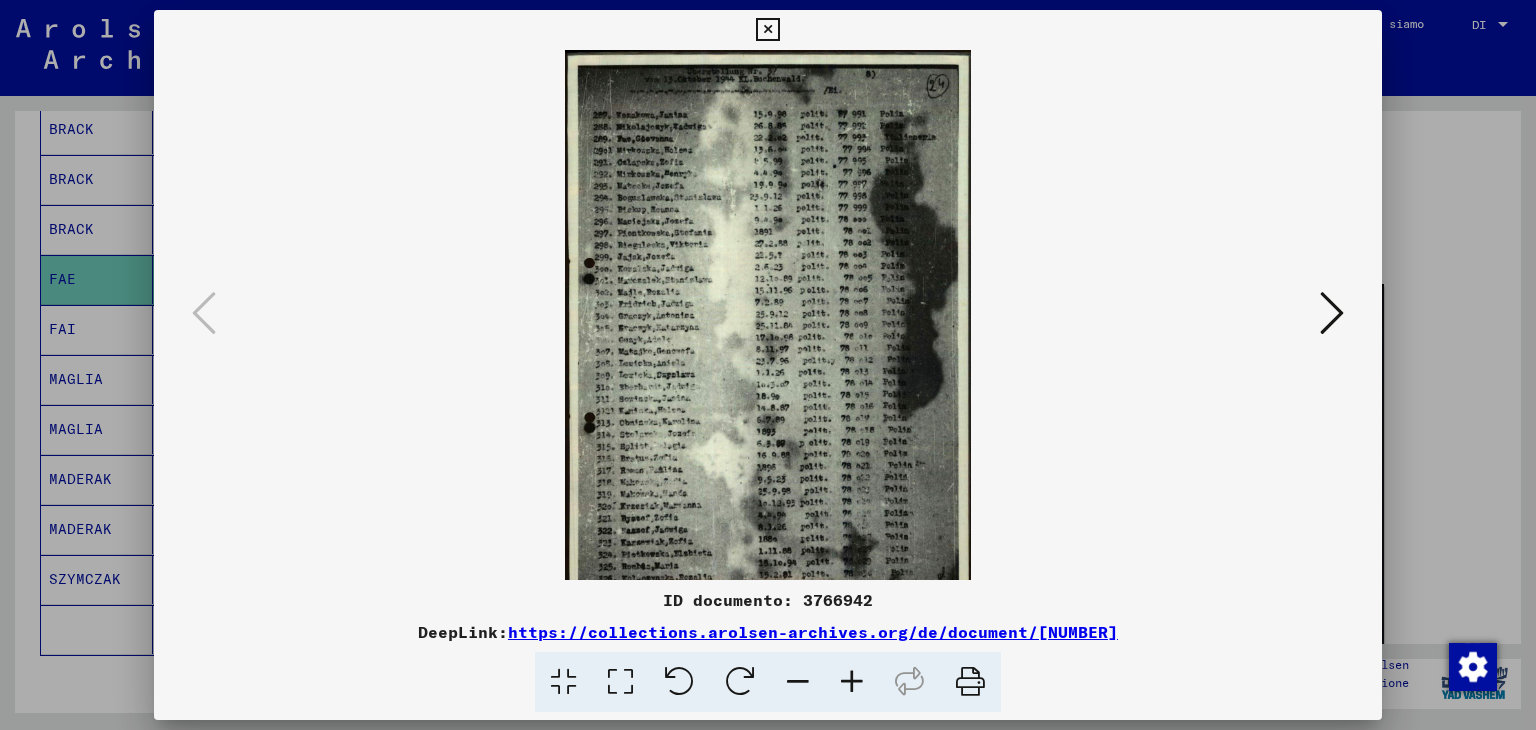 click at bounding box center (852, 682) 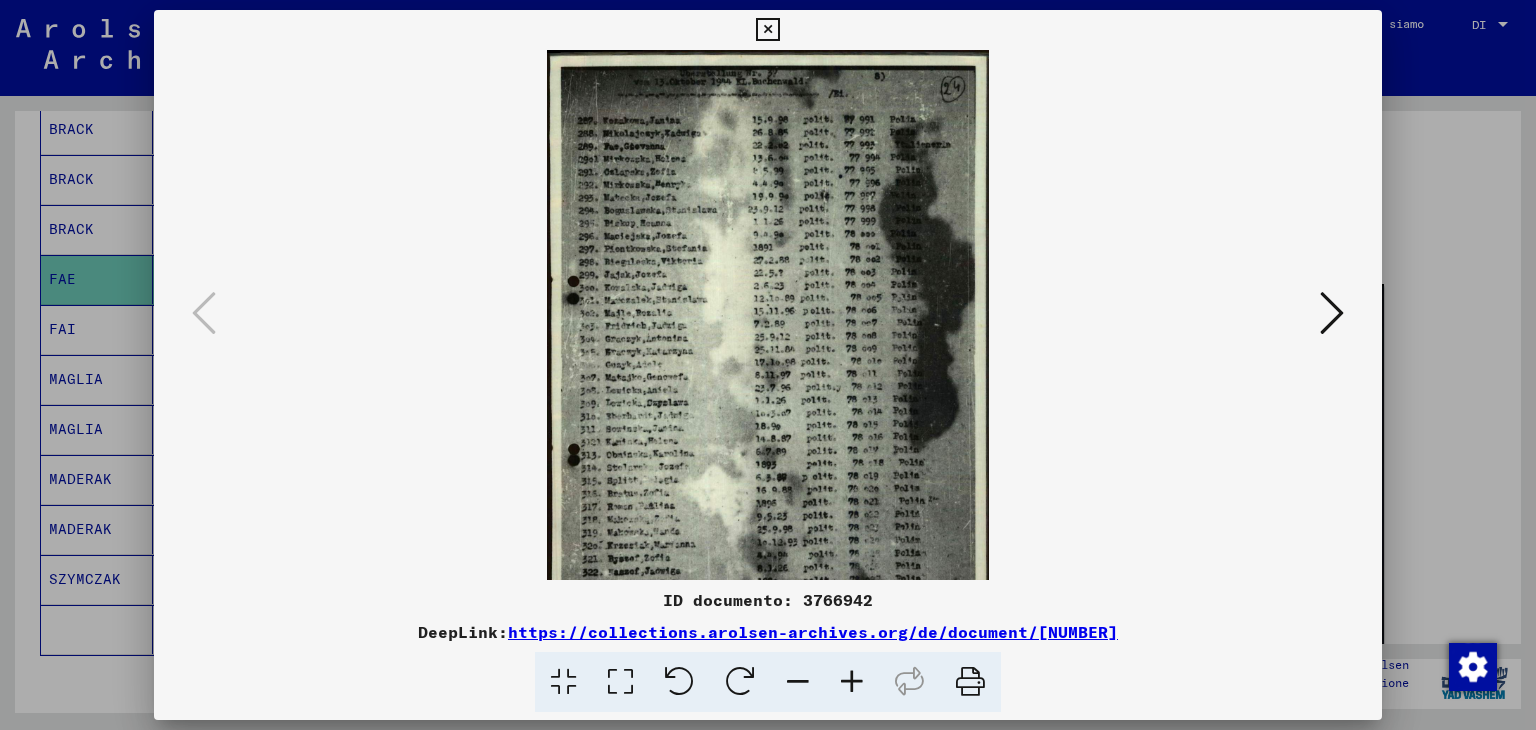 click at bounding box center (852, 682) 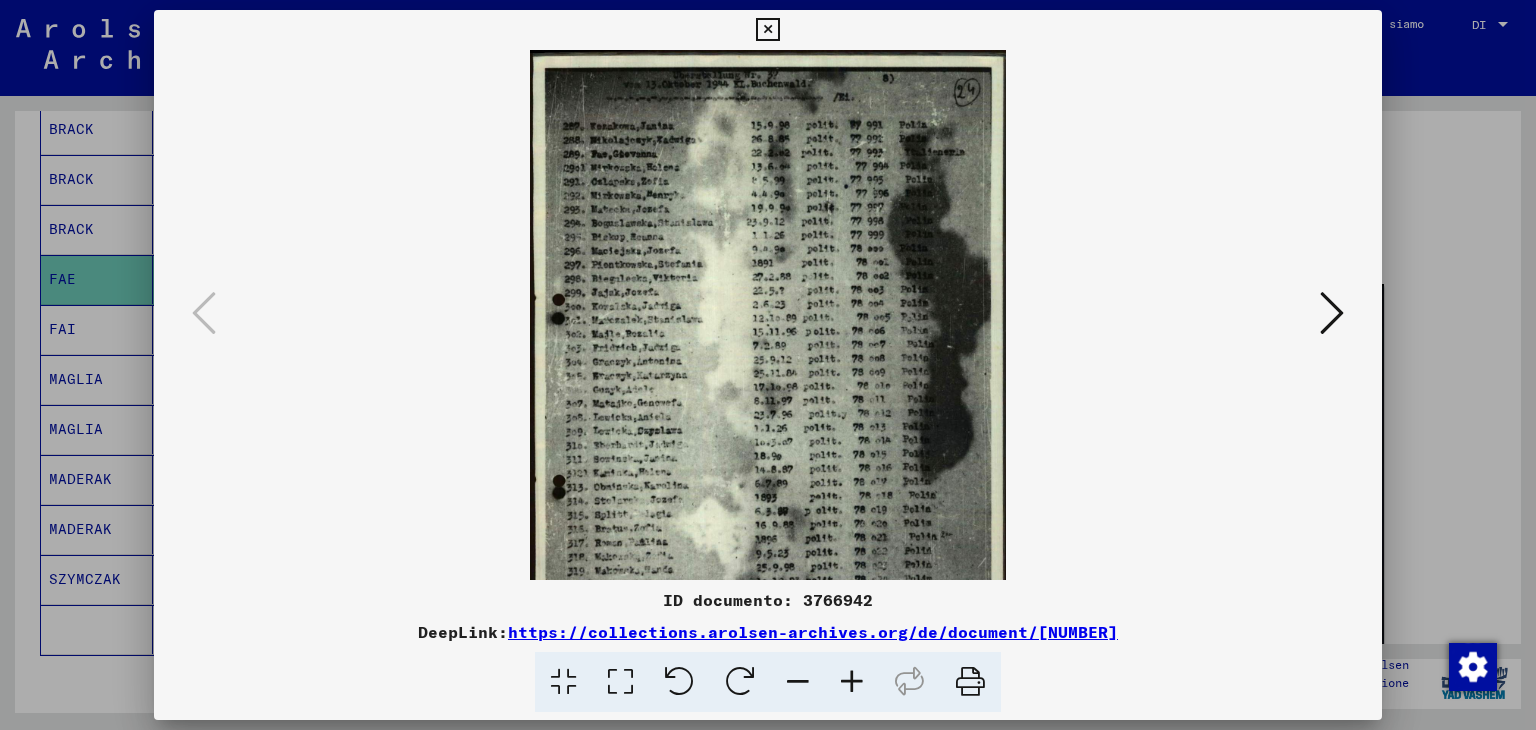 click at bounding box center [852, 682] 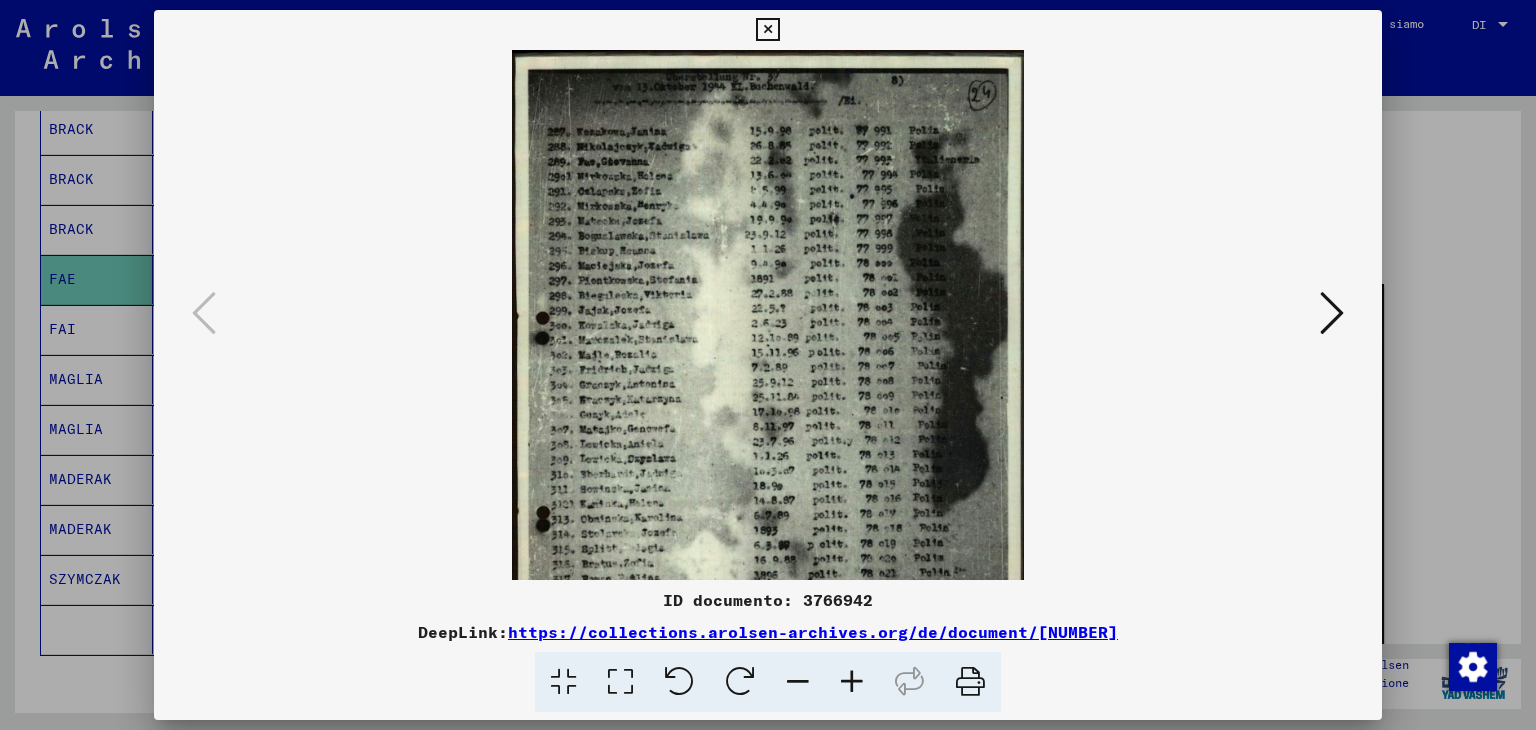 click at bounding box center (852, 682) 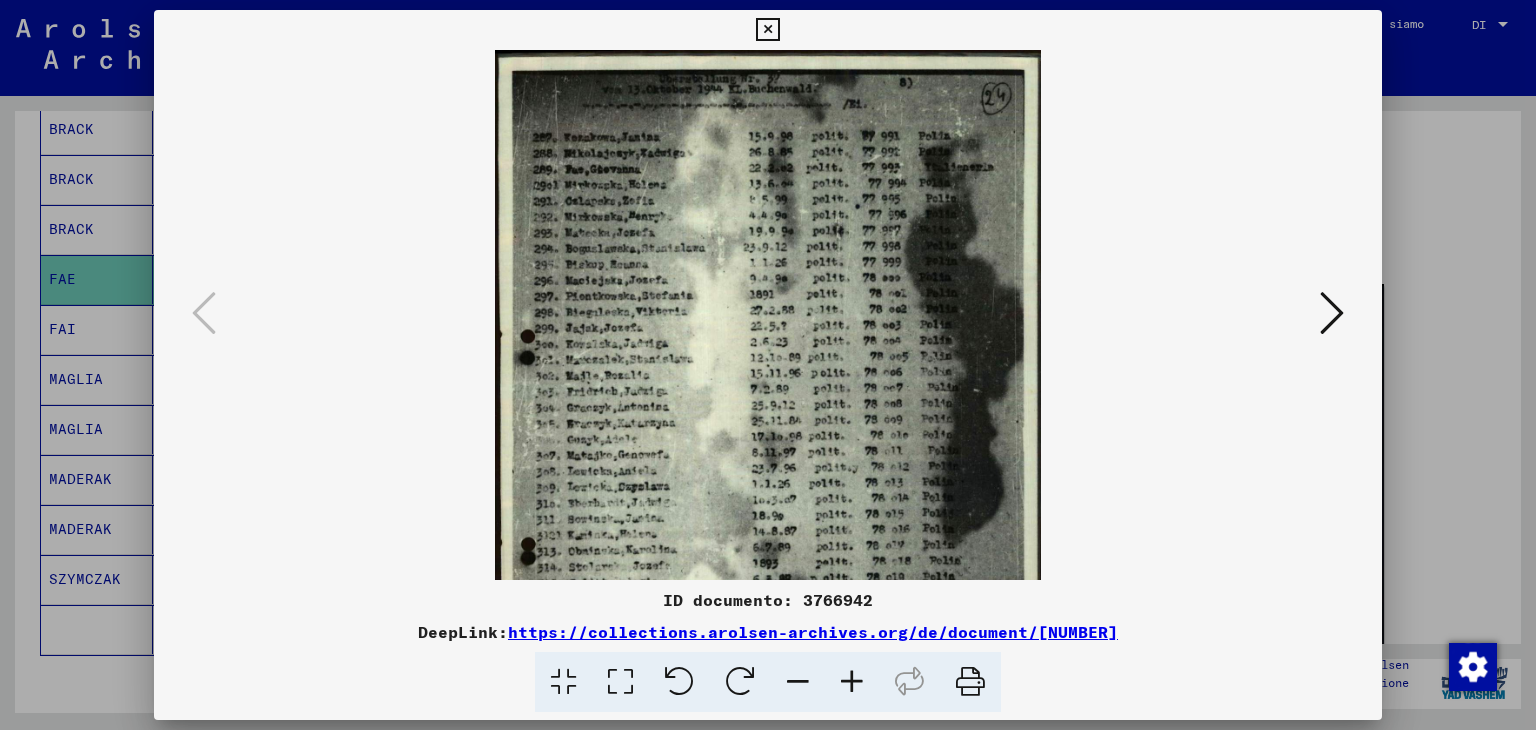 click at bounding box center (852, 682) 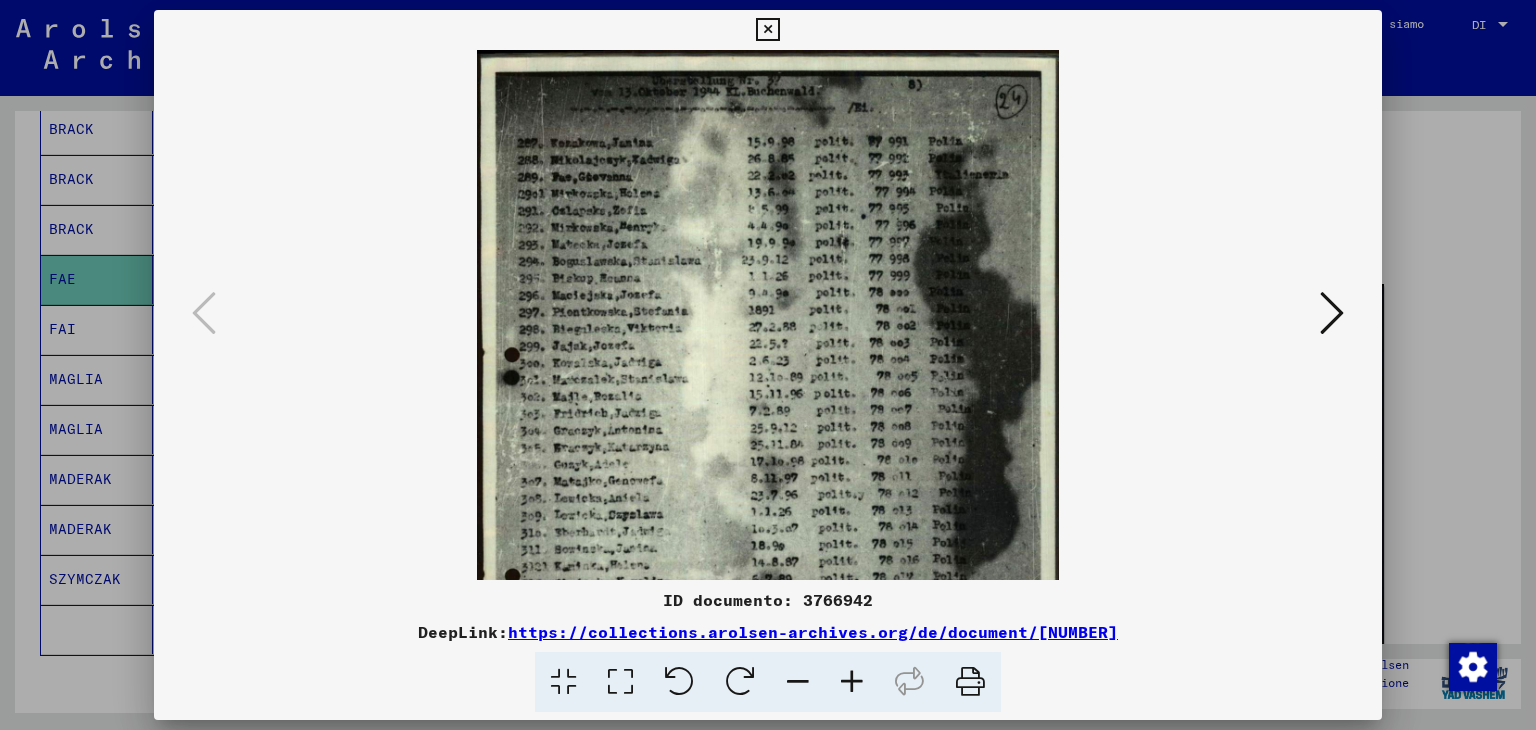 click at bounding box center (852, 682) 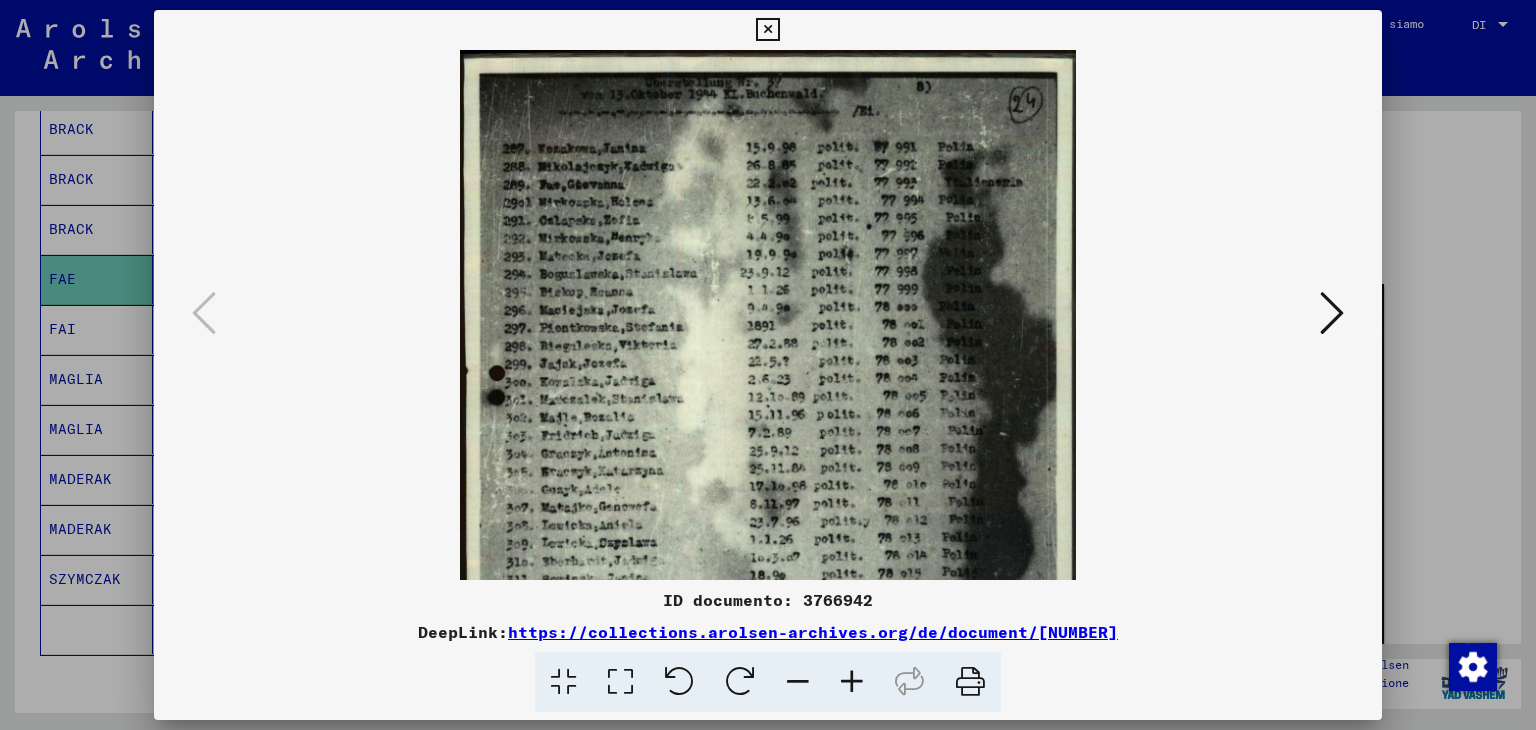 click at bounding box center (852, 682) 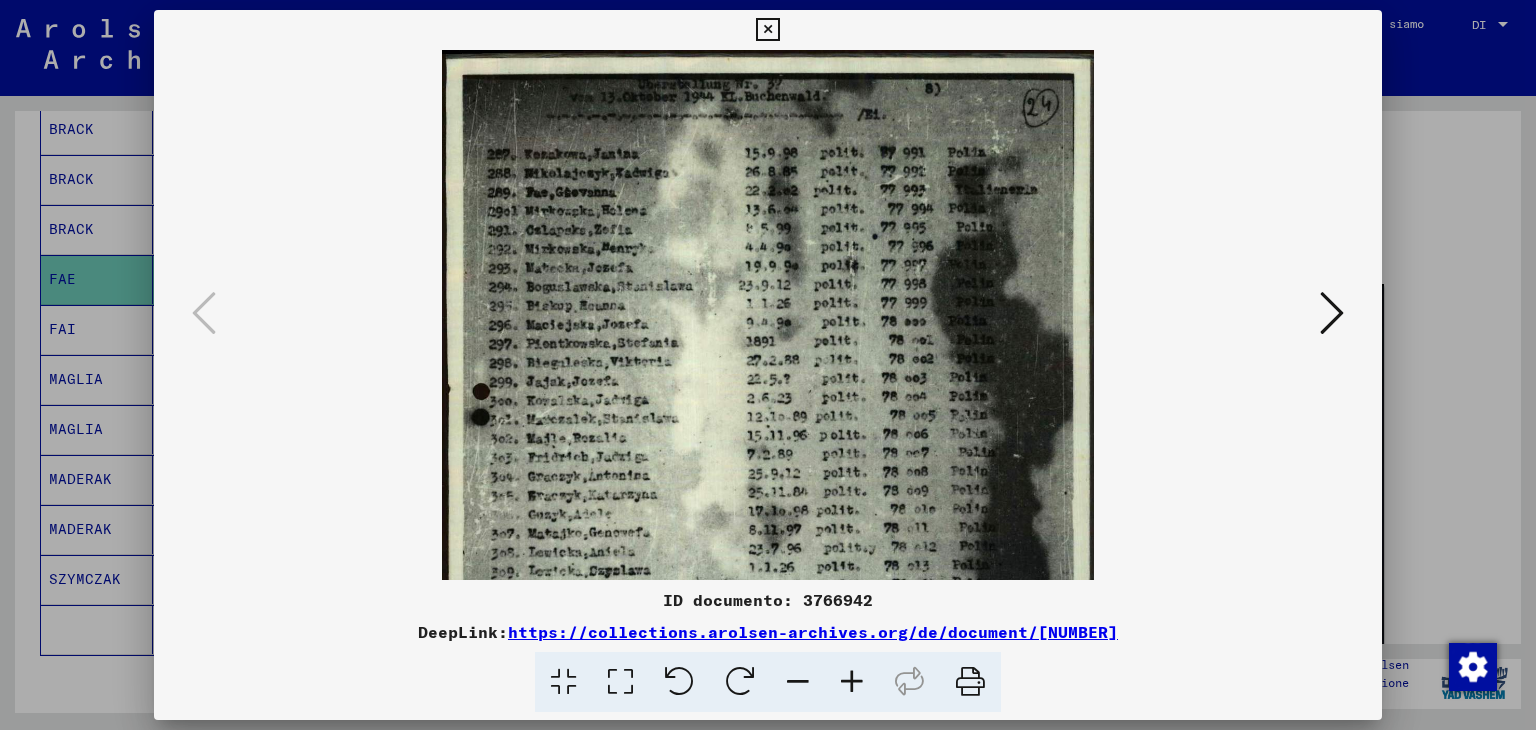 click at bounding box center (852, 682) 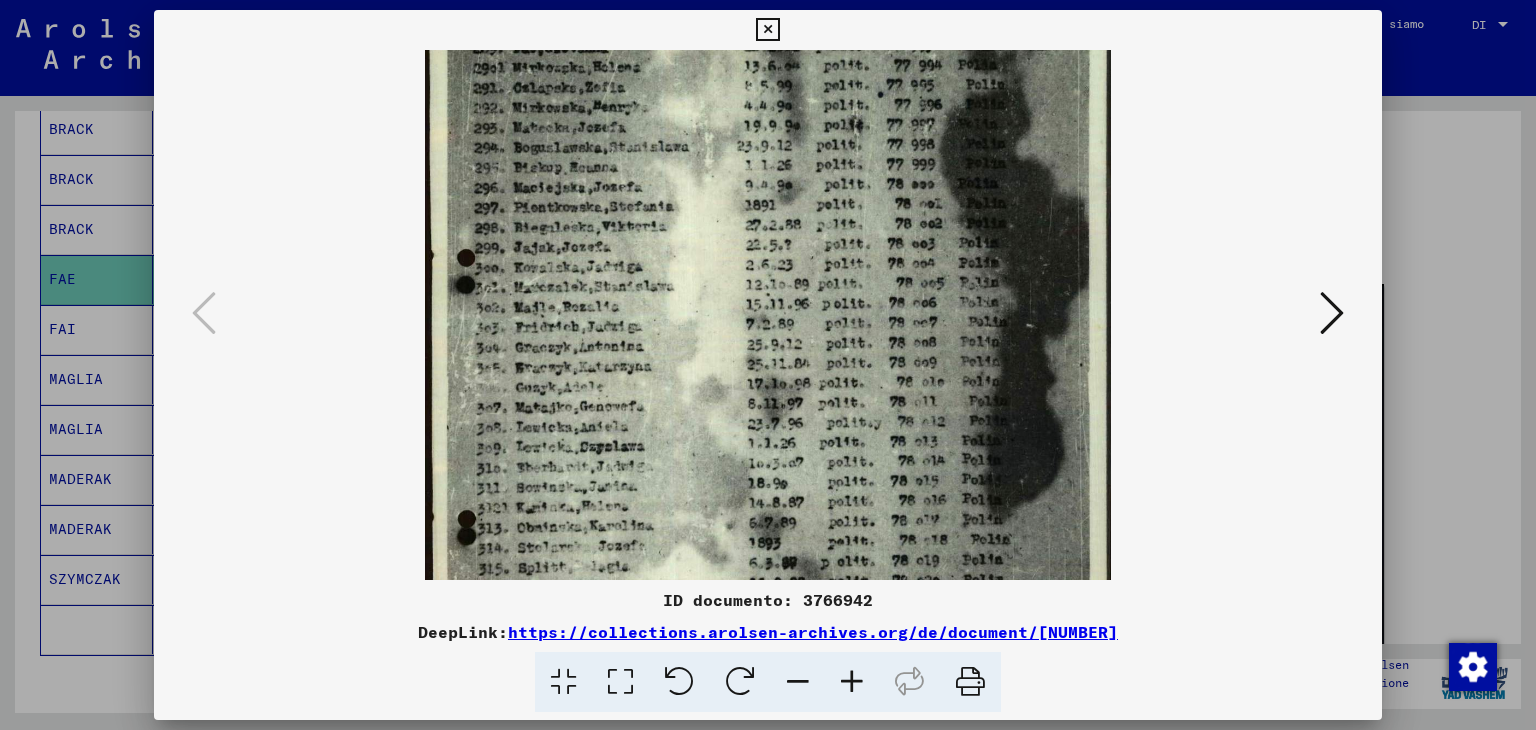 scroll, scrollTop: 167, scrollLeft: 0, axis: vertical 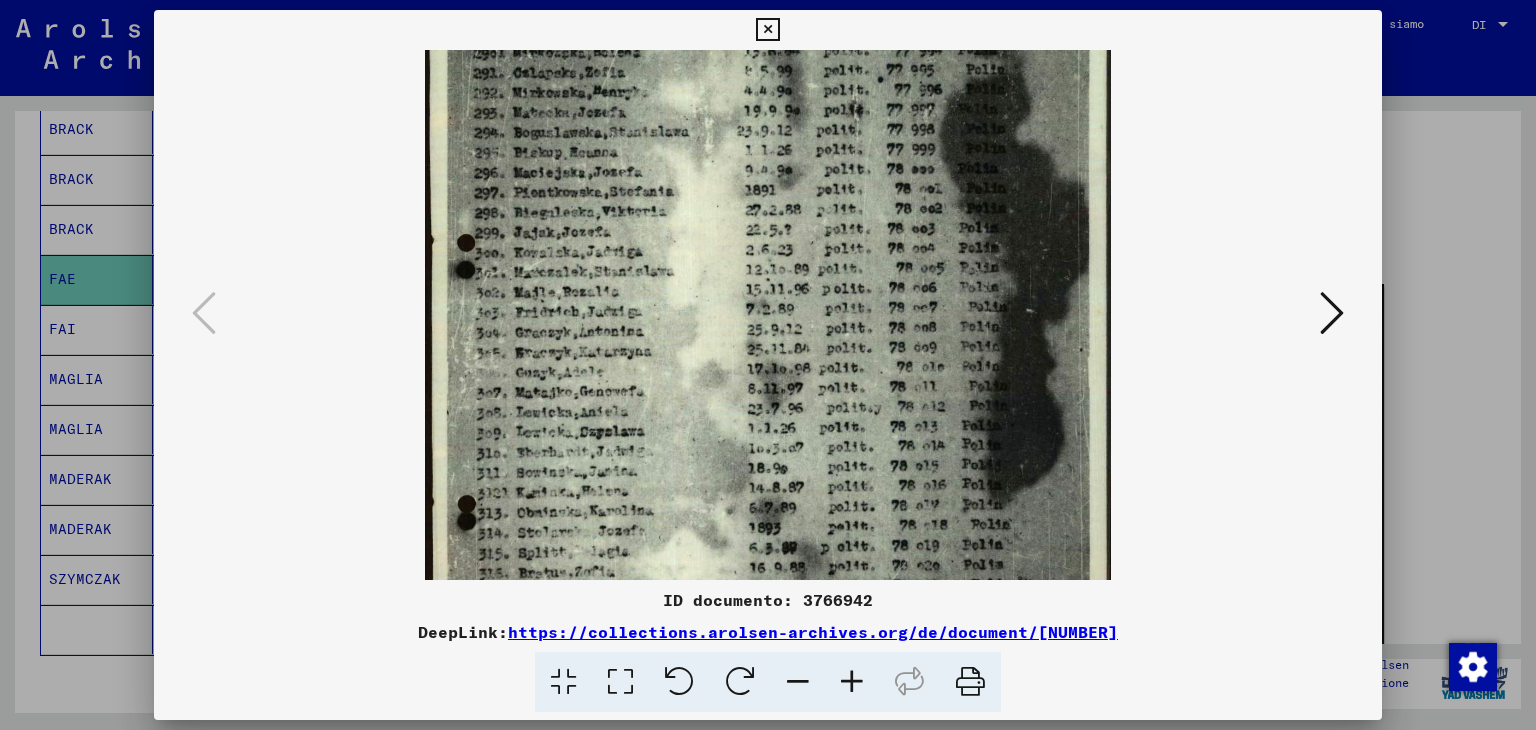 drag, startPoint x: 653, startPoint y: 431, endPoint x: 660, endPoint y: 269, distance: 162.15117 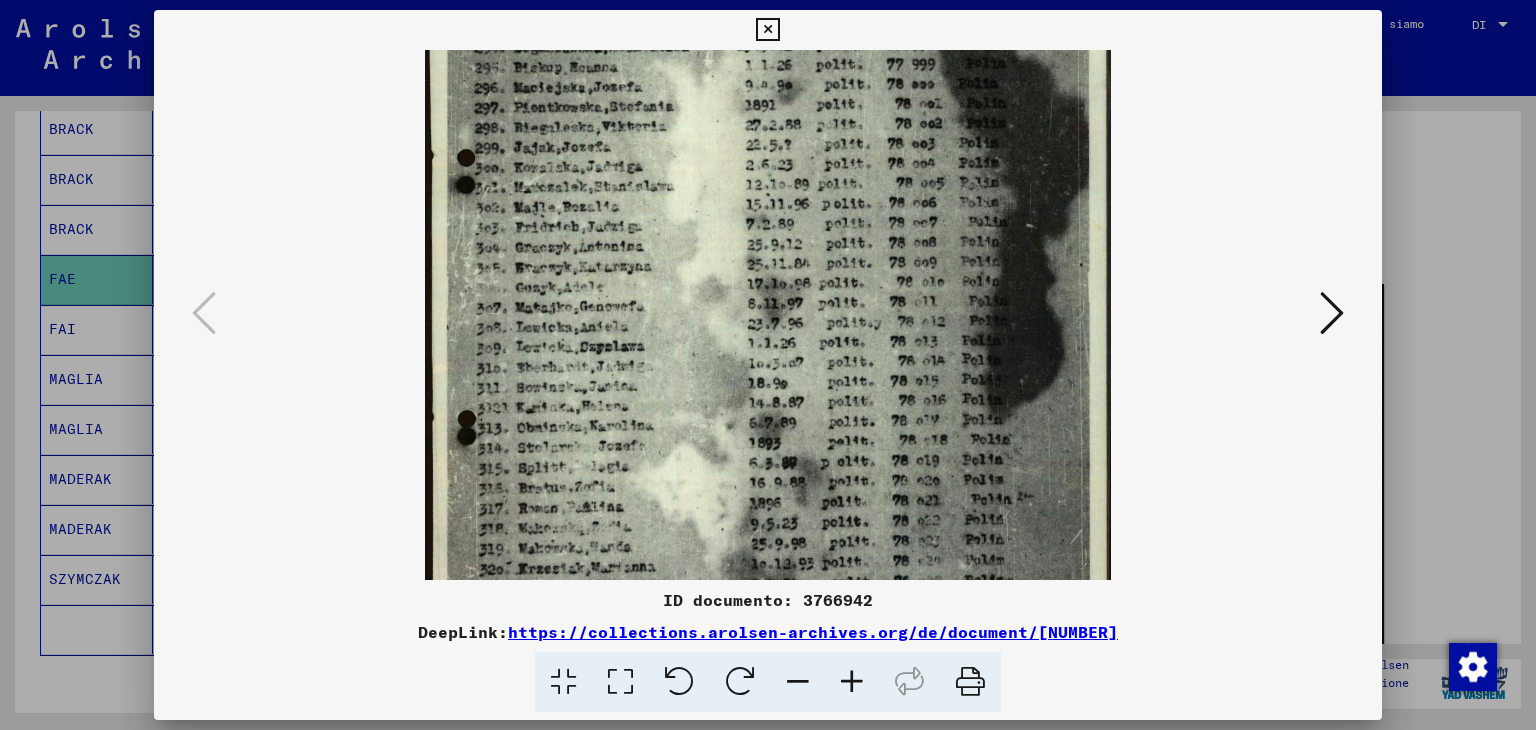 scroll, scrollTop: 262, scrollLeft: 0, axis: vertical 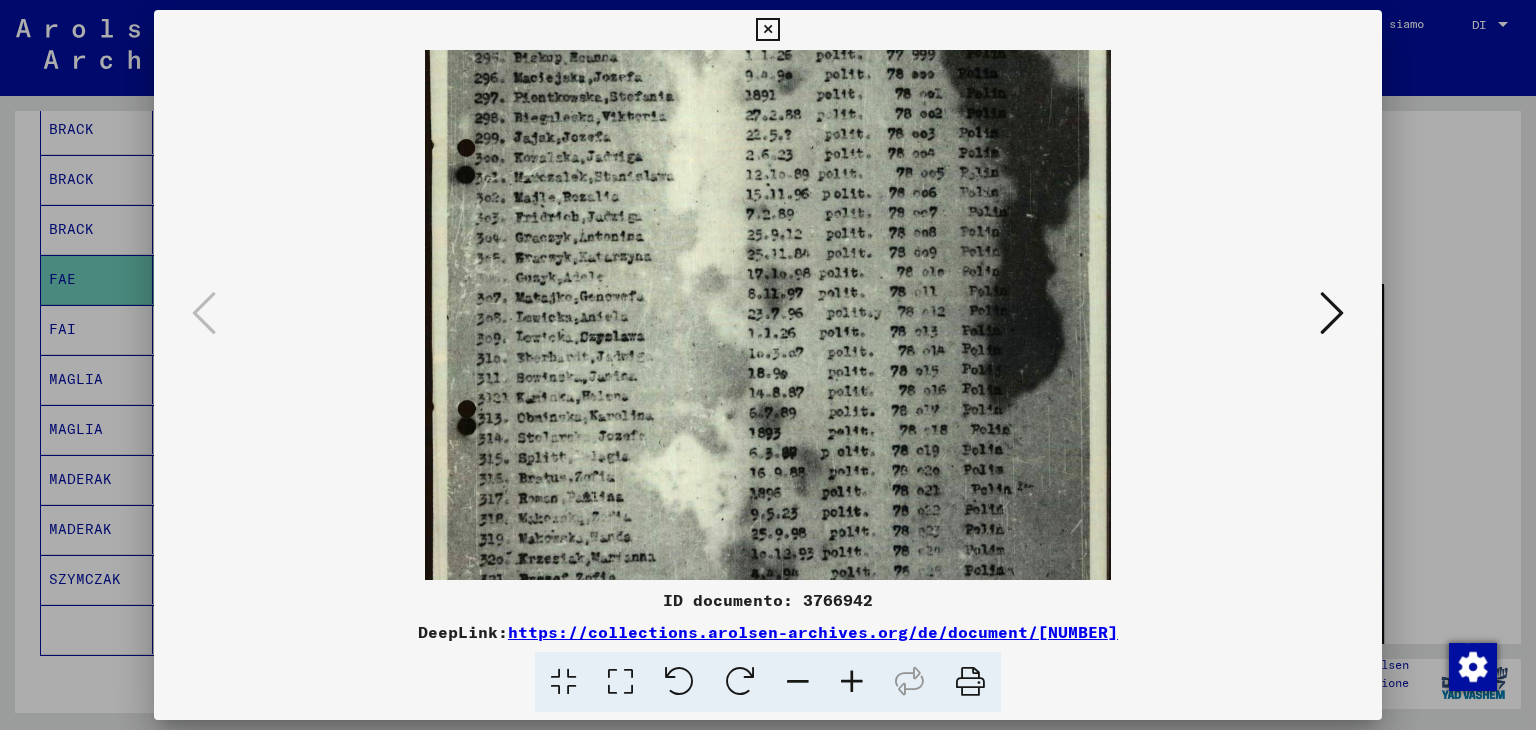 drag, startPoint x: 690, startPoint y: 446, endPoint x: 685, endPoint y: 351, distance: 95.131485 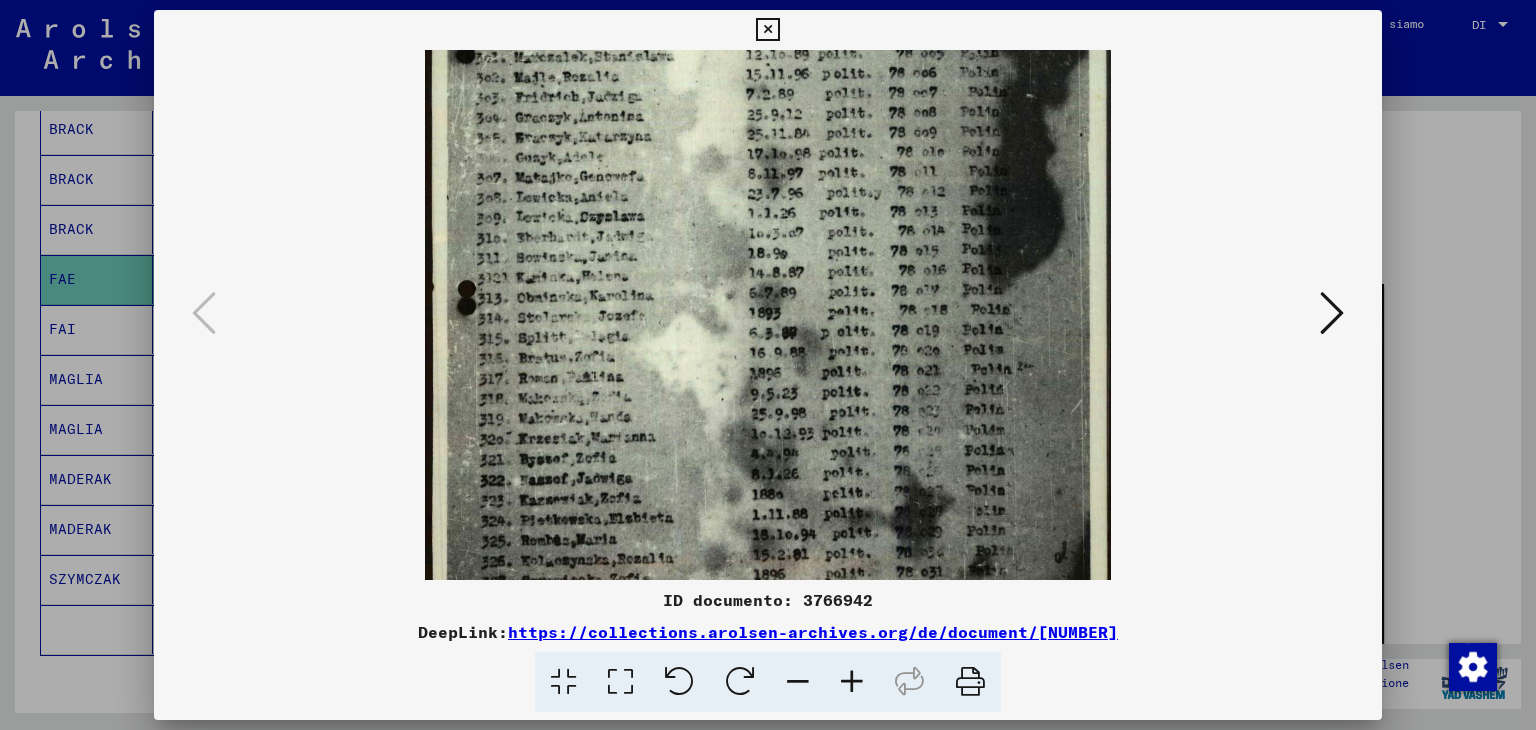 scroll, scrollTop: 384, scrollLeft: 0, axis: vertical 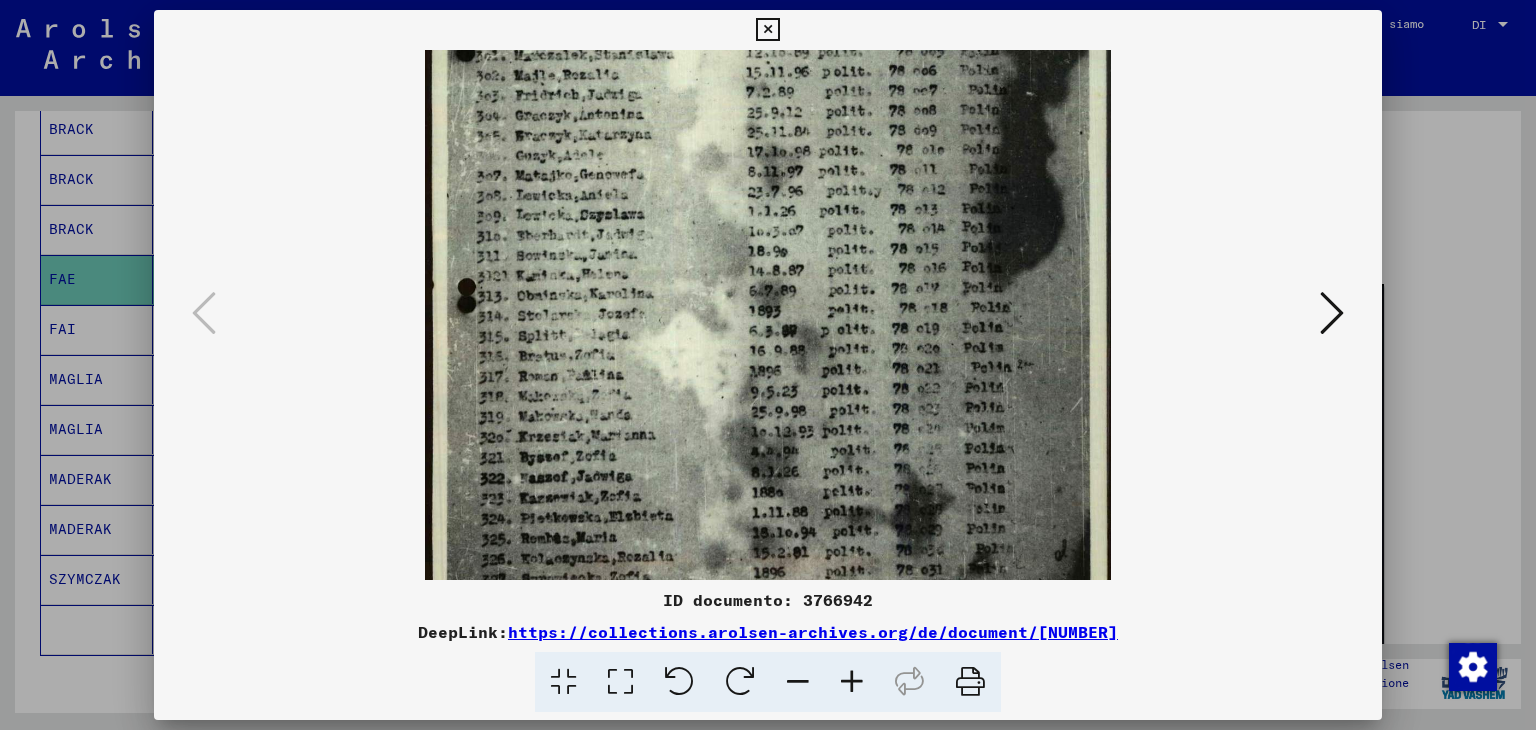 drag, startPoint x: 701, startPoint y: 486, endPoint x: 707, endPoint y: 378, distance: 108.16654 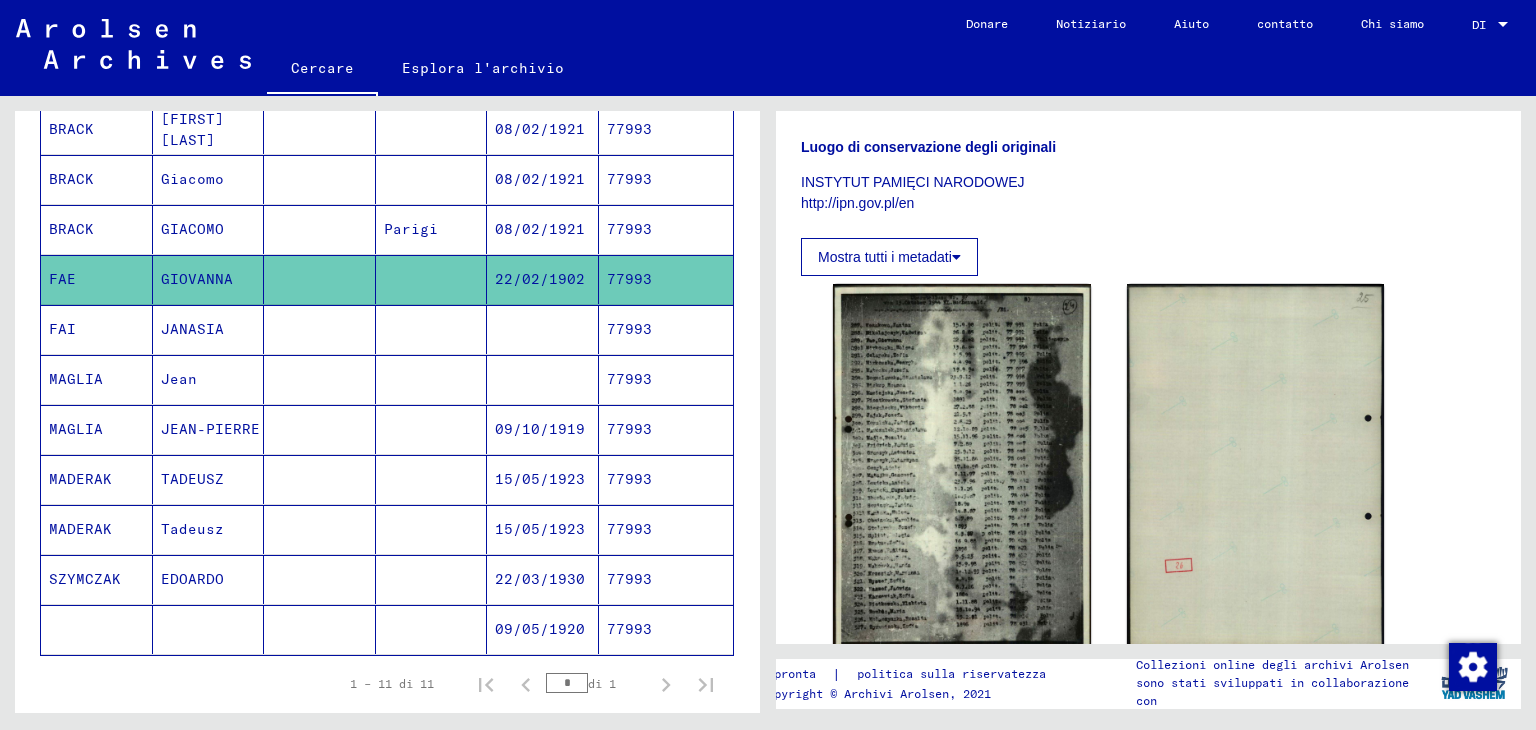 click on "77993" at bounding box center [629, 429] 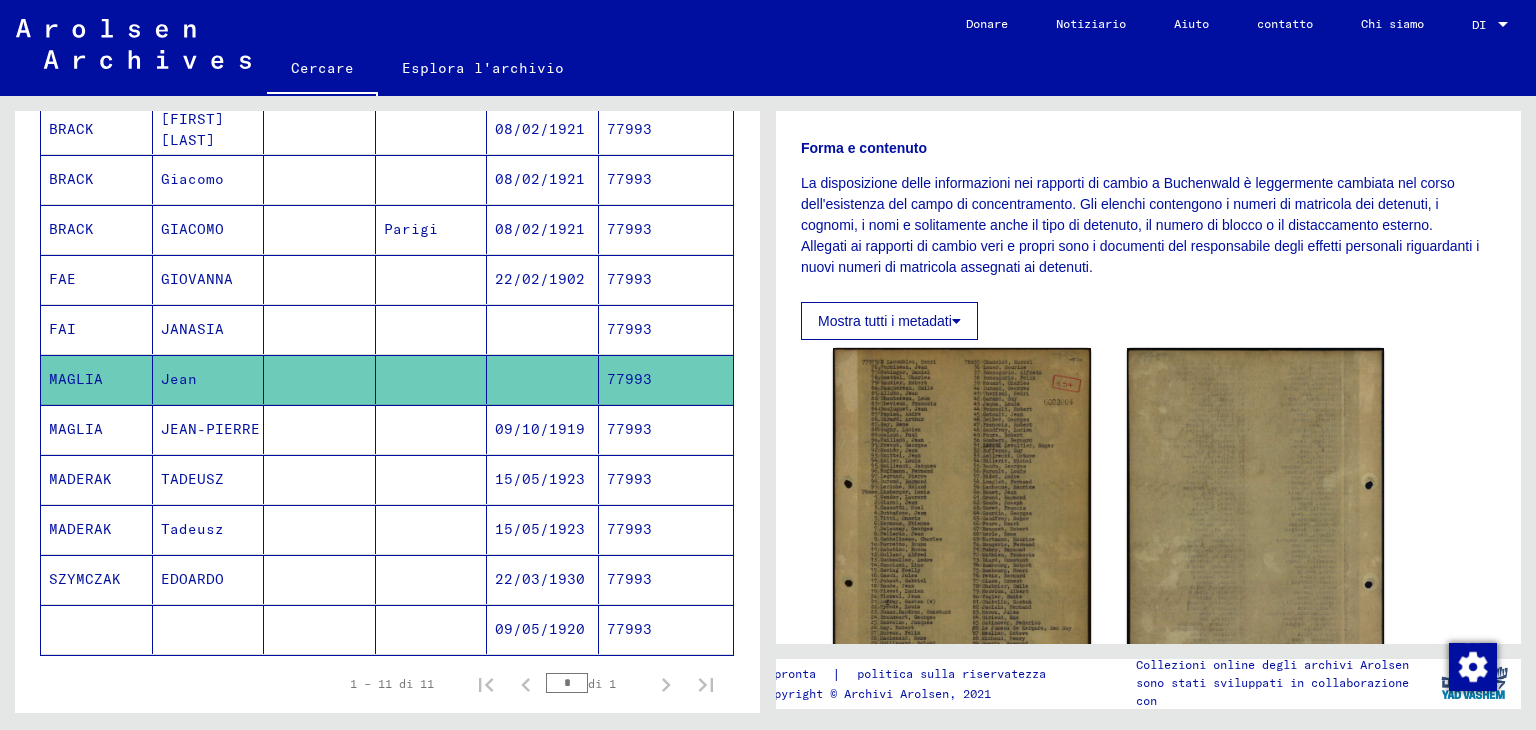 scroll, scrollTop: 300, scrollLeft: 0, axis: vertical 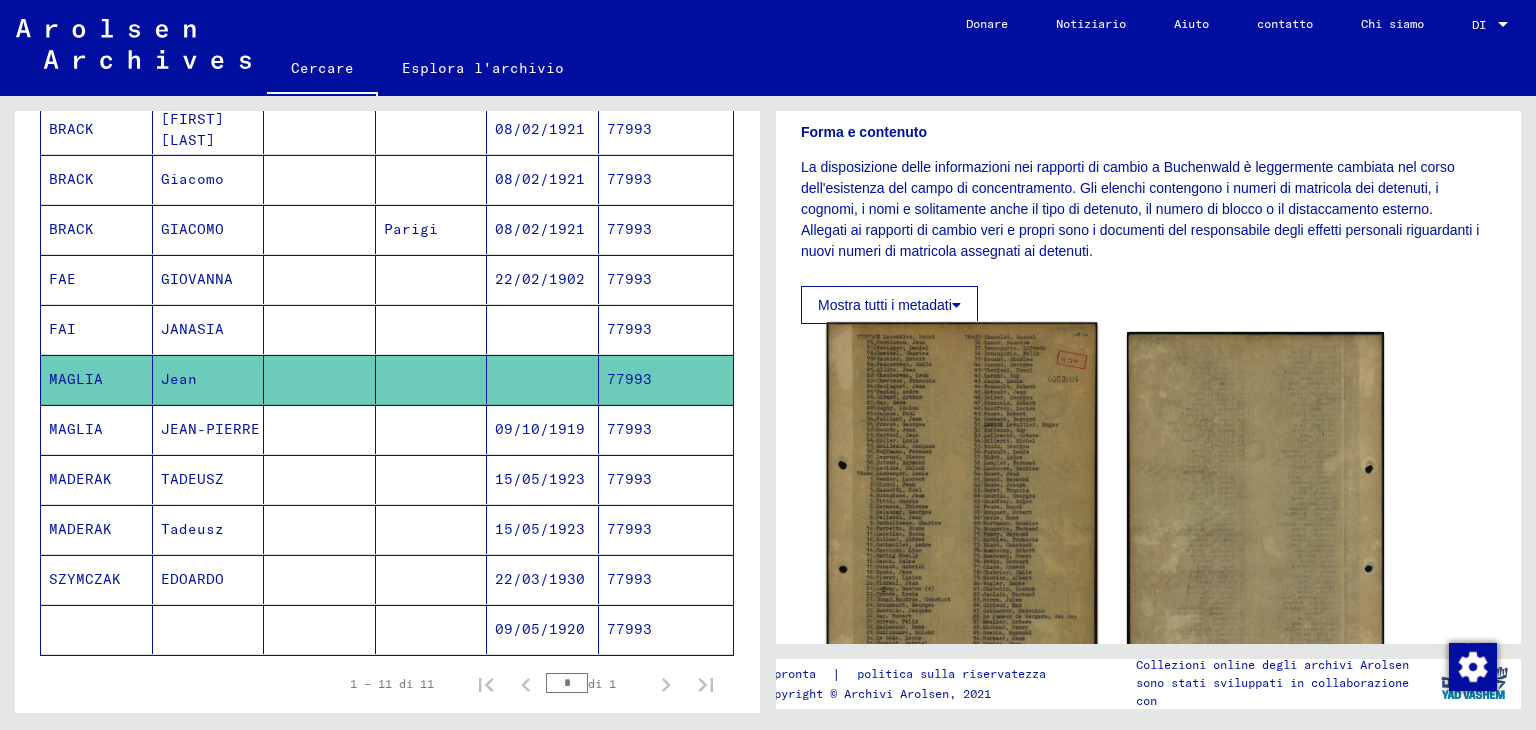 click 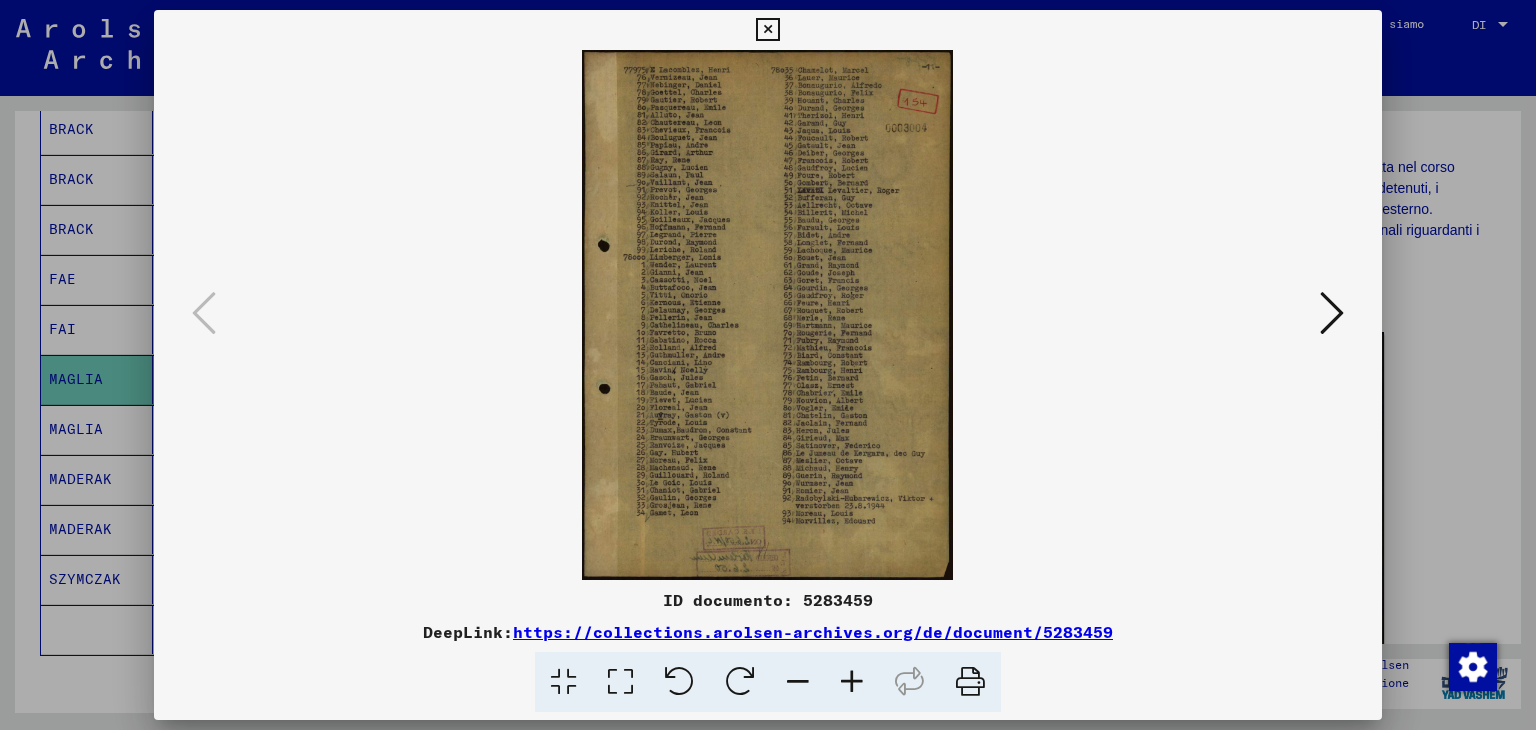 click at bounding box center (852, 682) 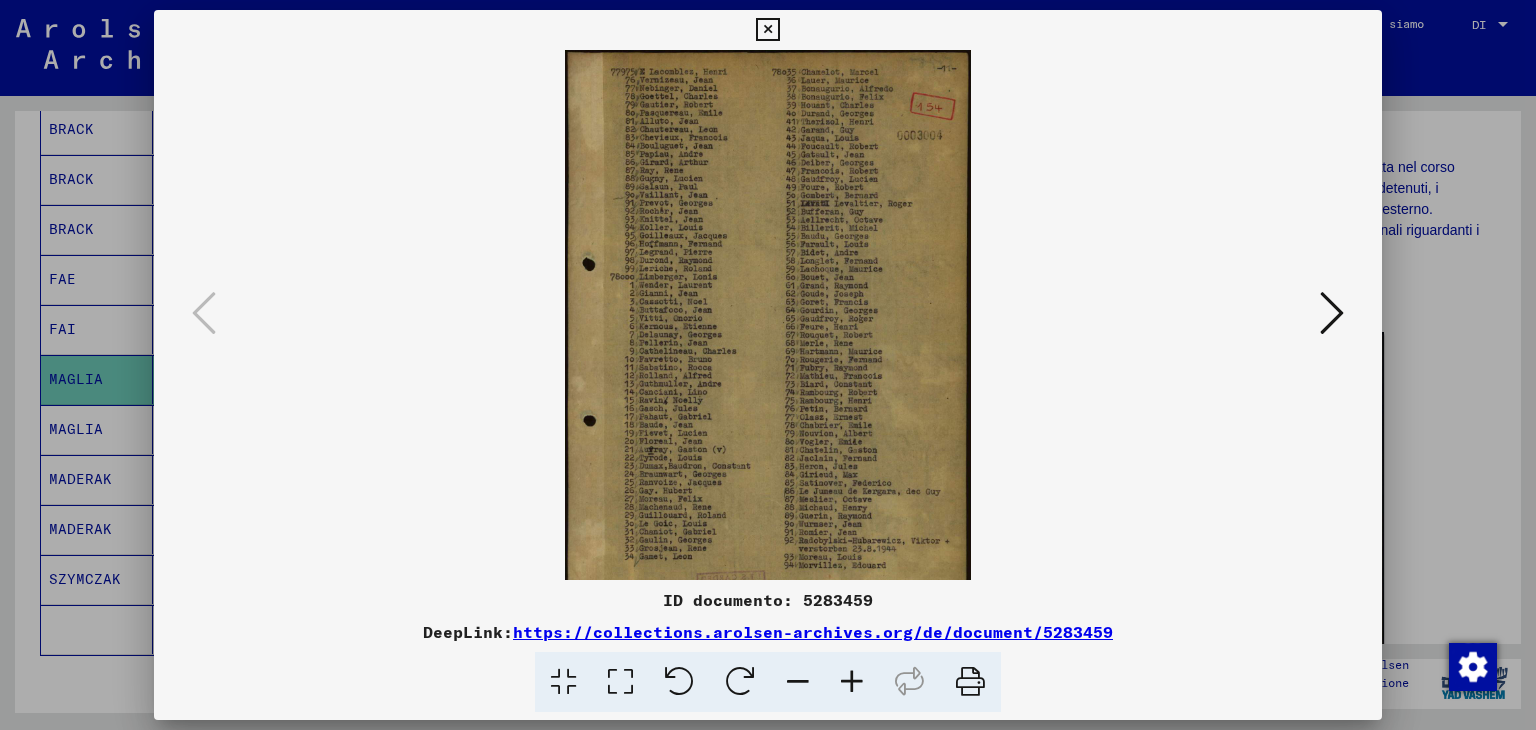 click at bounding box center (852, 682) 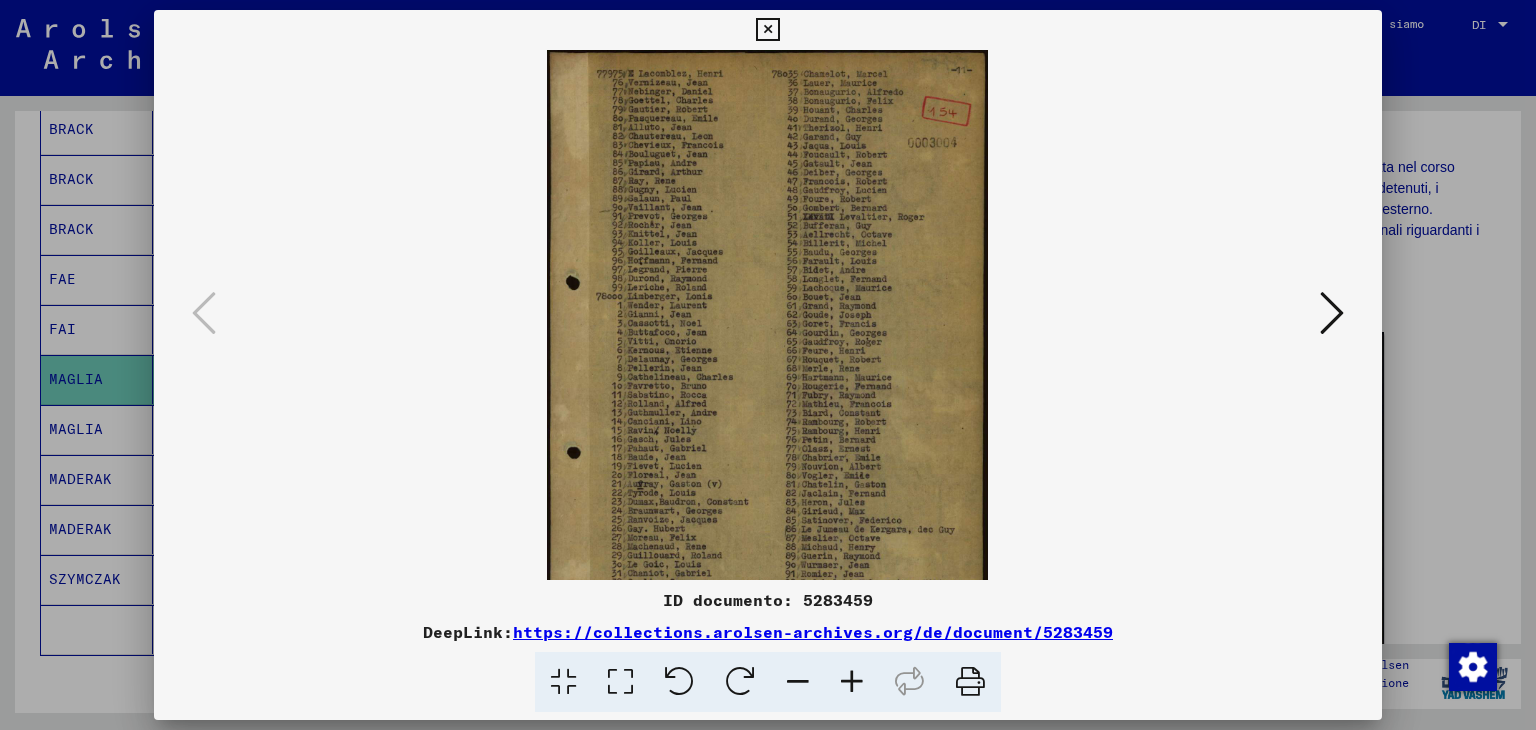 click at bounding box center [852, 682] 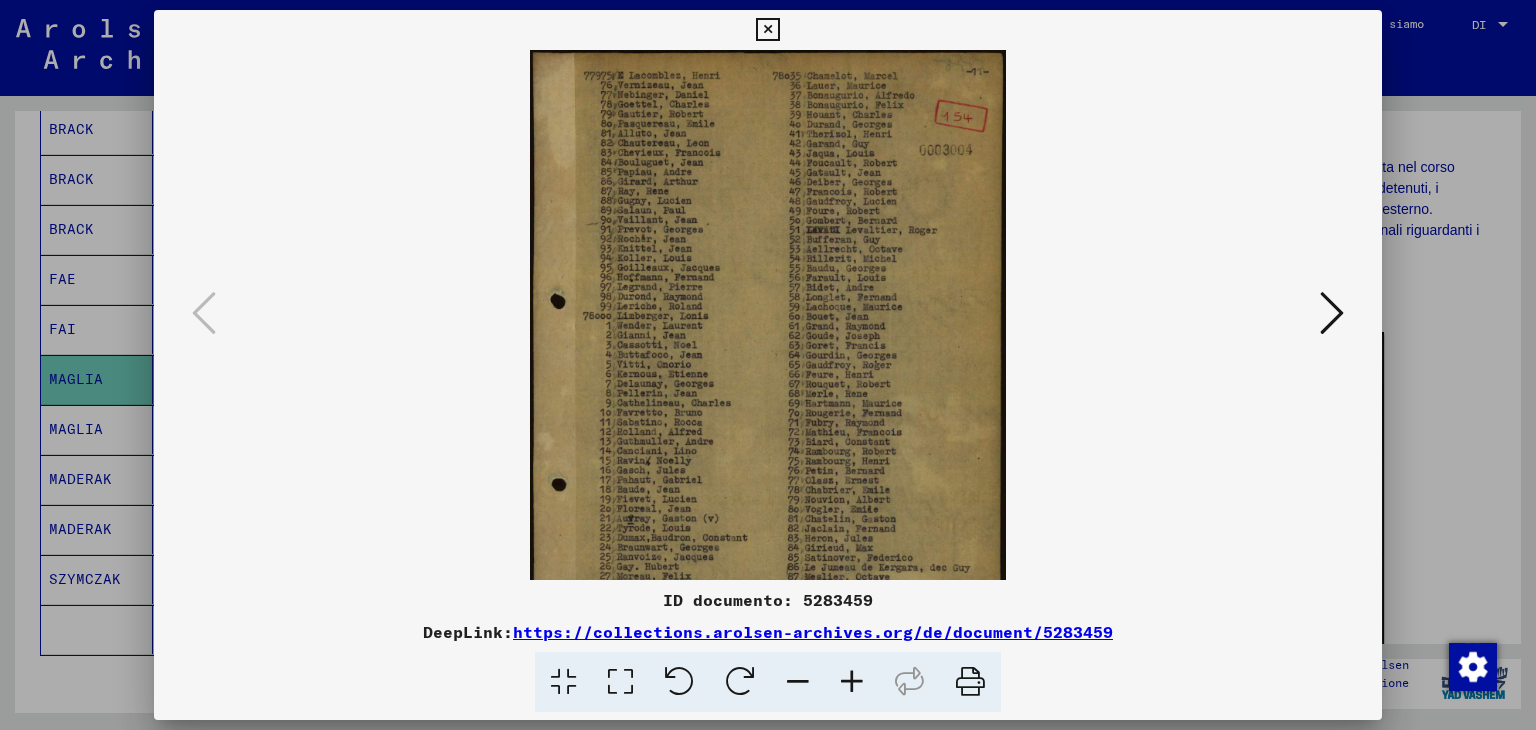 click at bounding box center (852, 682) 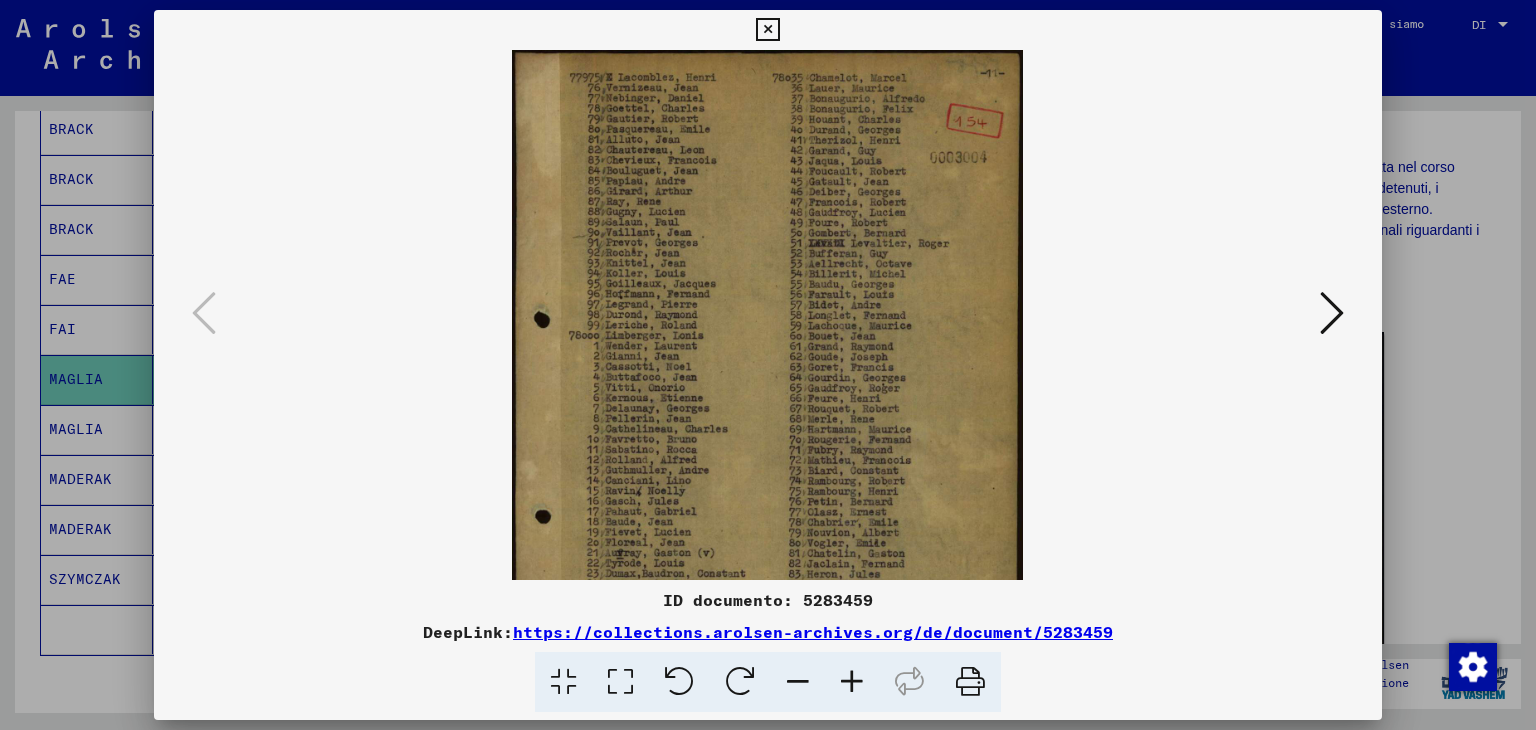 click at bounding box center (852, 682) 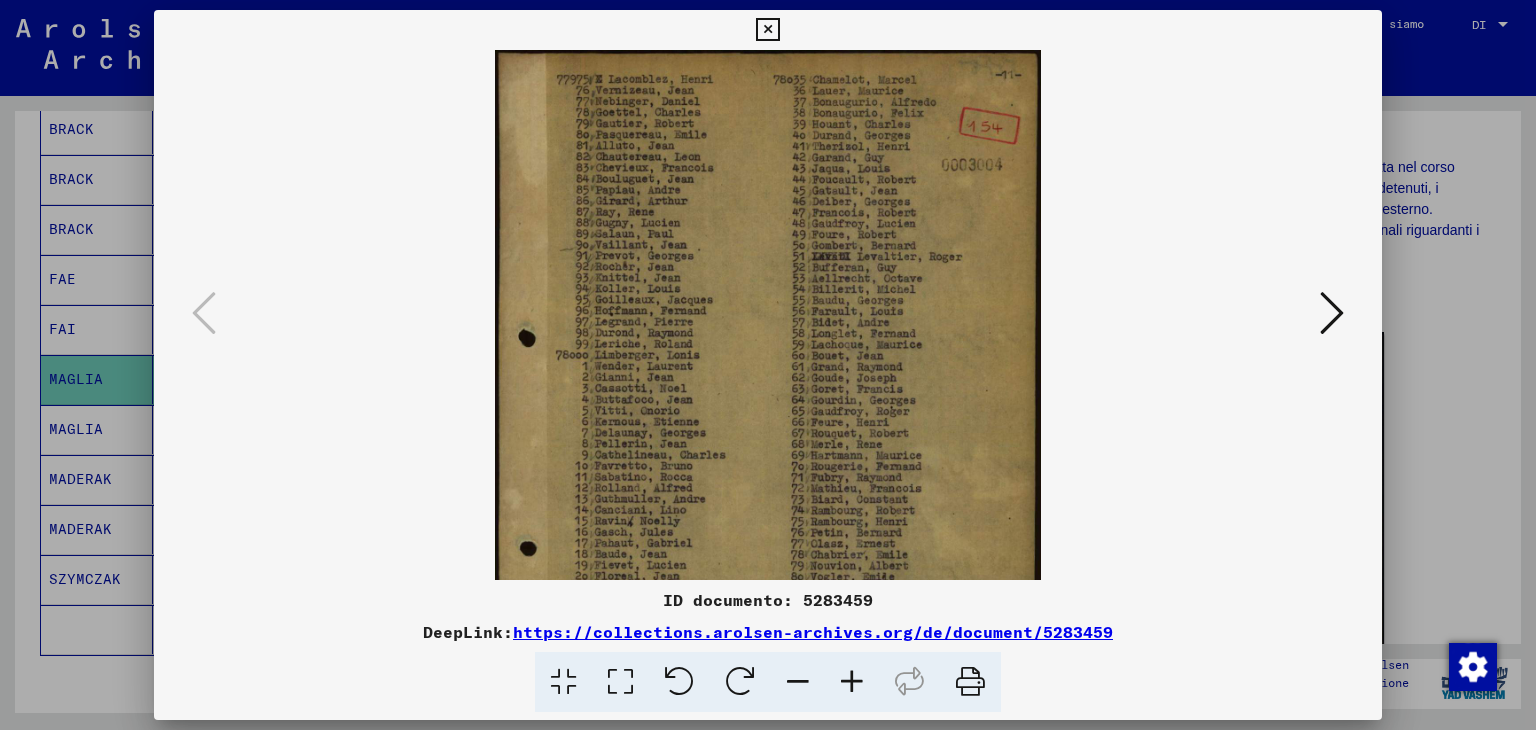 click at bounding box center (852, 682) 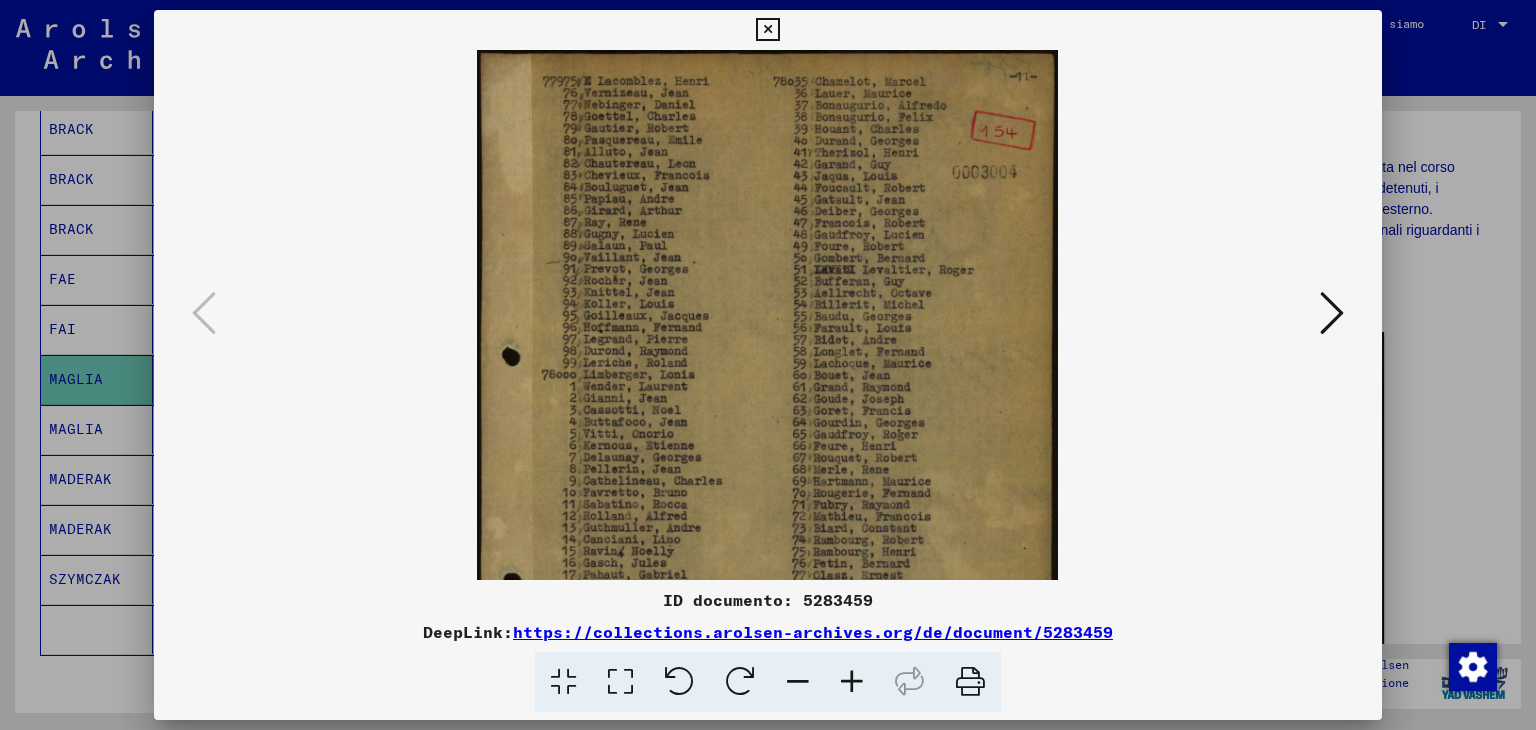 click at bounding box center (852, 682) 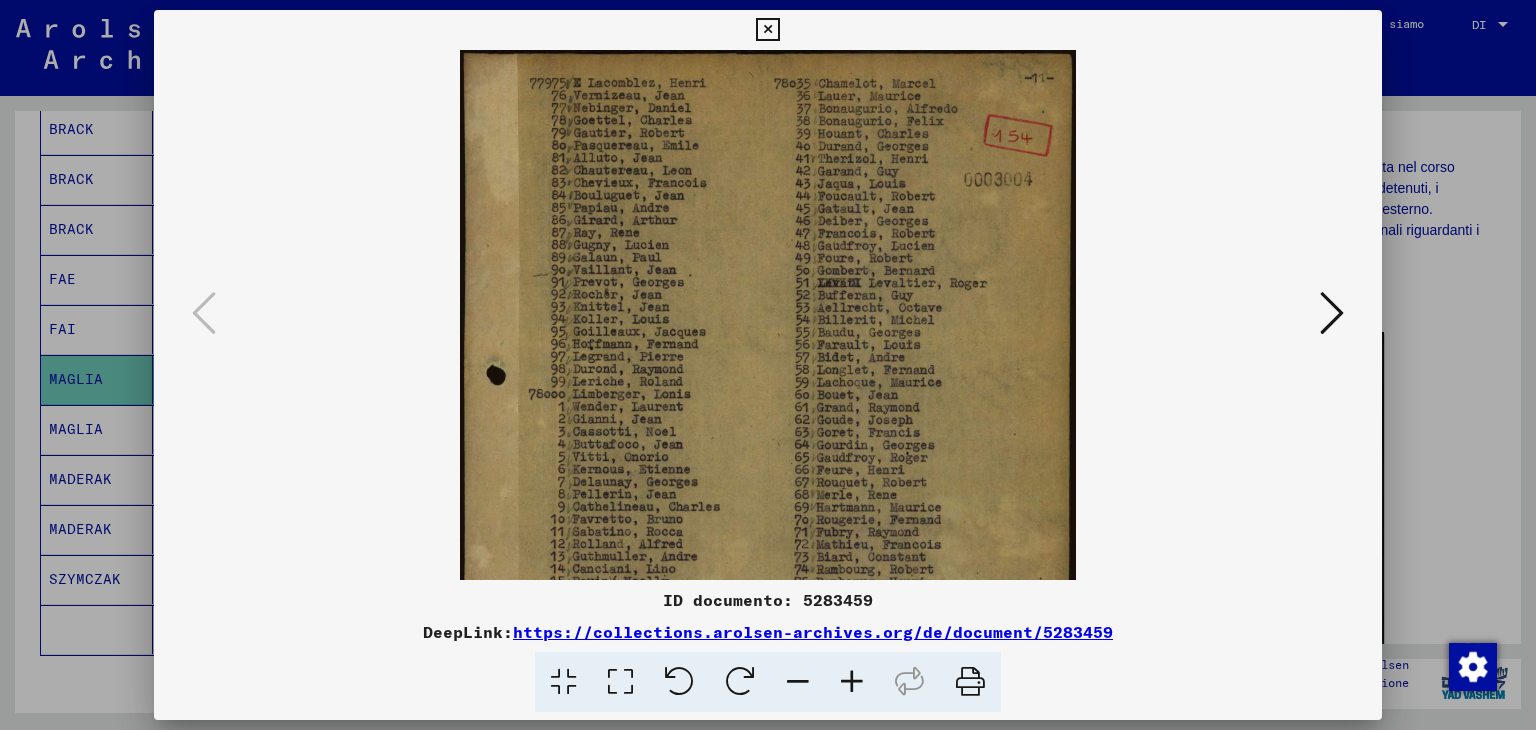 click at bounding box center (852, 682) 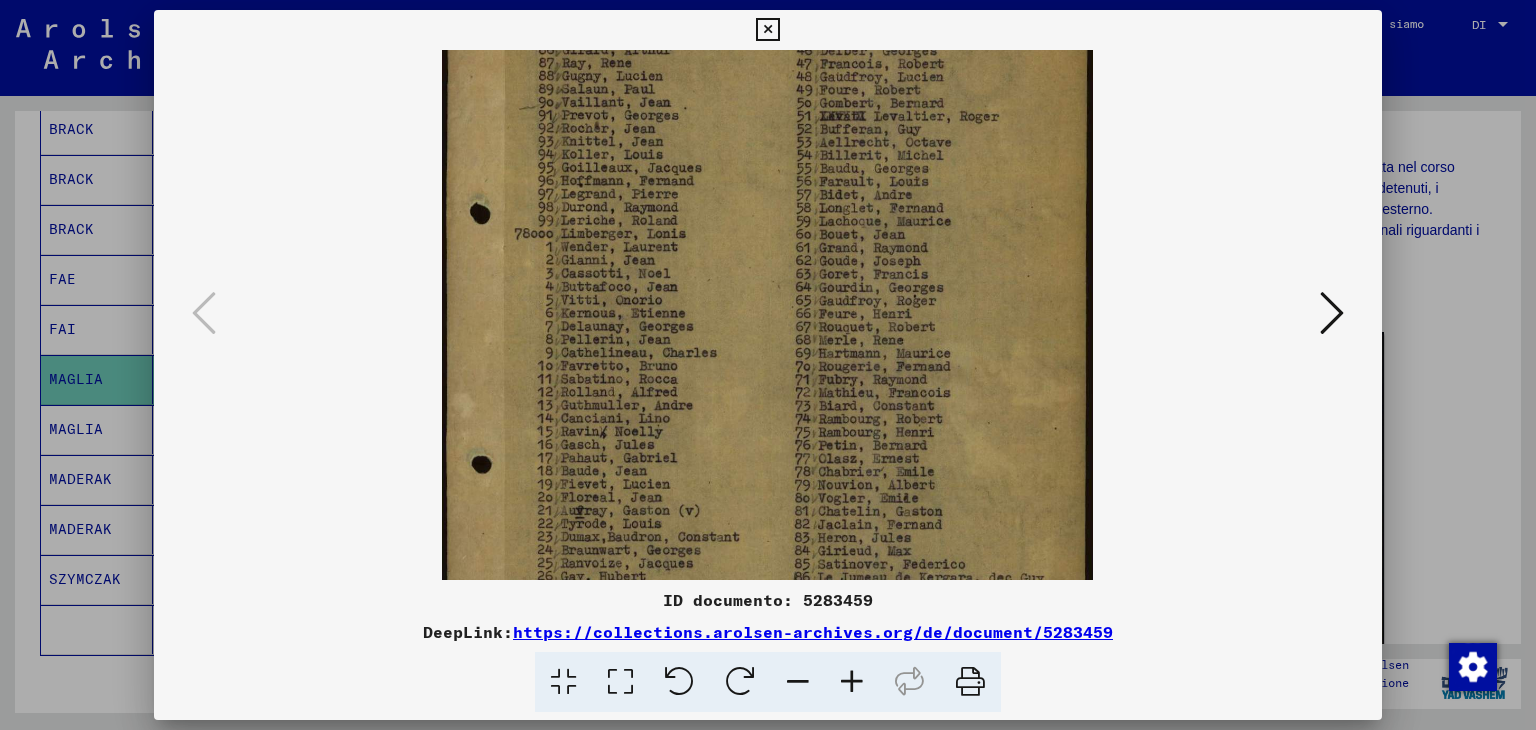scroll, scrollTop: 181, scrollLeft: 0, axis: vertical 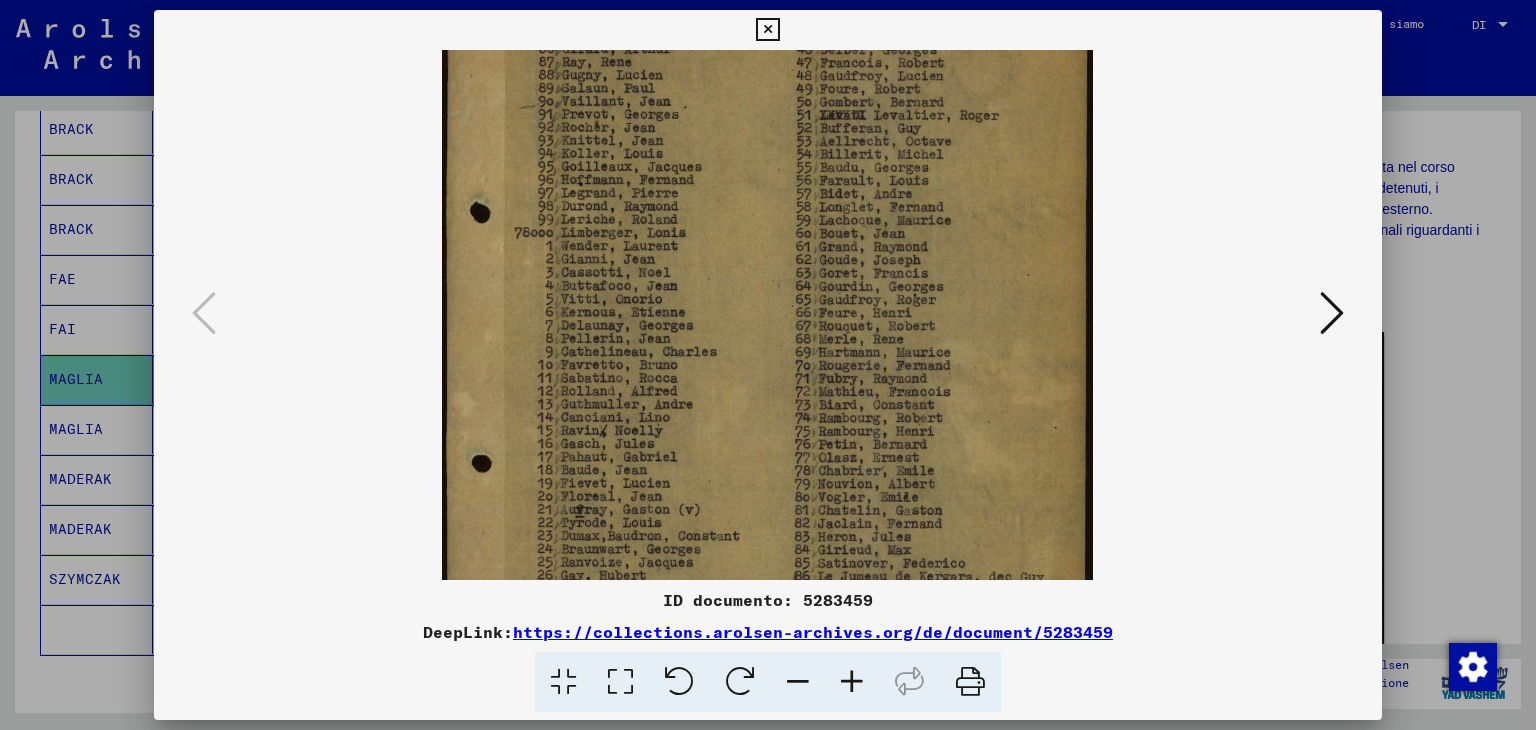 drag, startPoint x: 764, startPoint y: 464, endPoint x: 776, endPoint y: 288, distance: 176.40862 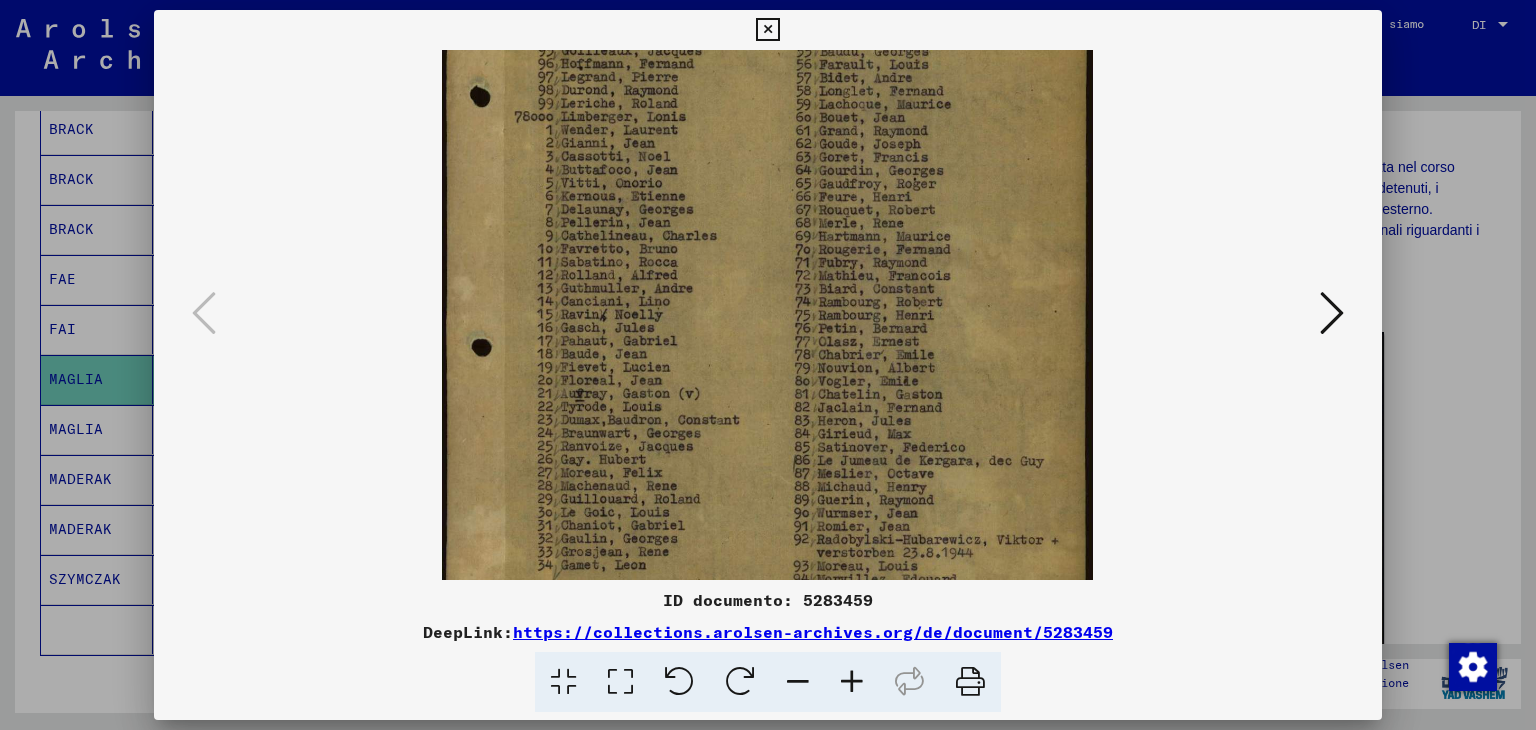 scroll, scrollTop: 323, scrollLeft: 0, axis: vertical 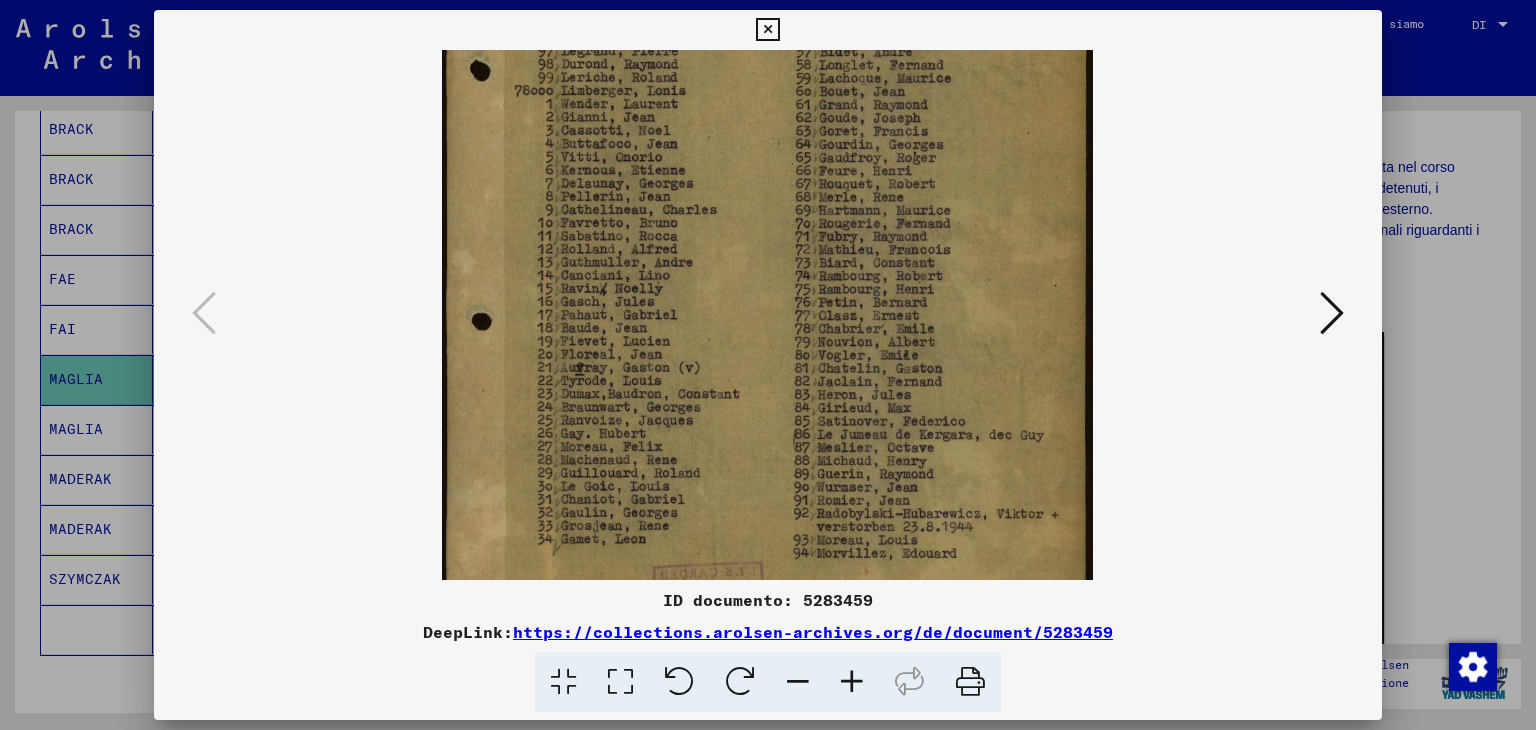 drag, startPoint x: 706, startPoint y: 421, endPoint x: 712, endPoint y: 280, distance: 141.12761 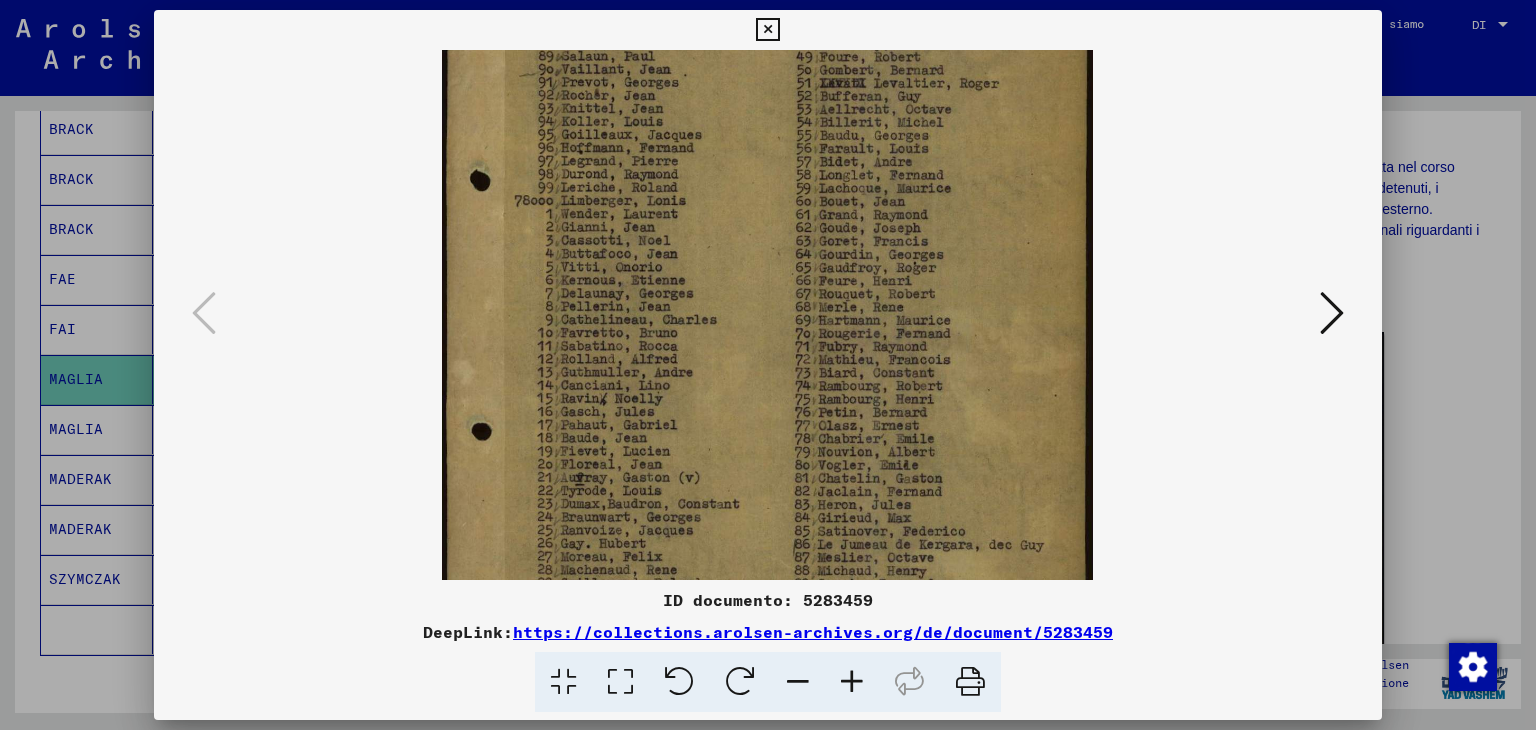 scroll, scrollTop: 145, scrollLeft: 0, axis: vertical 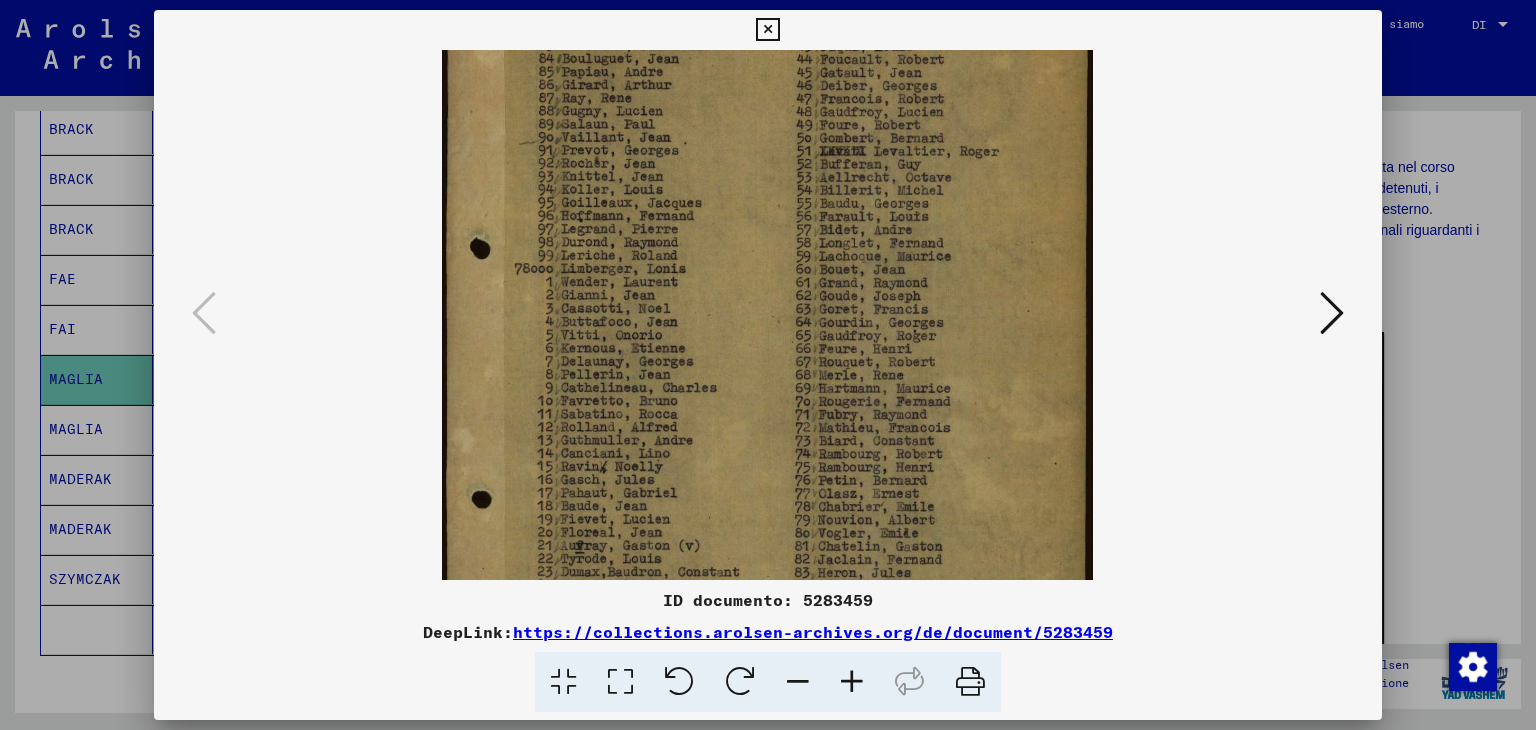 drag, startPoint x: 826, startPoint y: 345, endPoint x: 824, endPoint y: 527, distance: 182.01099 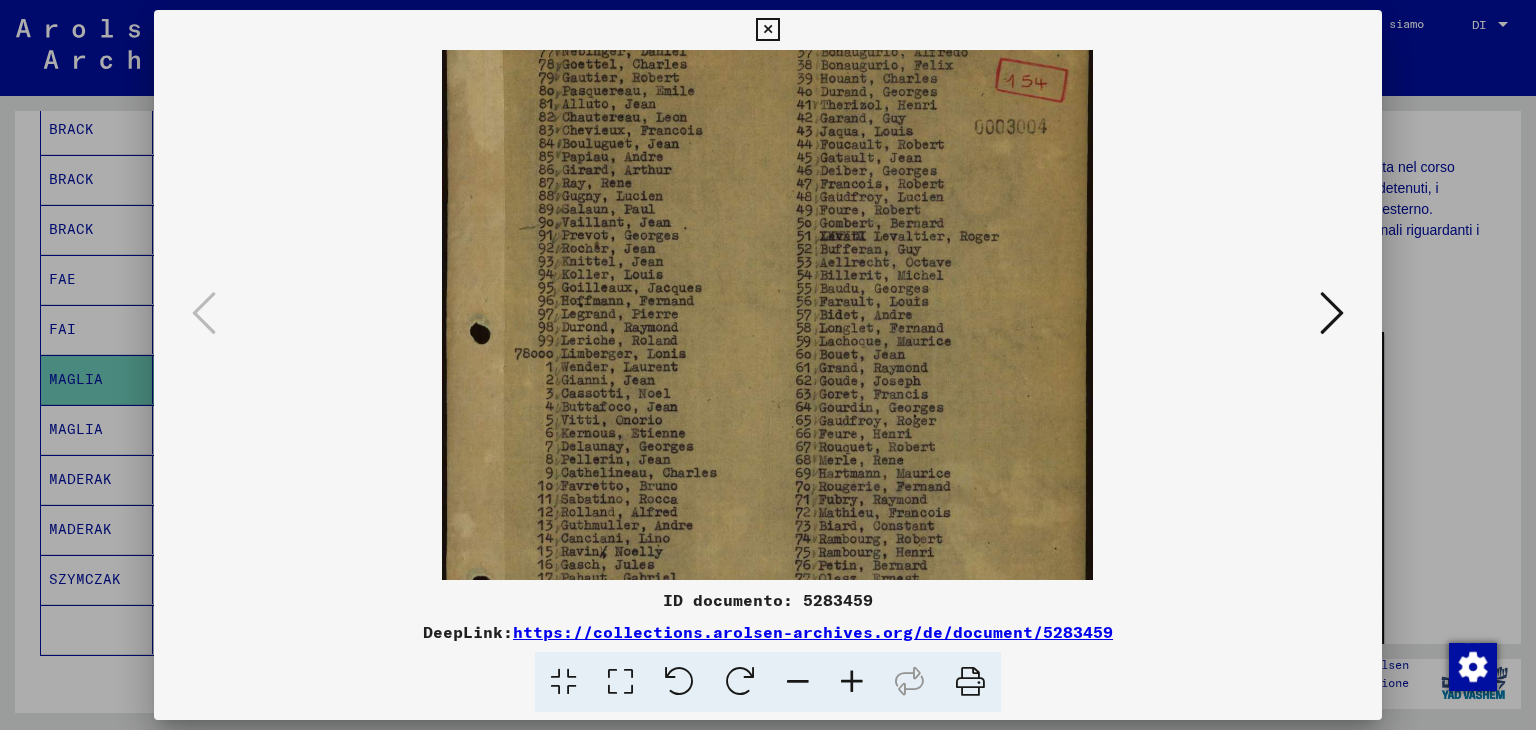 drag, startPoint x: 826, startPoint y: 443, endPoint x: 829, endPoint y: 532, distance: 89.050545 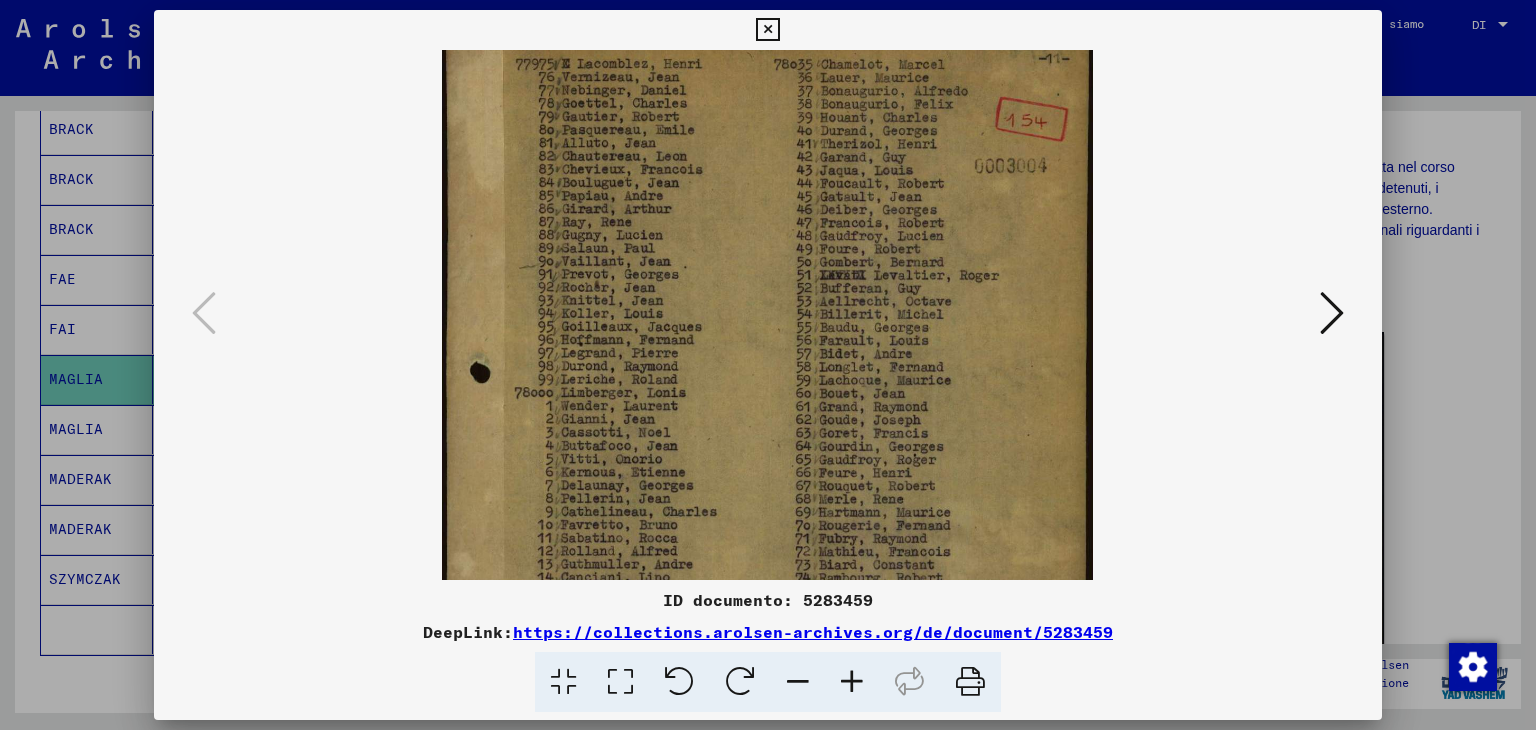 scroll, scrollTop: 0, scrollLeft: 0, axis: both 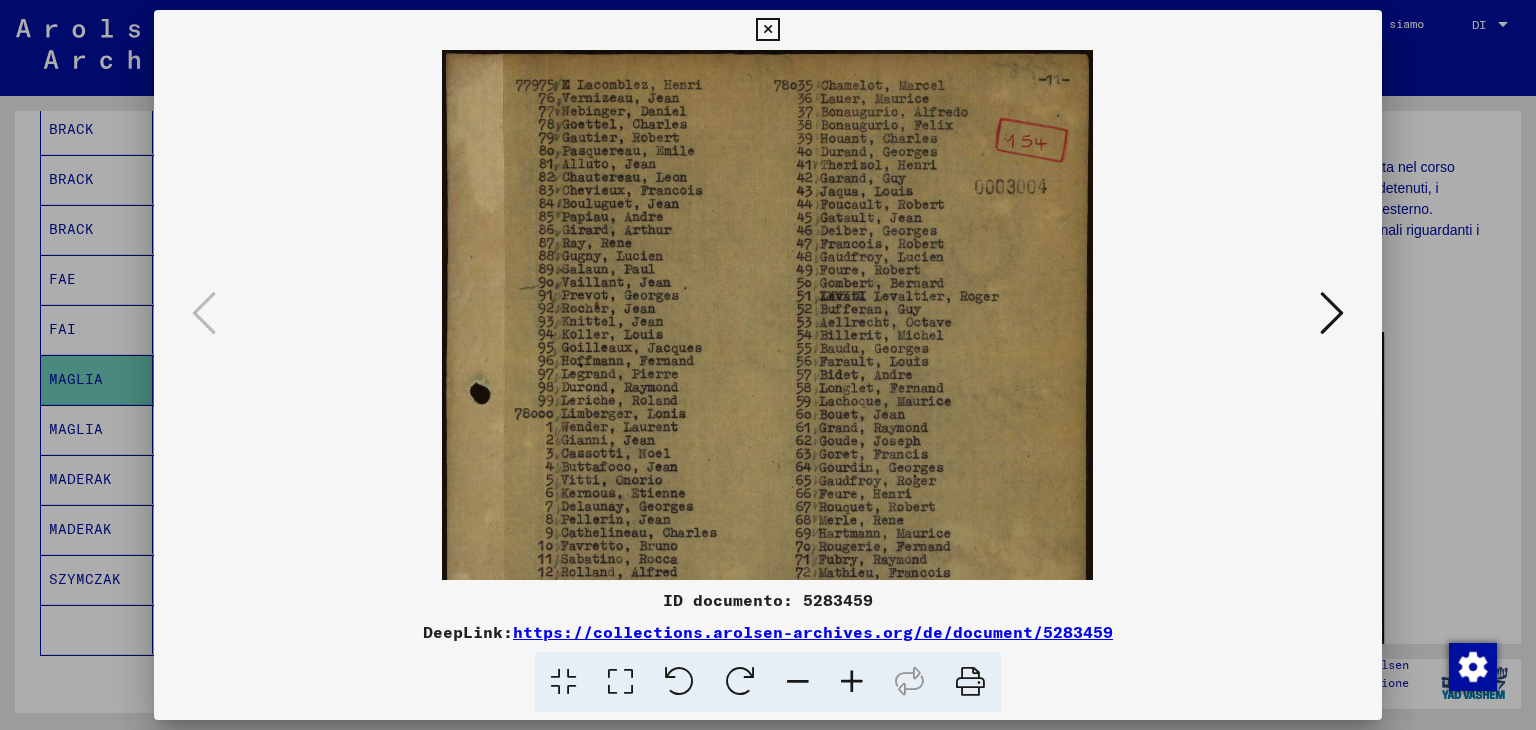 drag, startPoint x: 851, startPoint y: 385, endPoint x: 842, endPoint y: 541, distance: 156.2594 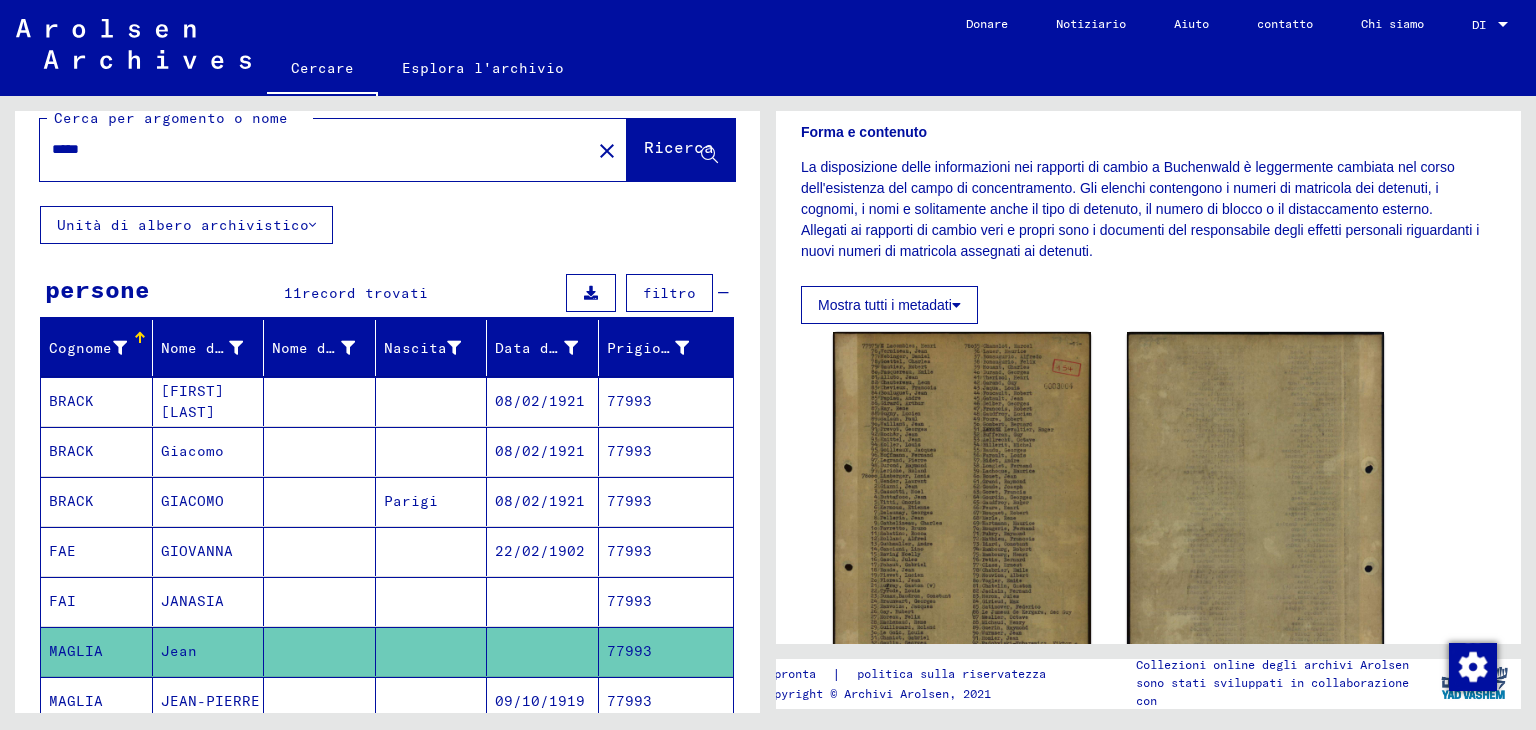 scroll, scrollTop: 0, scrollLeft: 0, axis: both 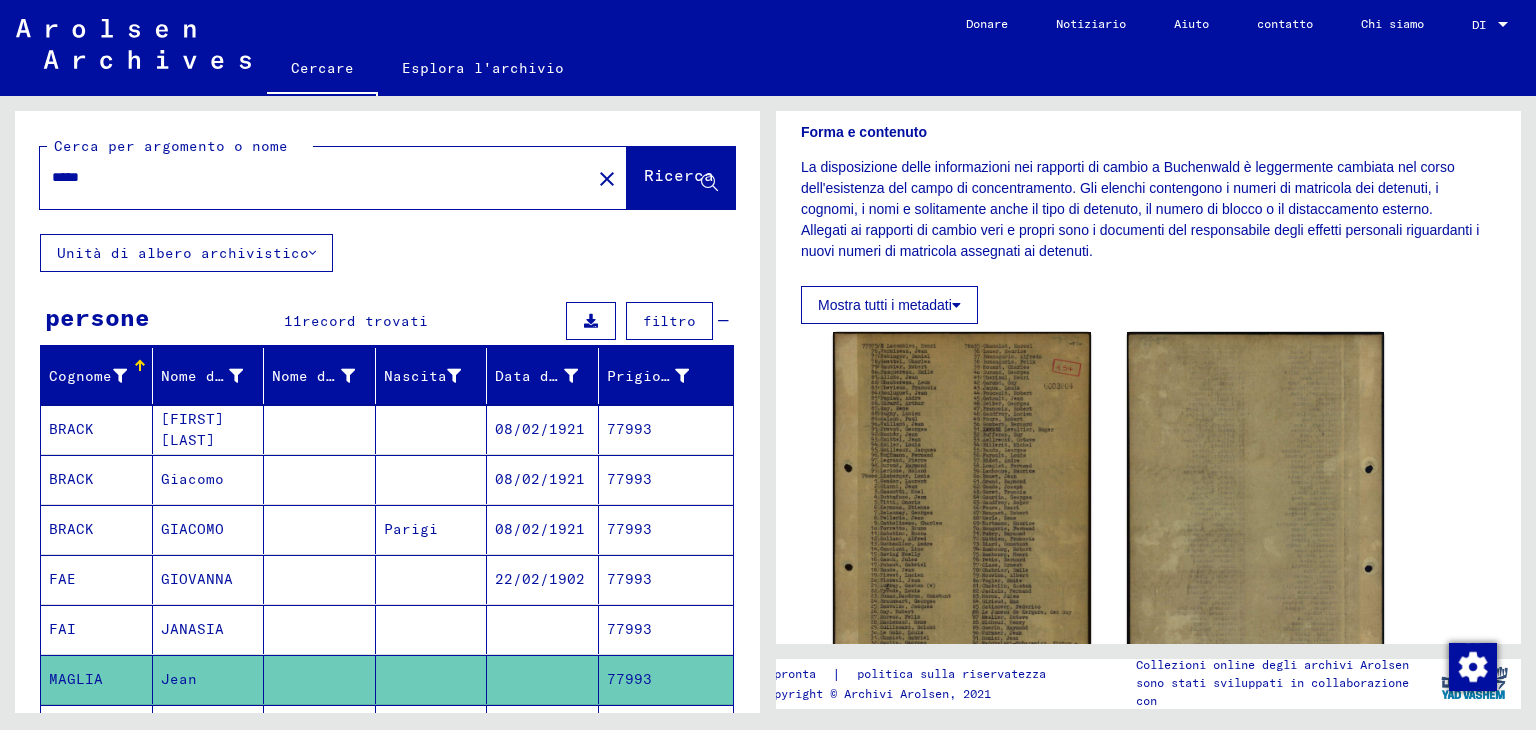 drag, startPoint x: 119, startPoint y: 176, endPoint x: 35, endPoint y: 163, distance: 85 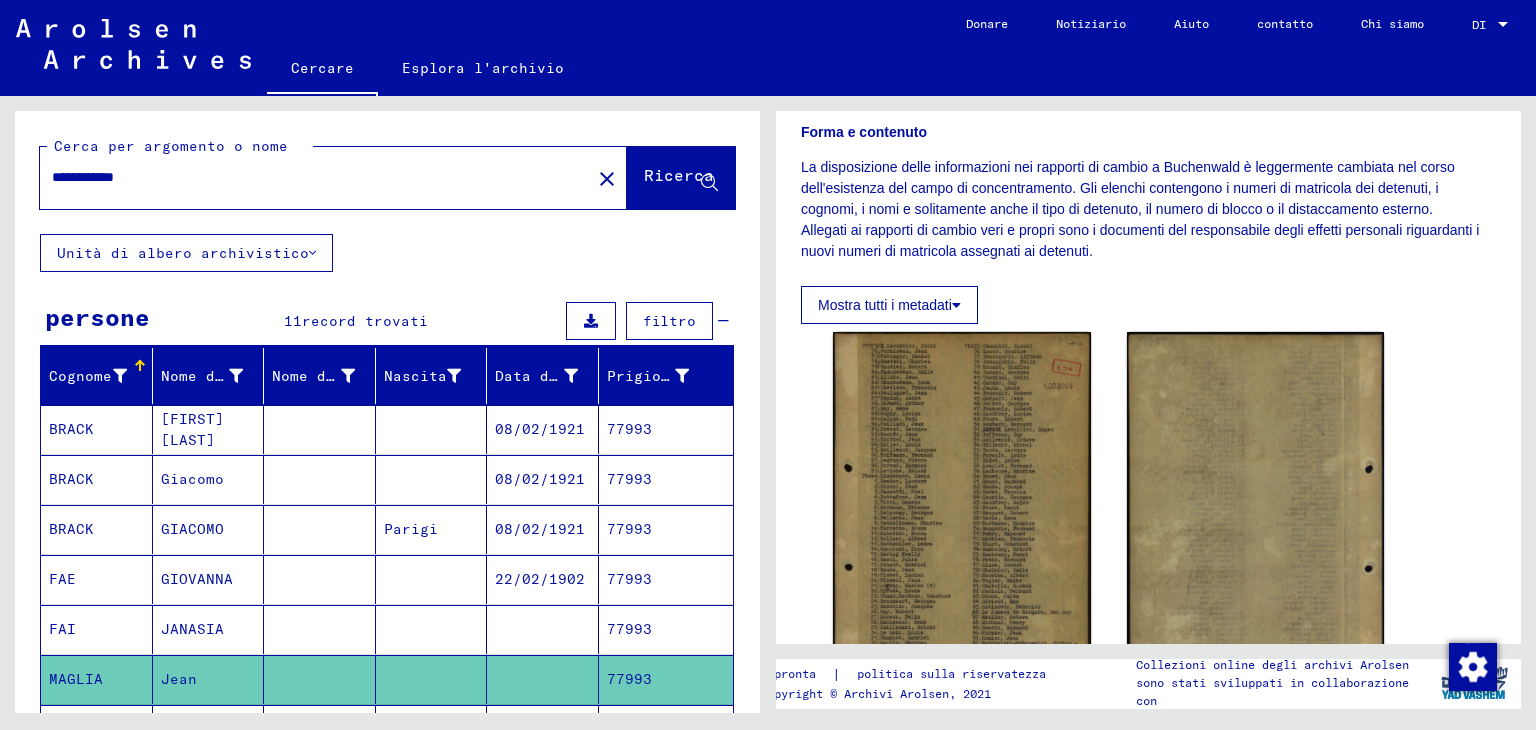 type on "**********" 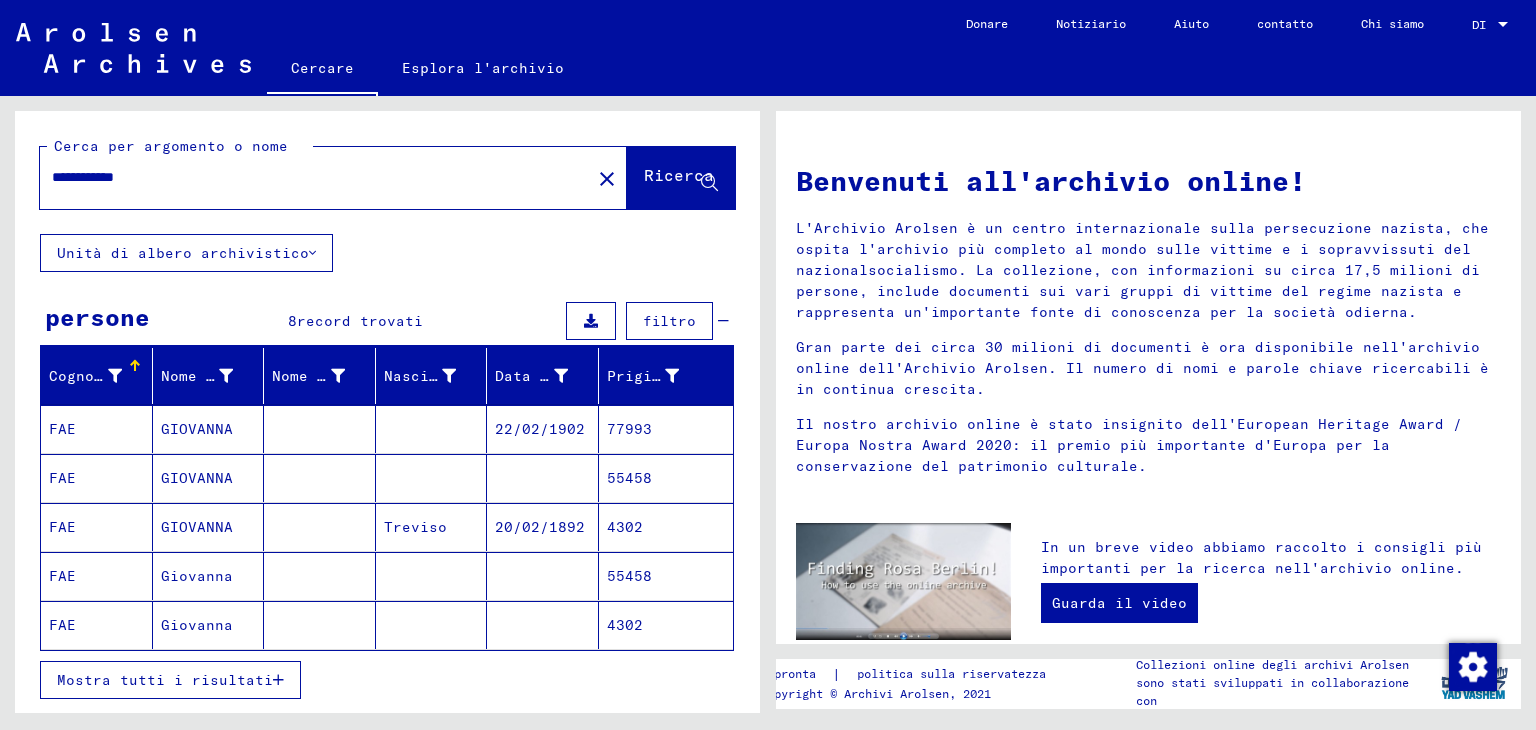click on "Mostra tutti i risultati" at bounding box center (165, 680) 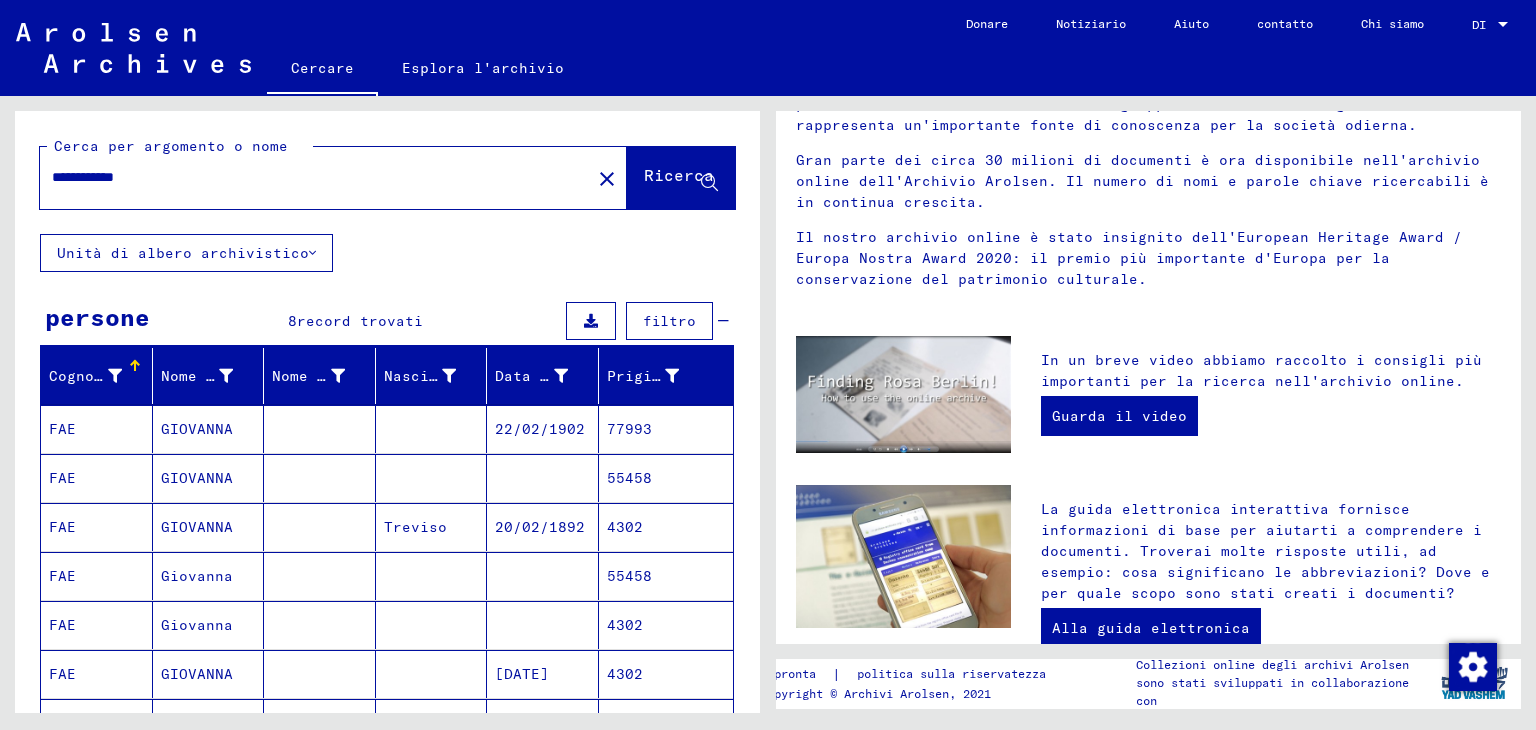 scroll, scrollTop: 200, scrollLeft: 0, axis: vertical 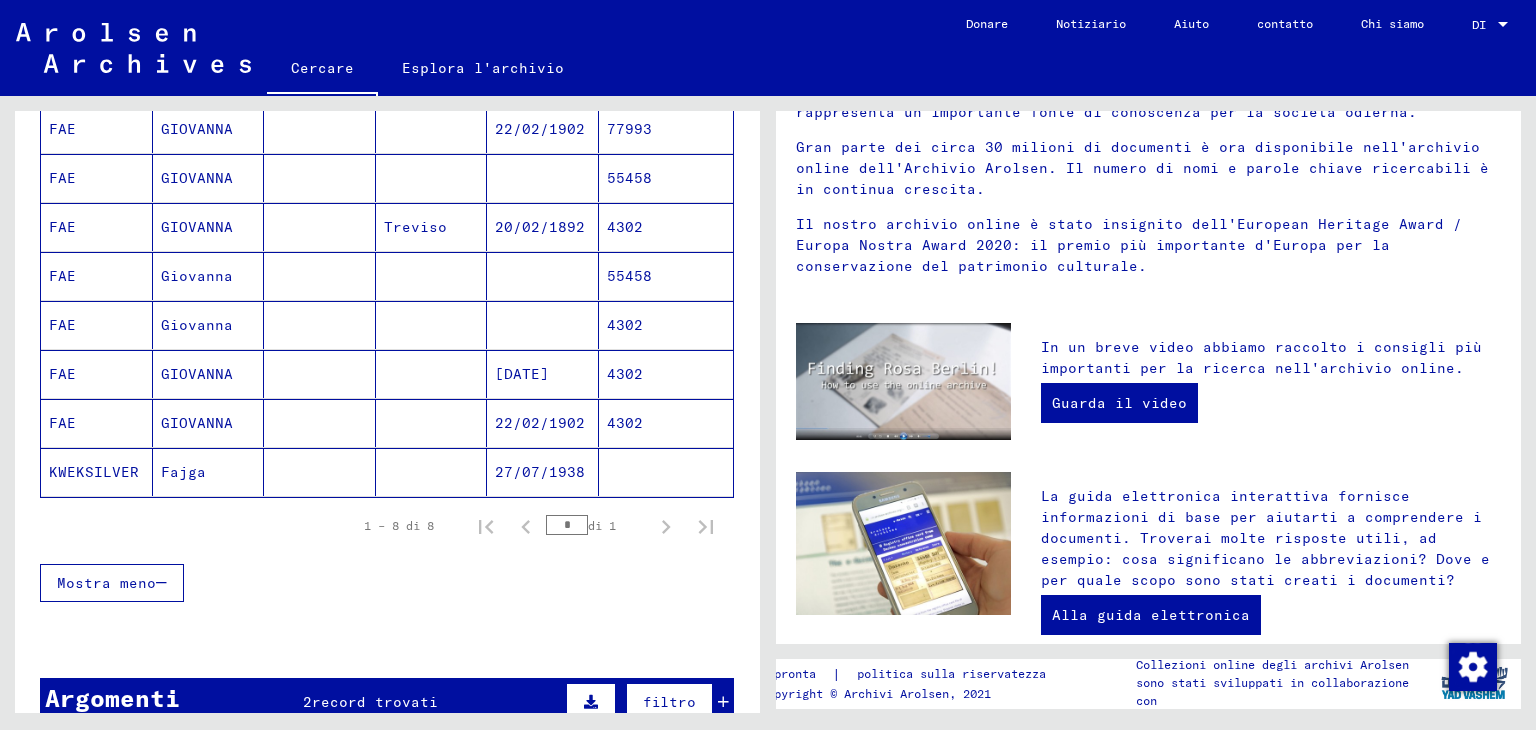 click on "55458" at bounding box center [625, 325] 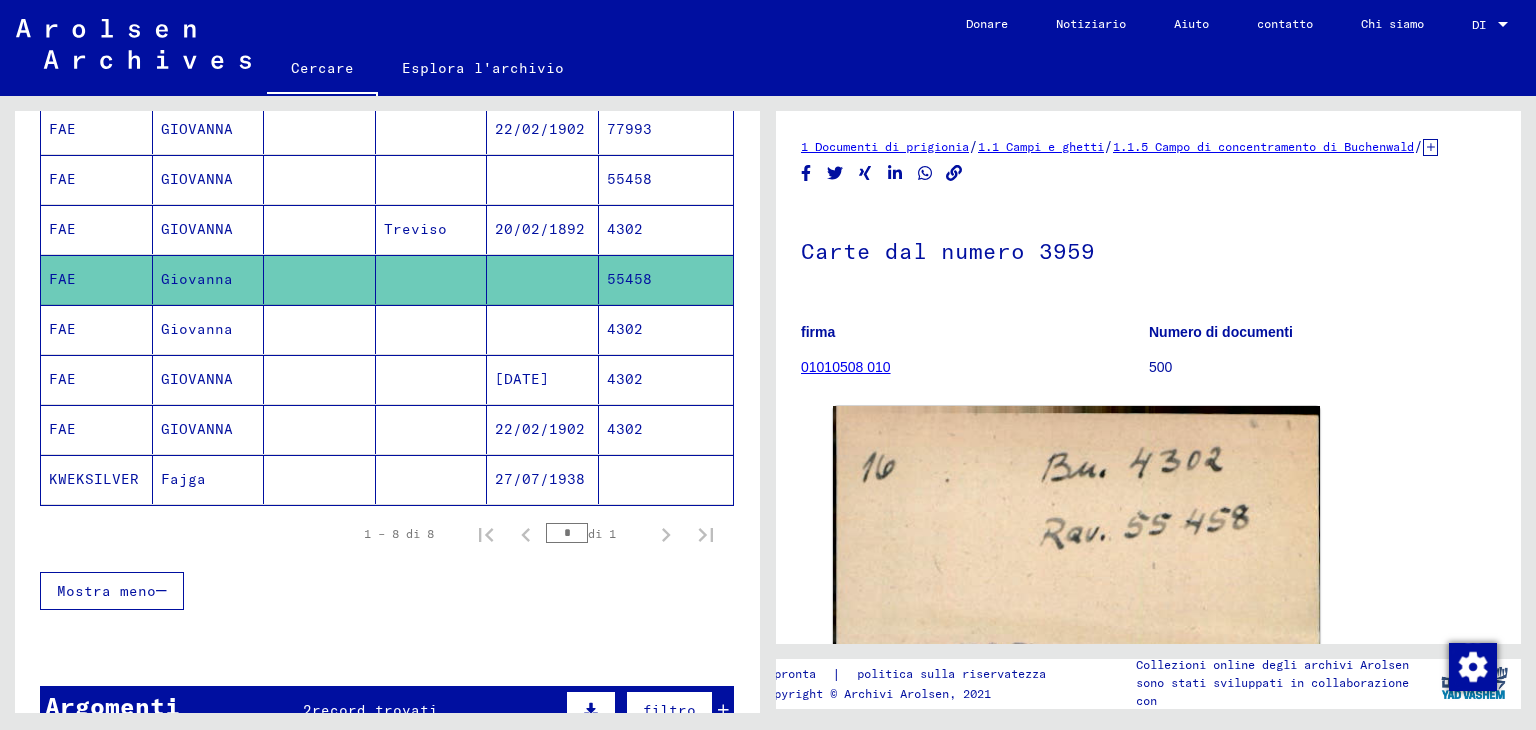 click on "4302" at bounding box center [666, 379] 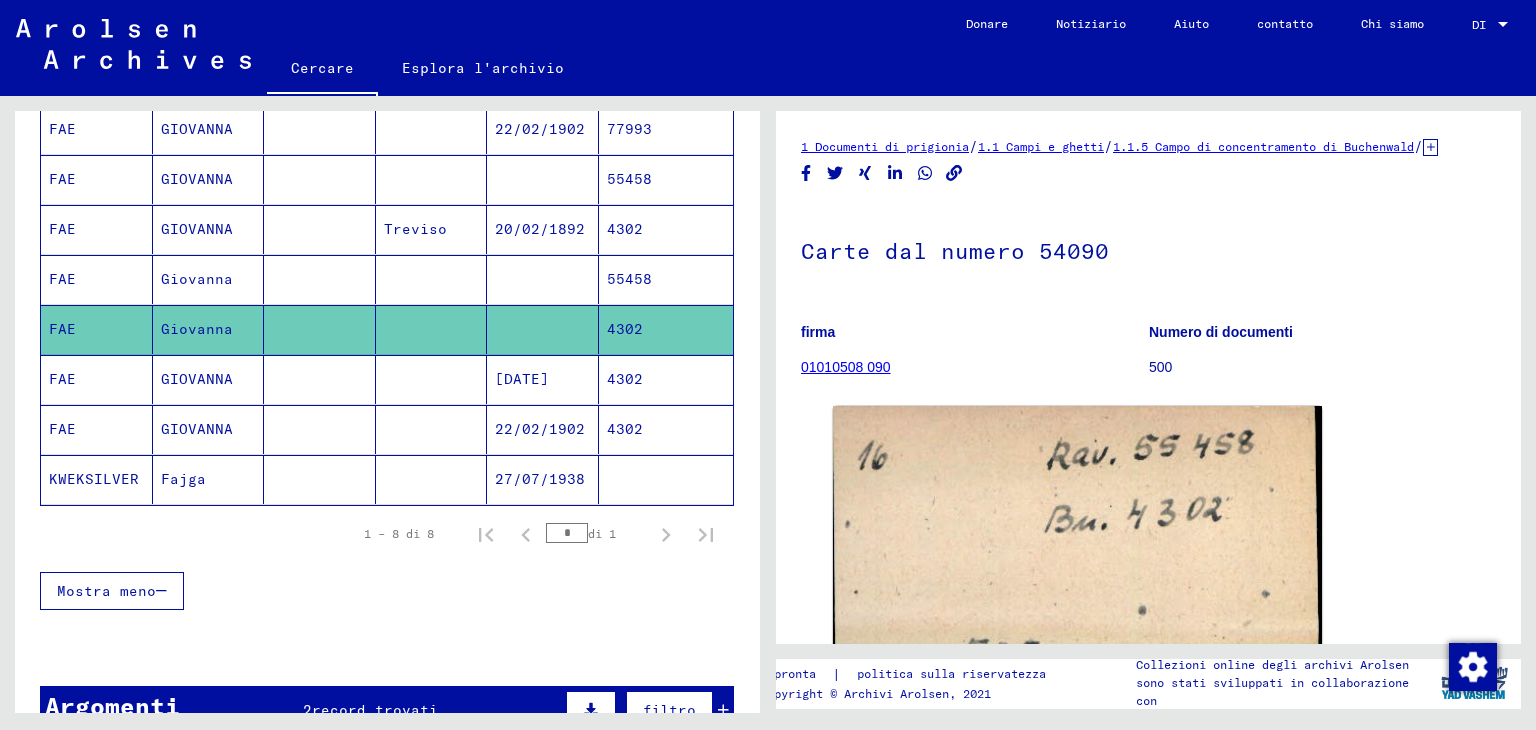 click on "4302" at bounding box center (625, 429) 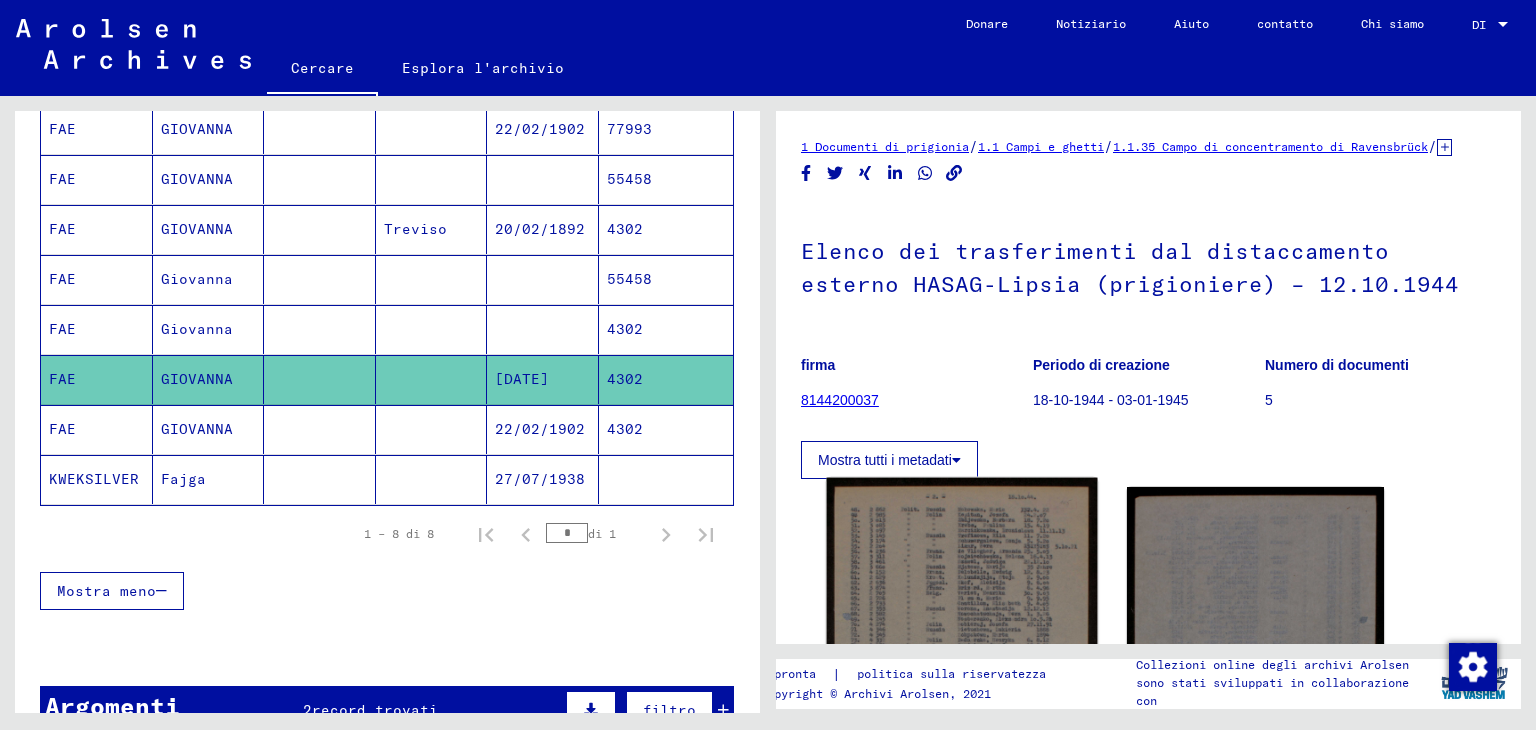 click 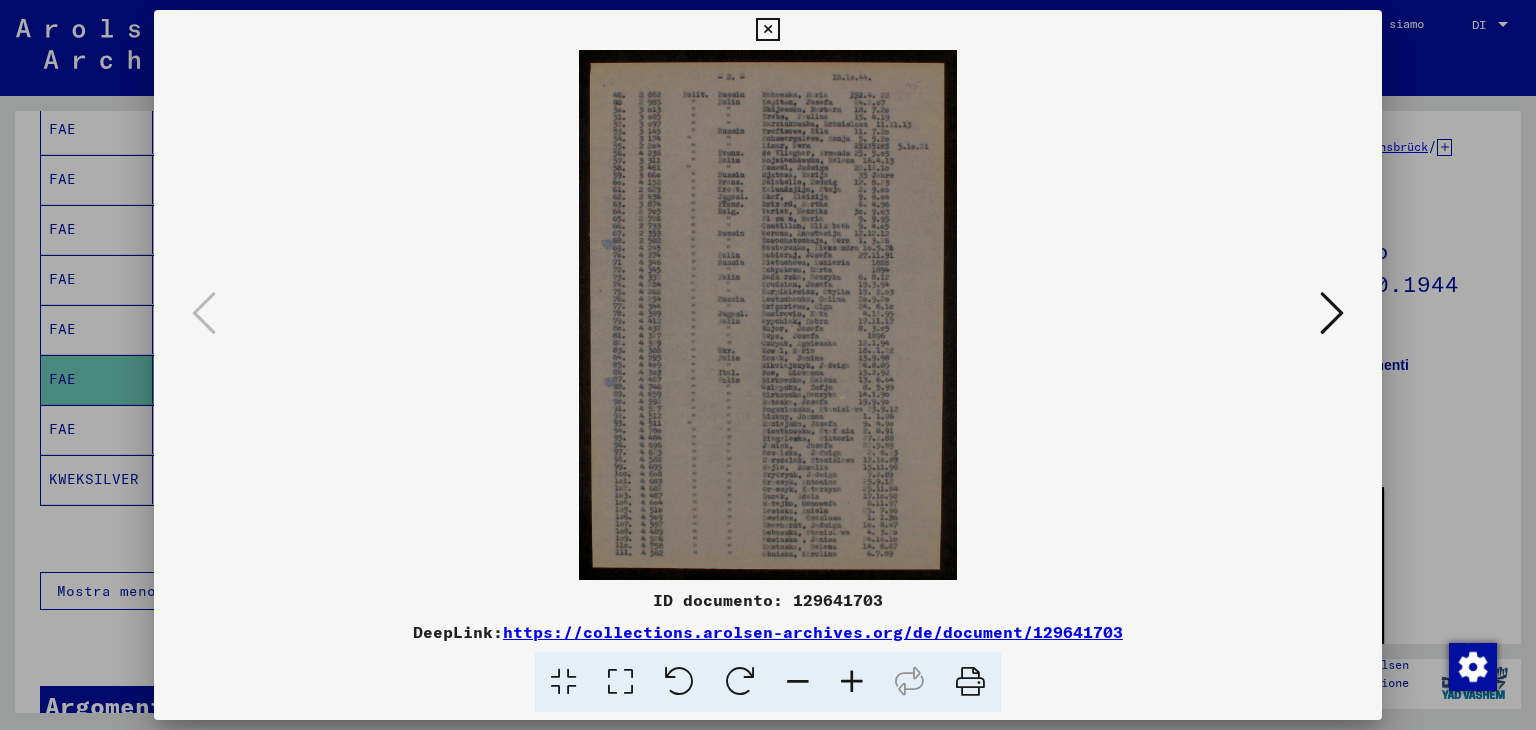 click at bounding box center [852, 682] 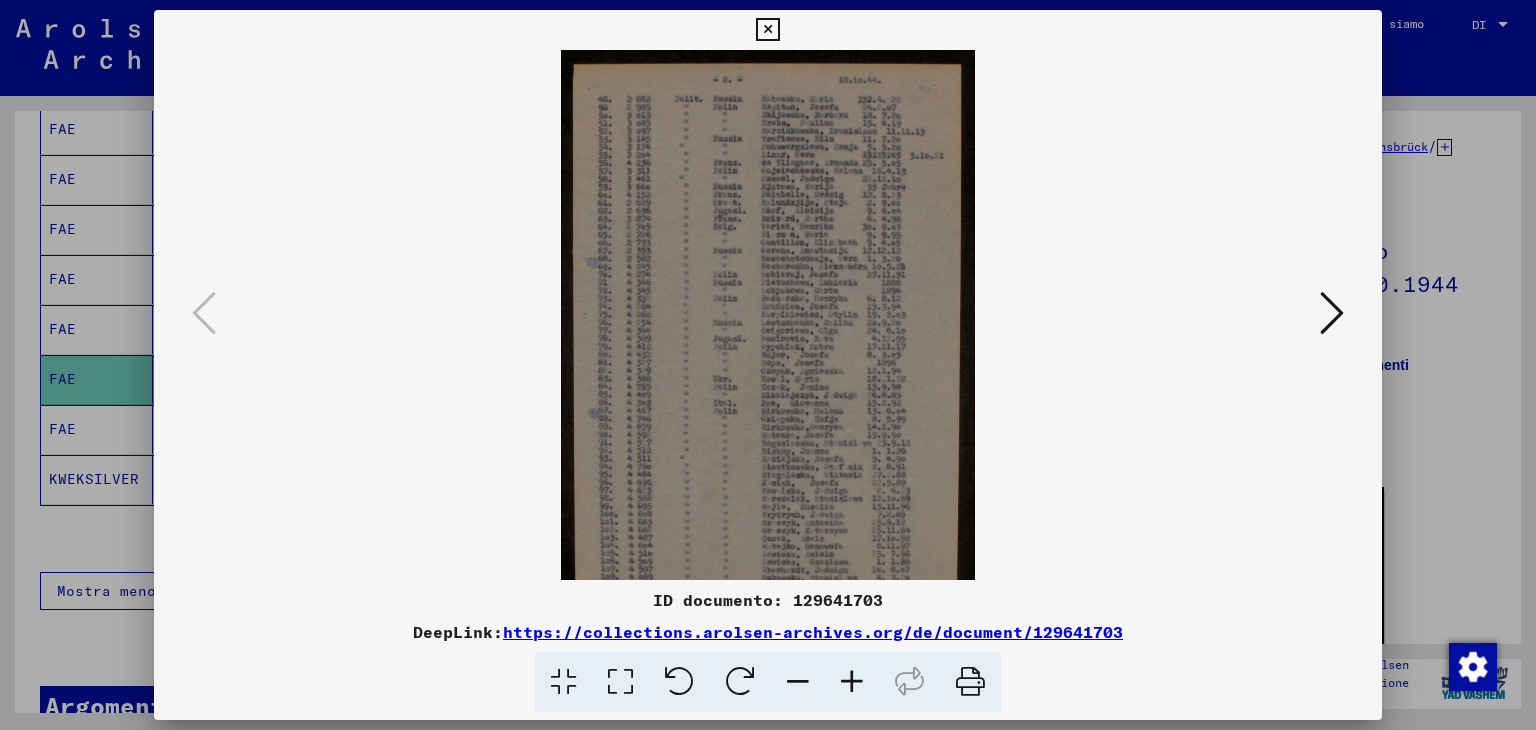 click at bounding box center (852, 682) 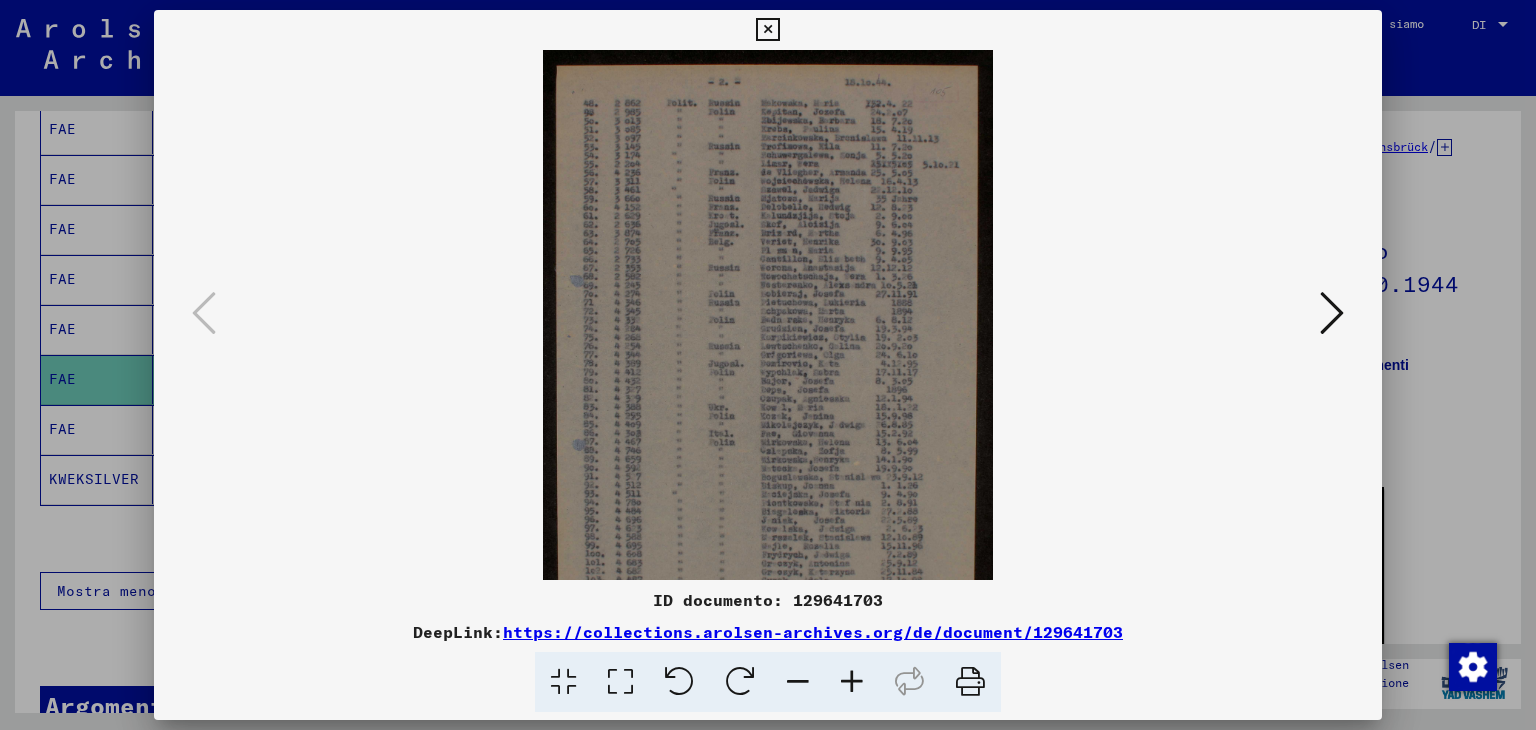 click at bounding box center (852, 682) 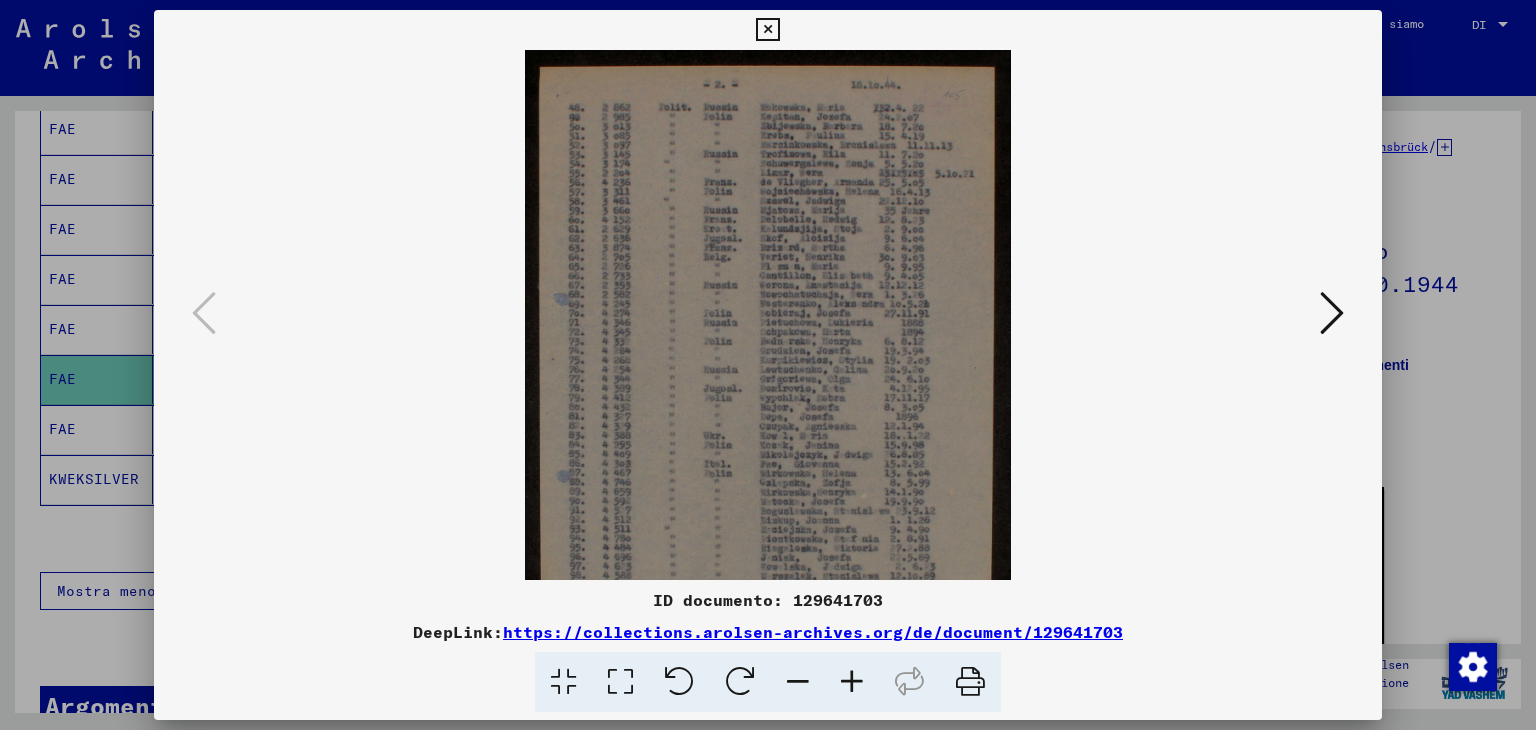 click at bounding box center [852, 682] 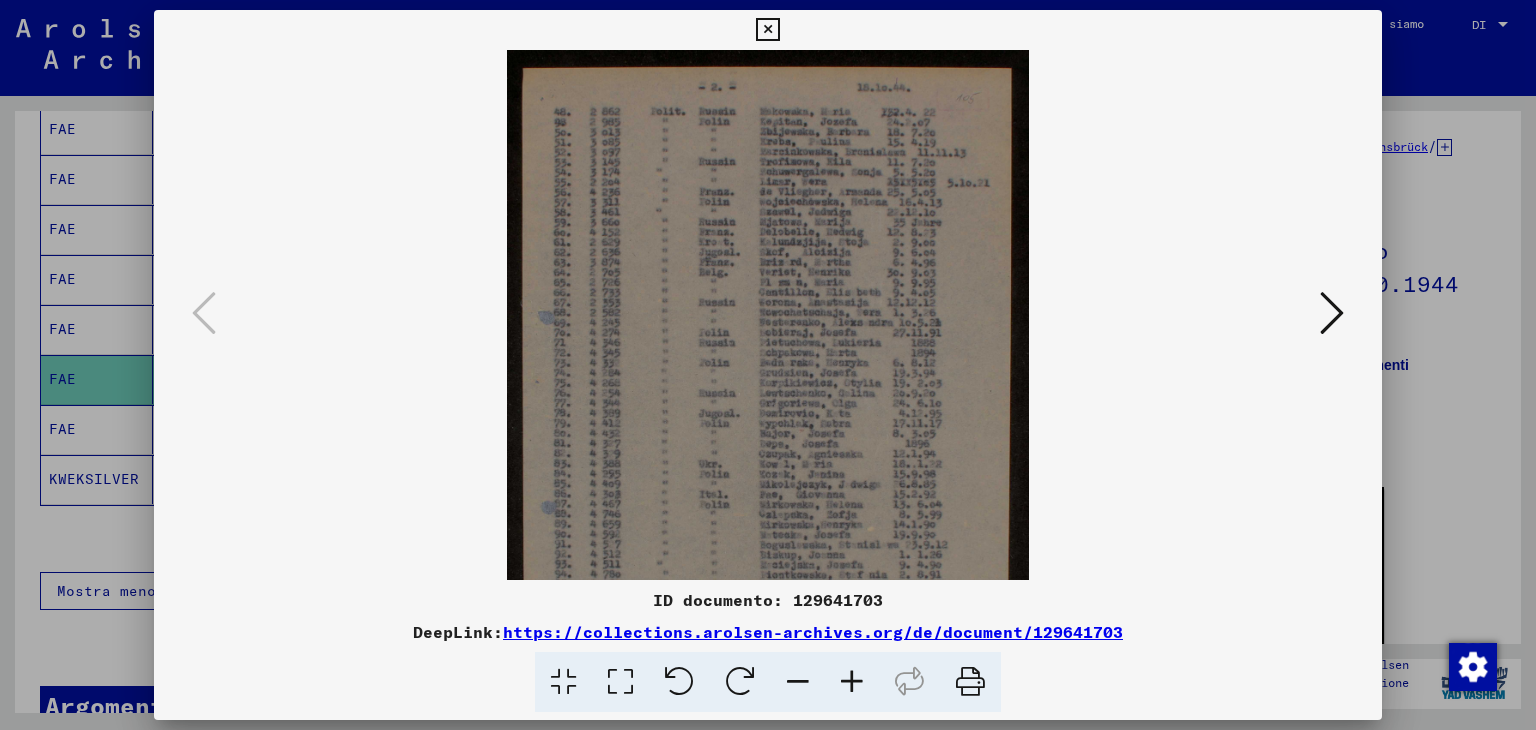 click at bounding box center (852, 682) 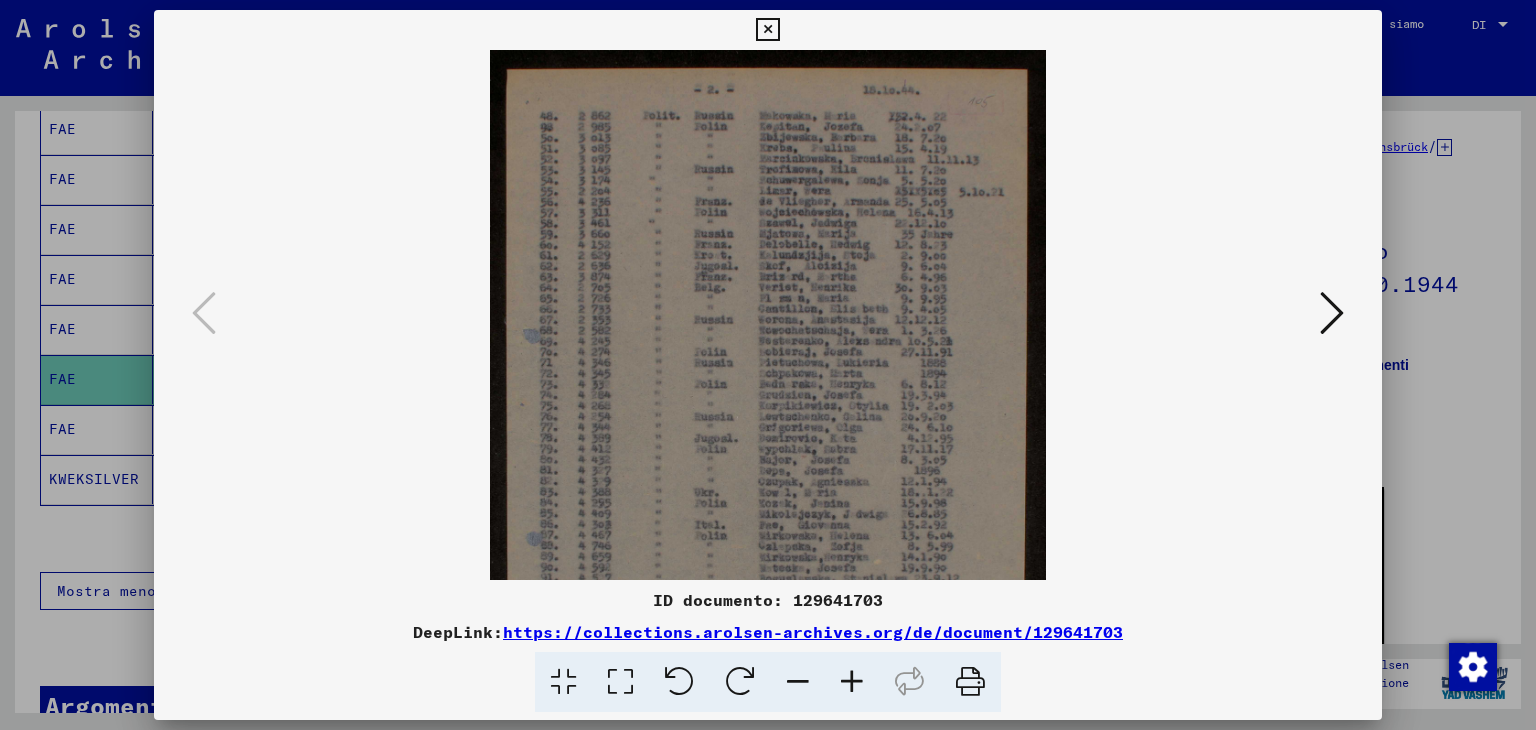 click at bounding box center [852, 682] 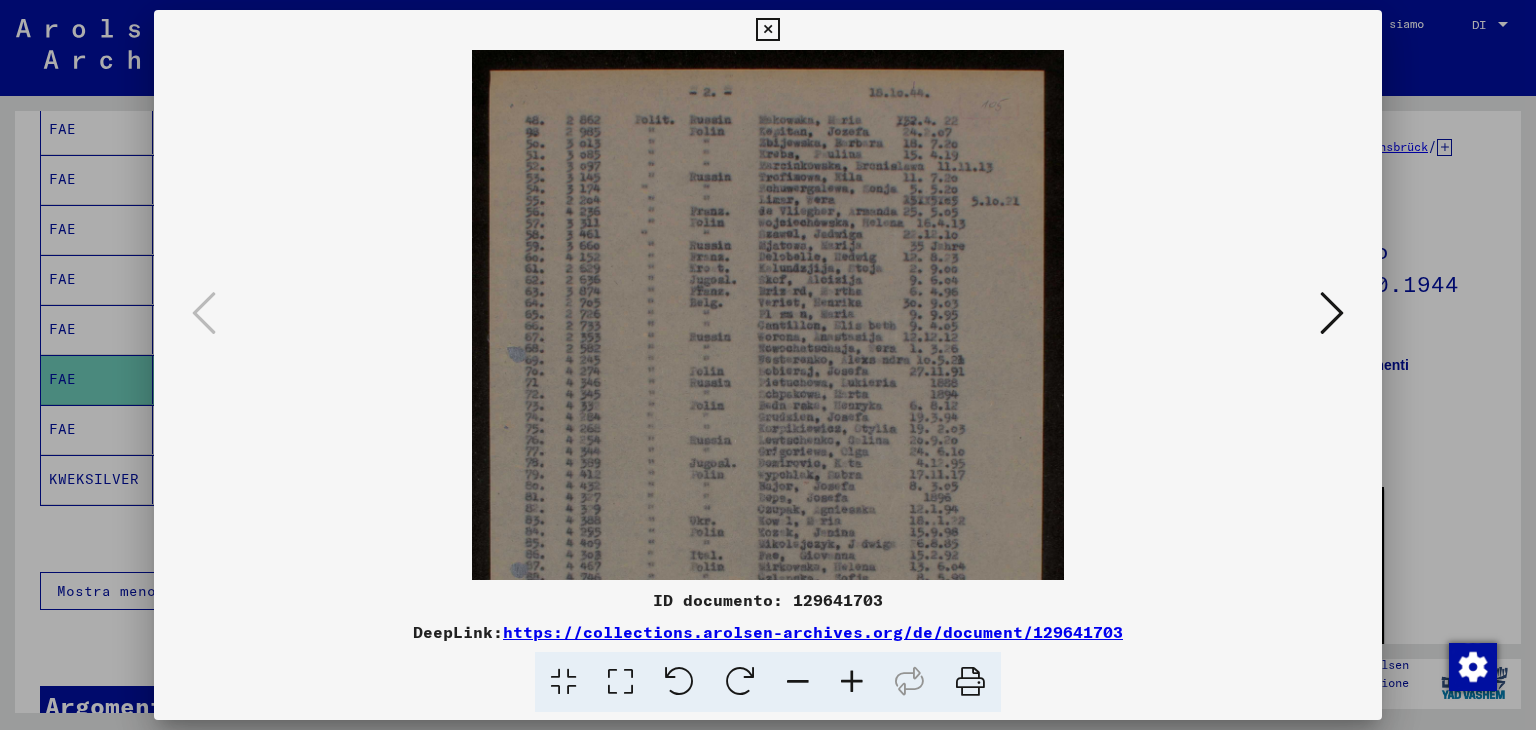 click at bounding box center [852, 682] 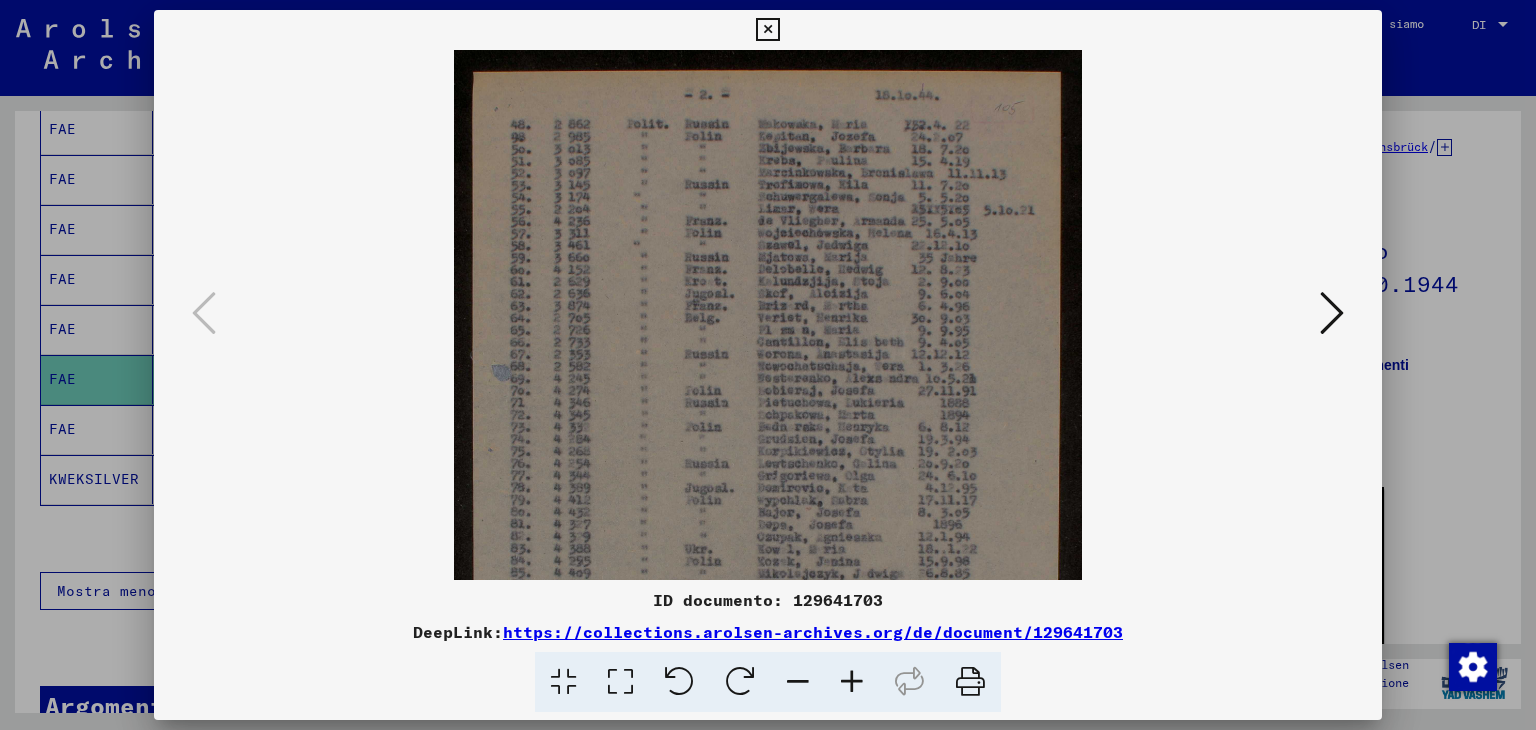 click at bounding box center (852, 682) 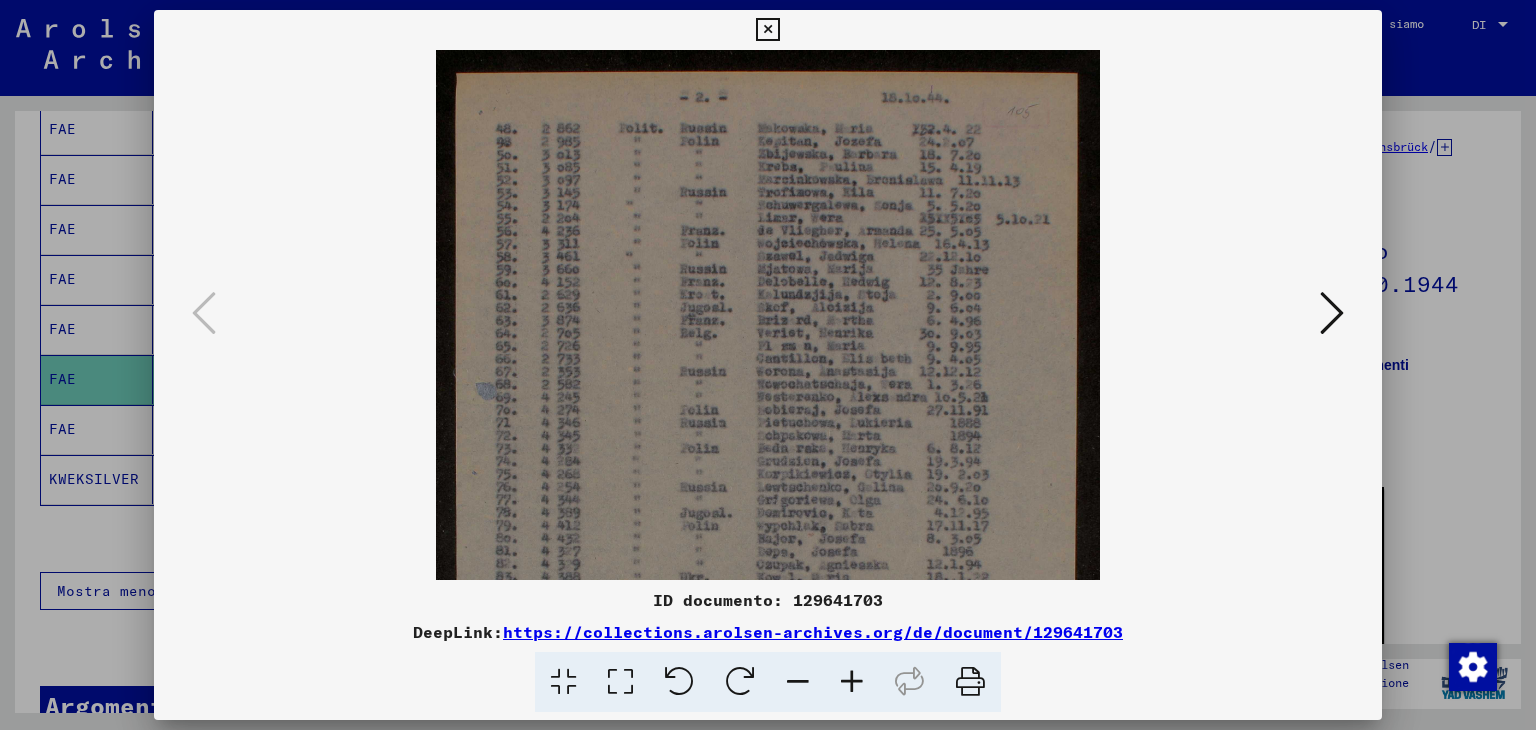 click at bounding box center [852, 682] 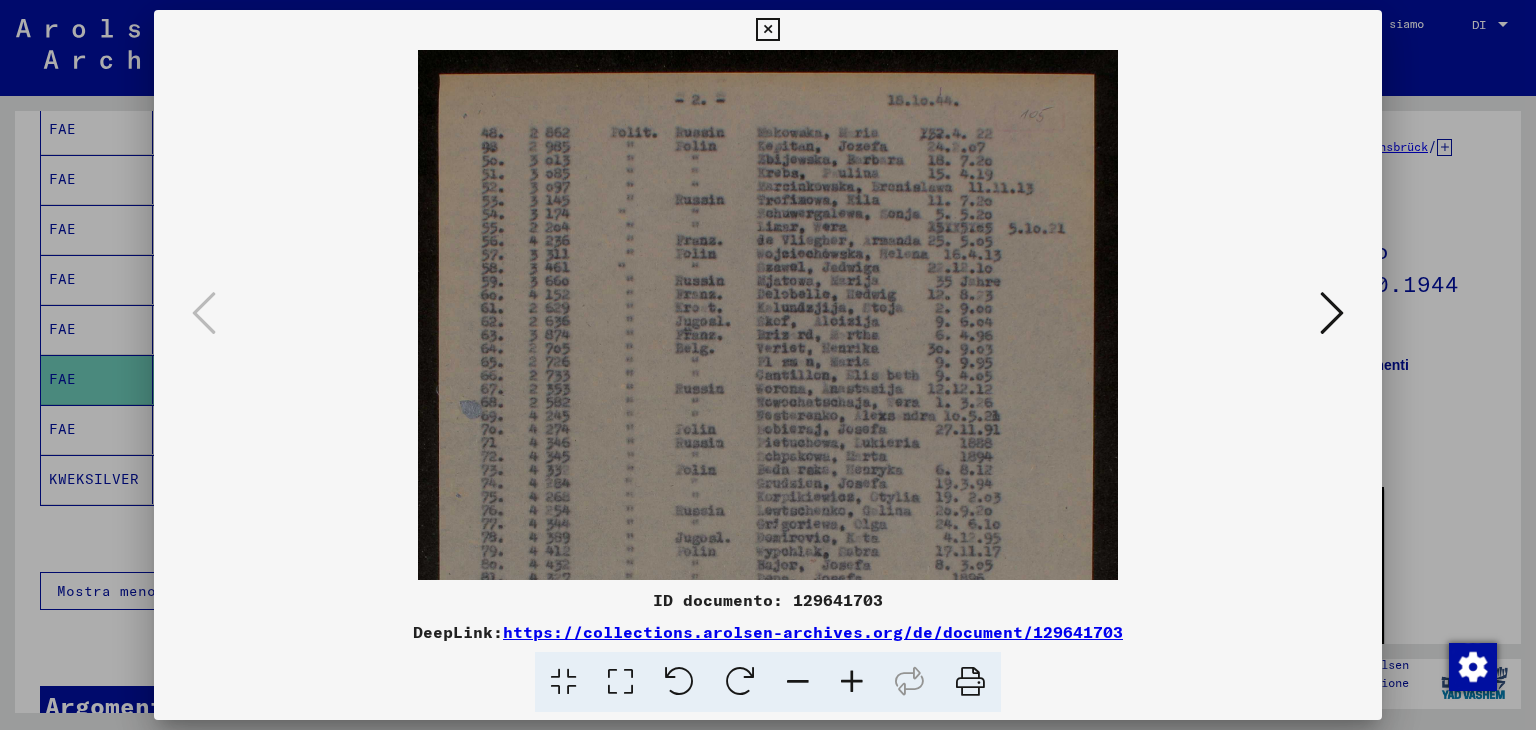 click at bounding box center (852, 682) 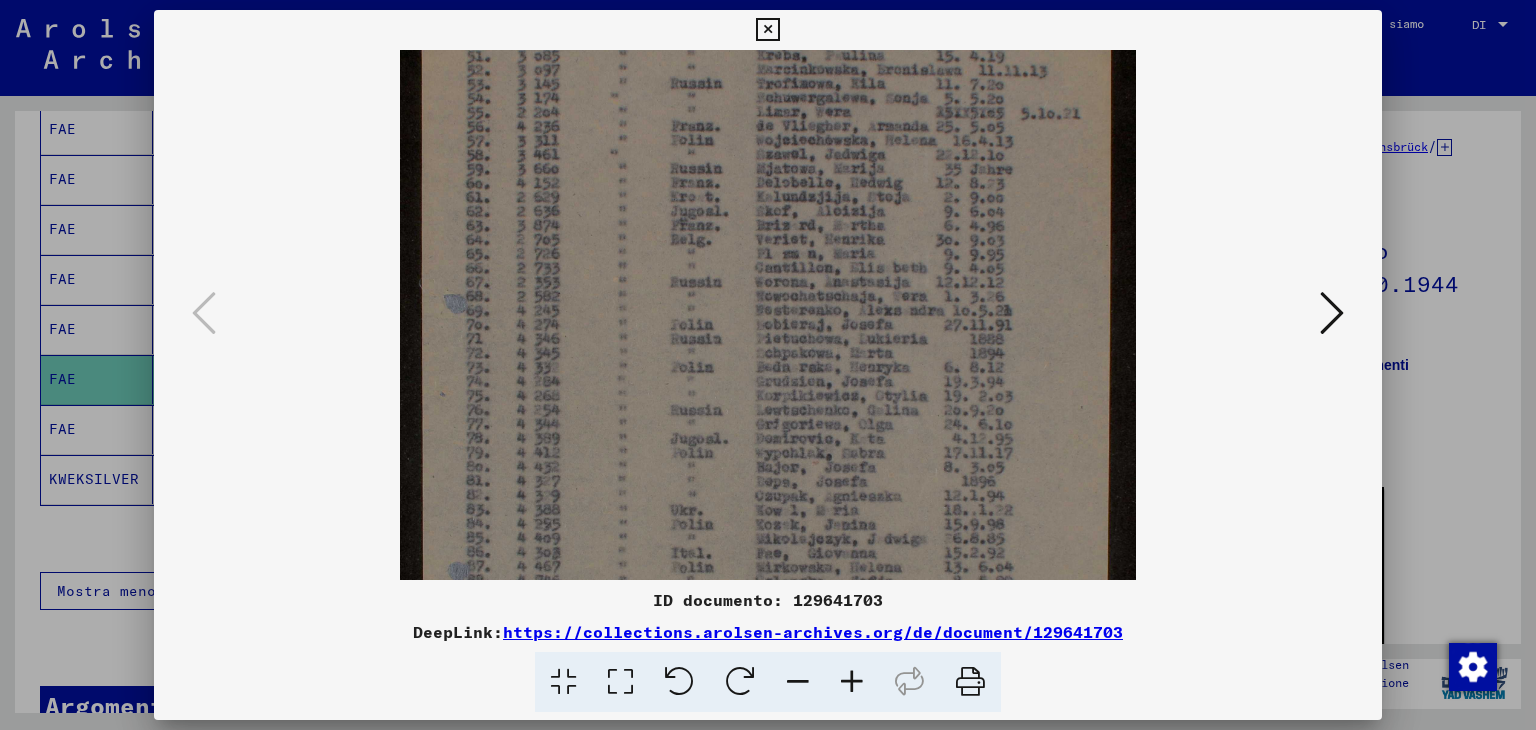 scroll, scrollTop: 146, scrollLeft: 0, axis: vertical 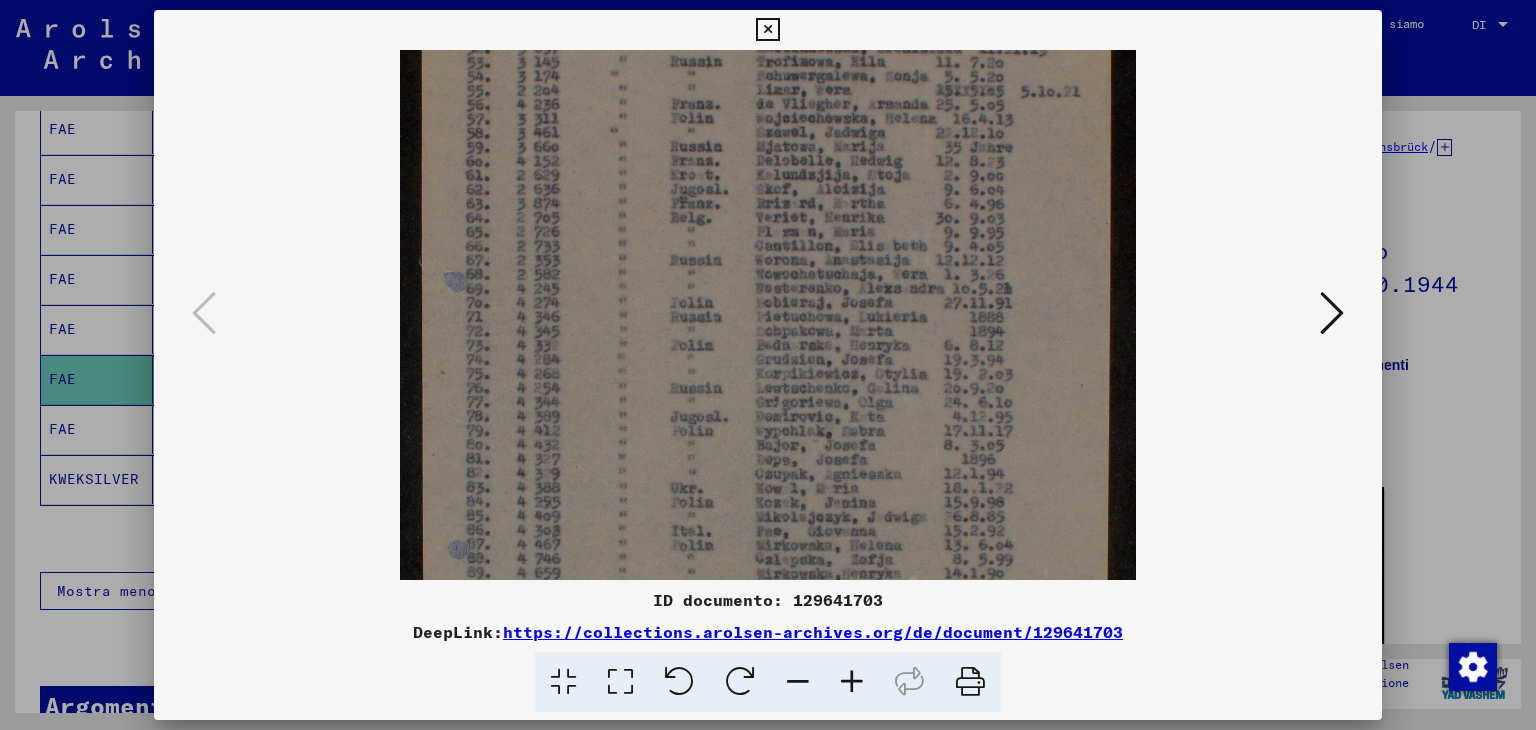 drag, startPoint x: 769, startPoint y: 487, endPoint x: 778, endPoint y: 345, distance: 142.28493 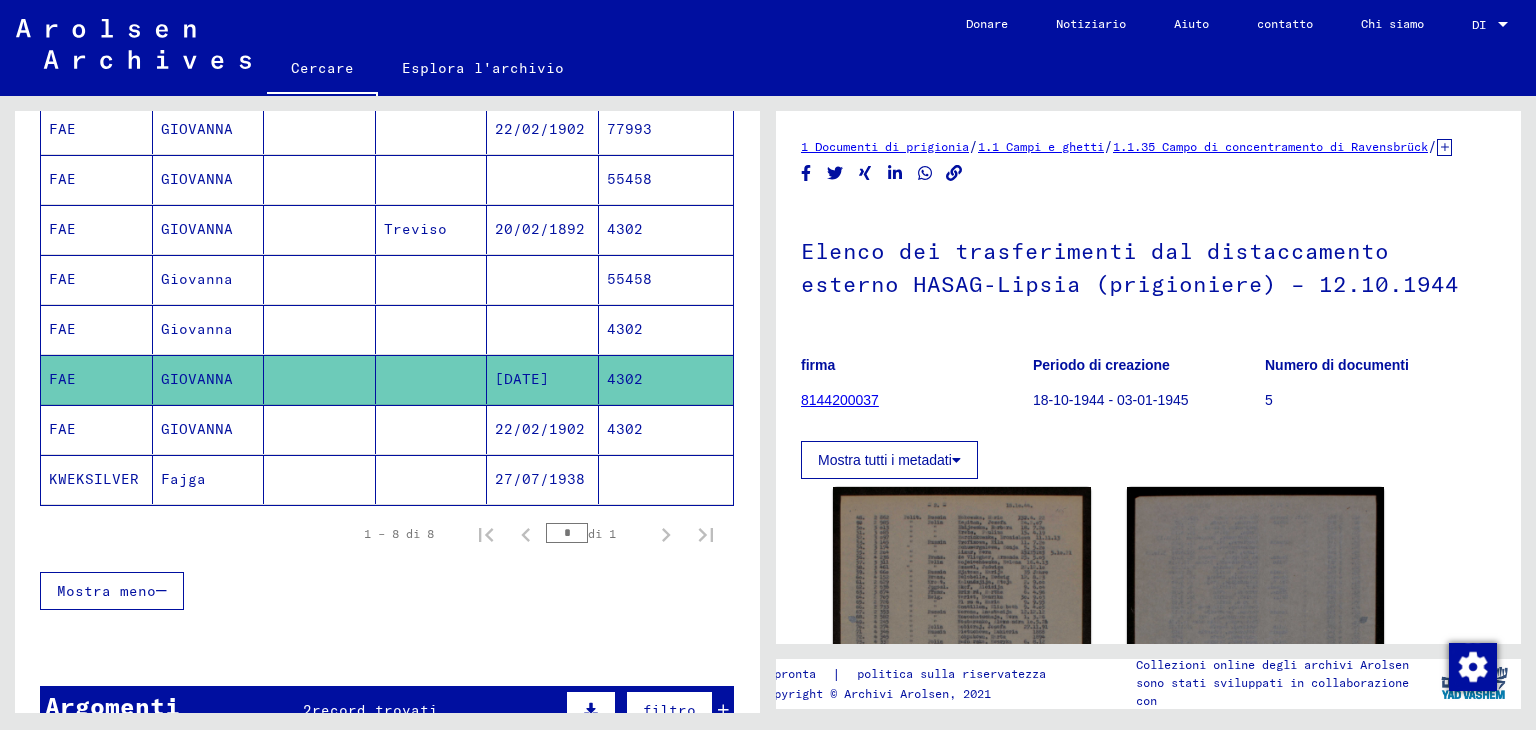 click on "4302" 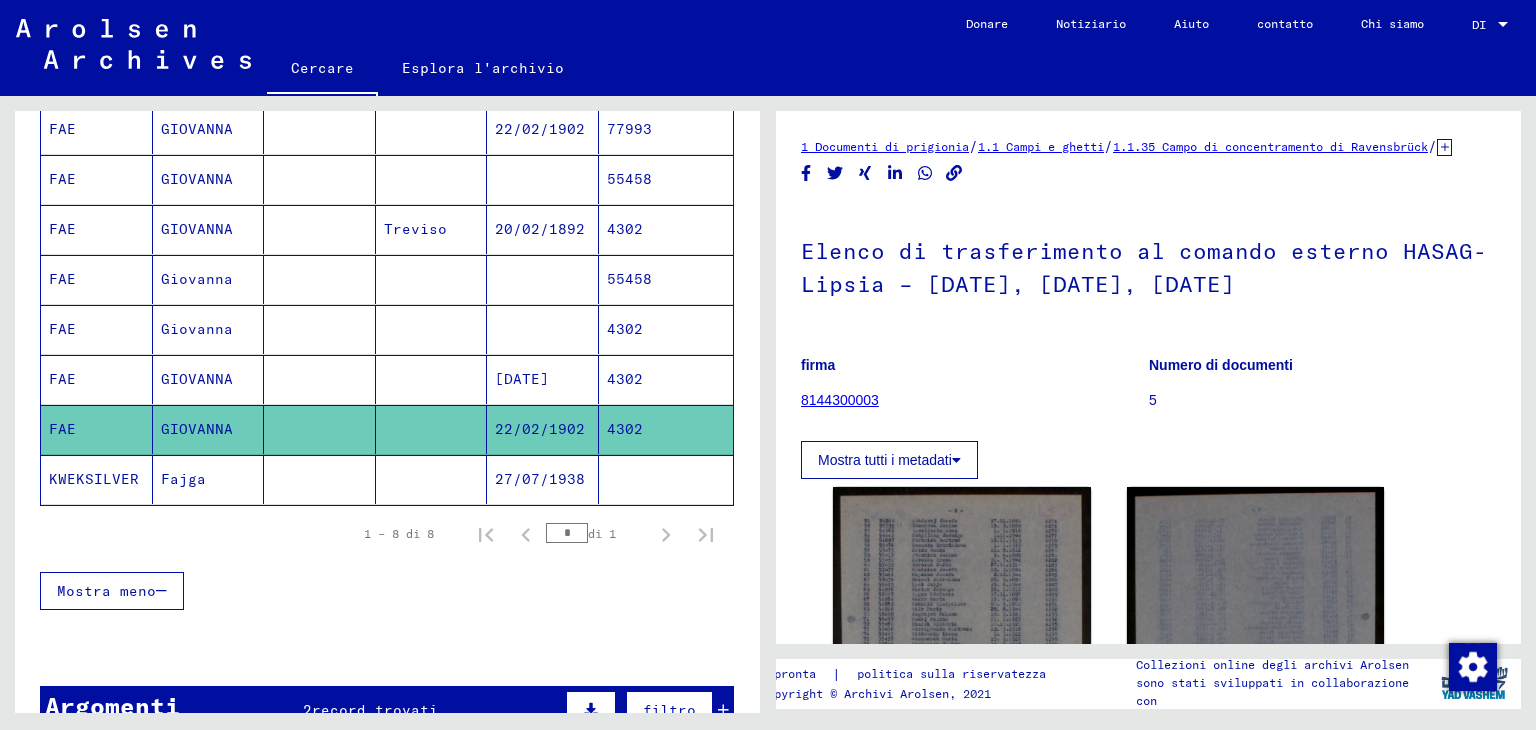 scroll, scrollTop: 300, scrollLeft: 0, axis: vertical 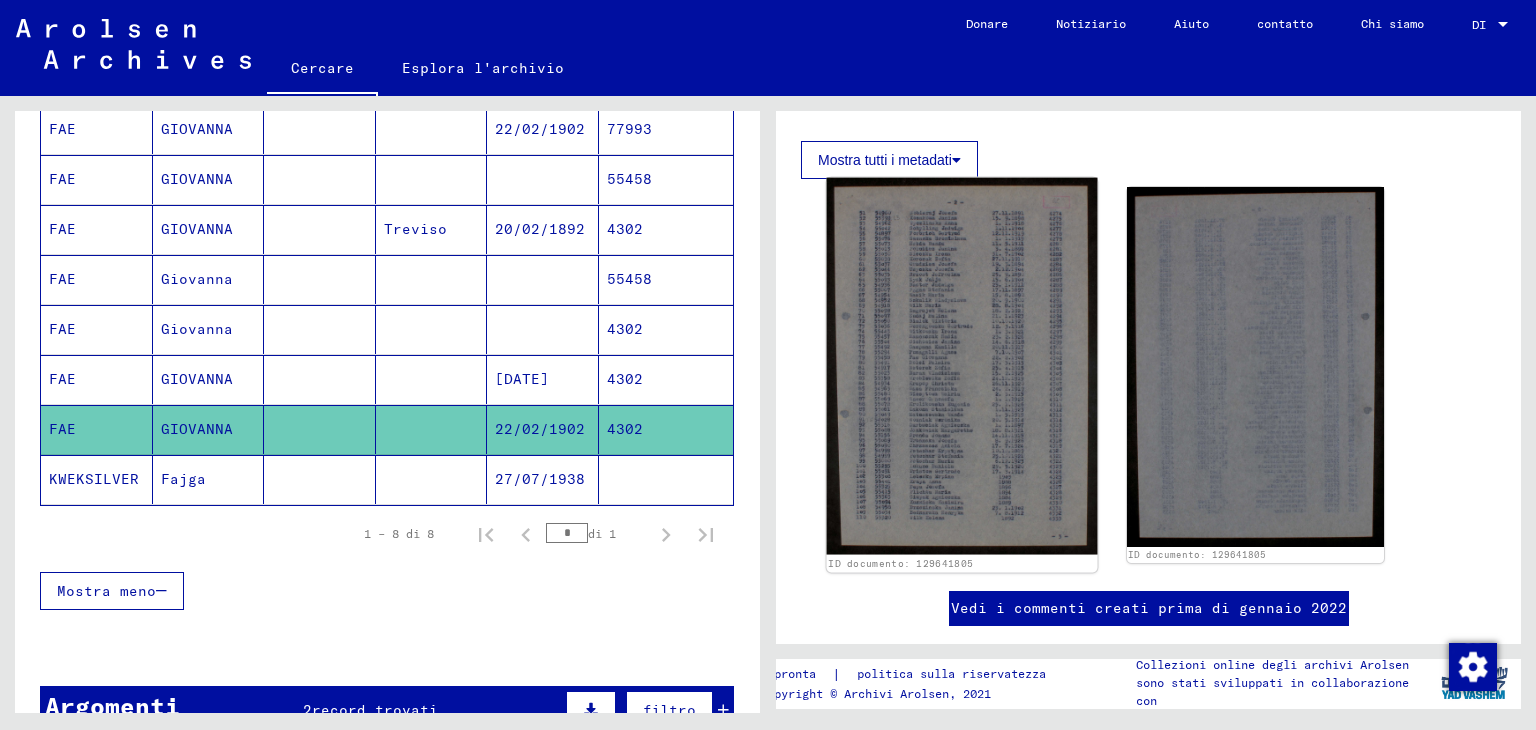 click 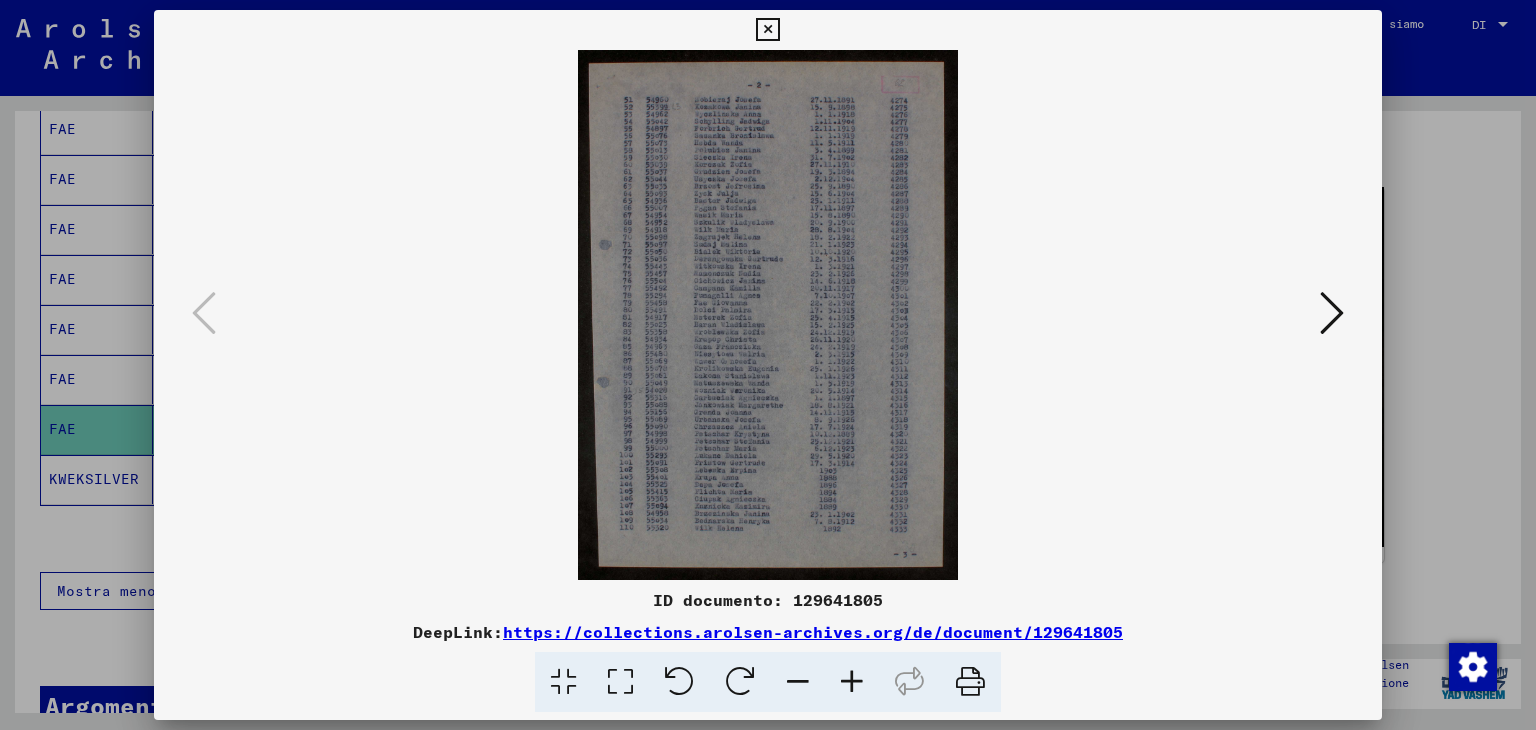 click at bounding box center [852, 682] 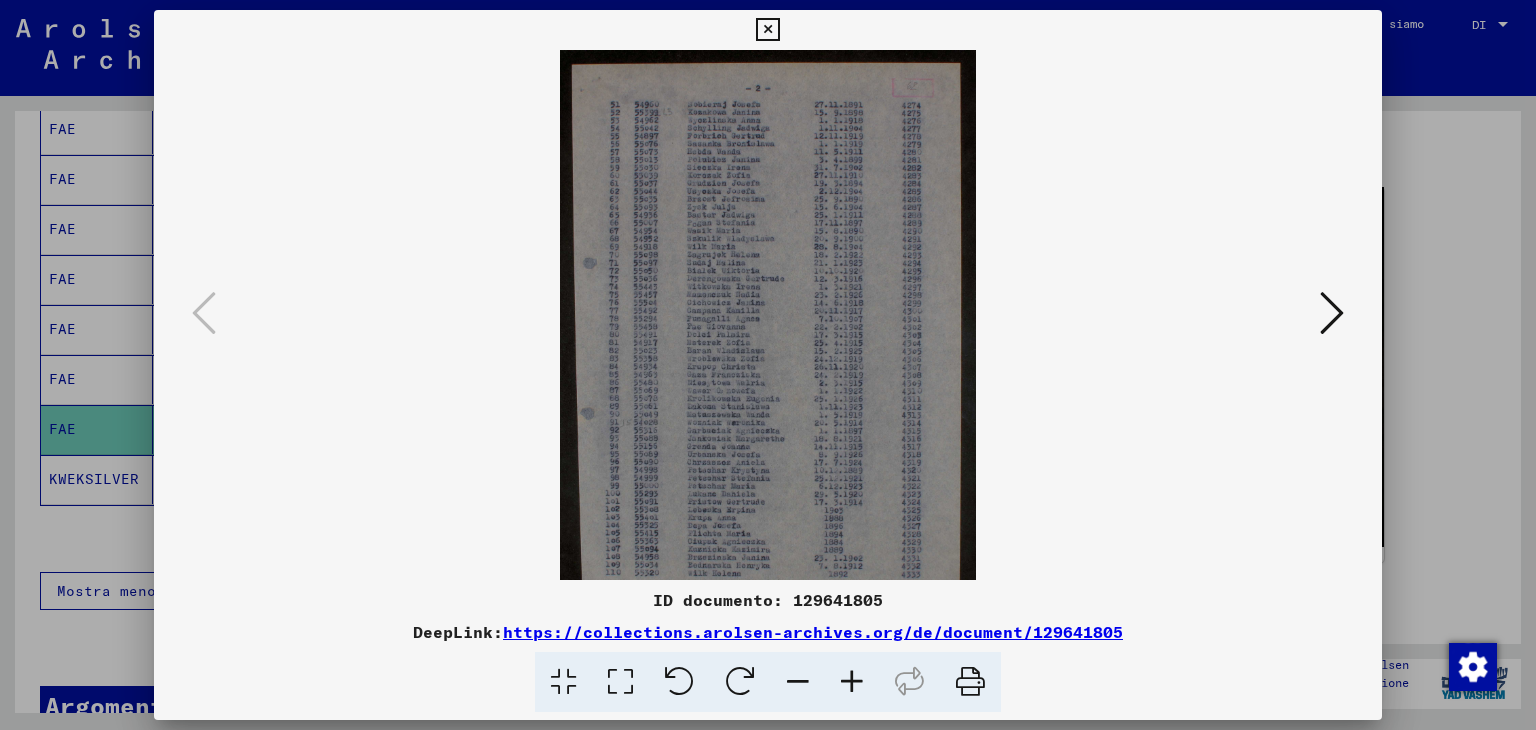 click at bounding box center [852, 682] 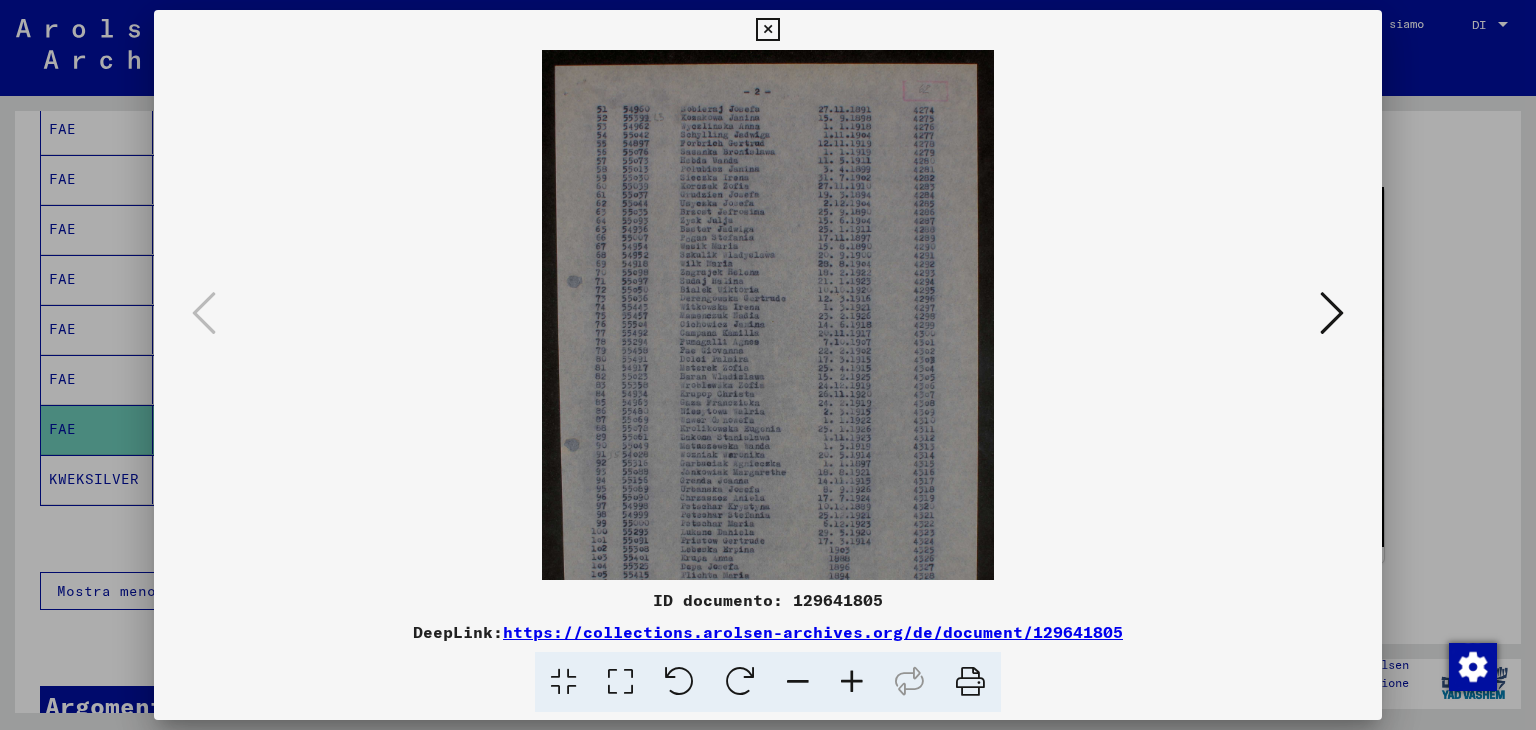 click at bounding box center (852, 682) 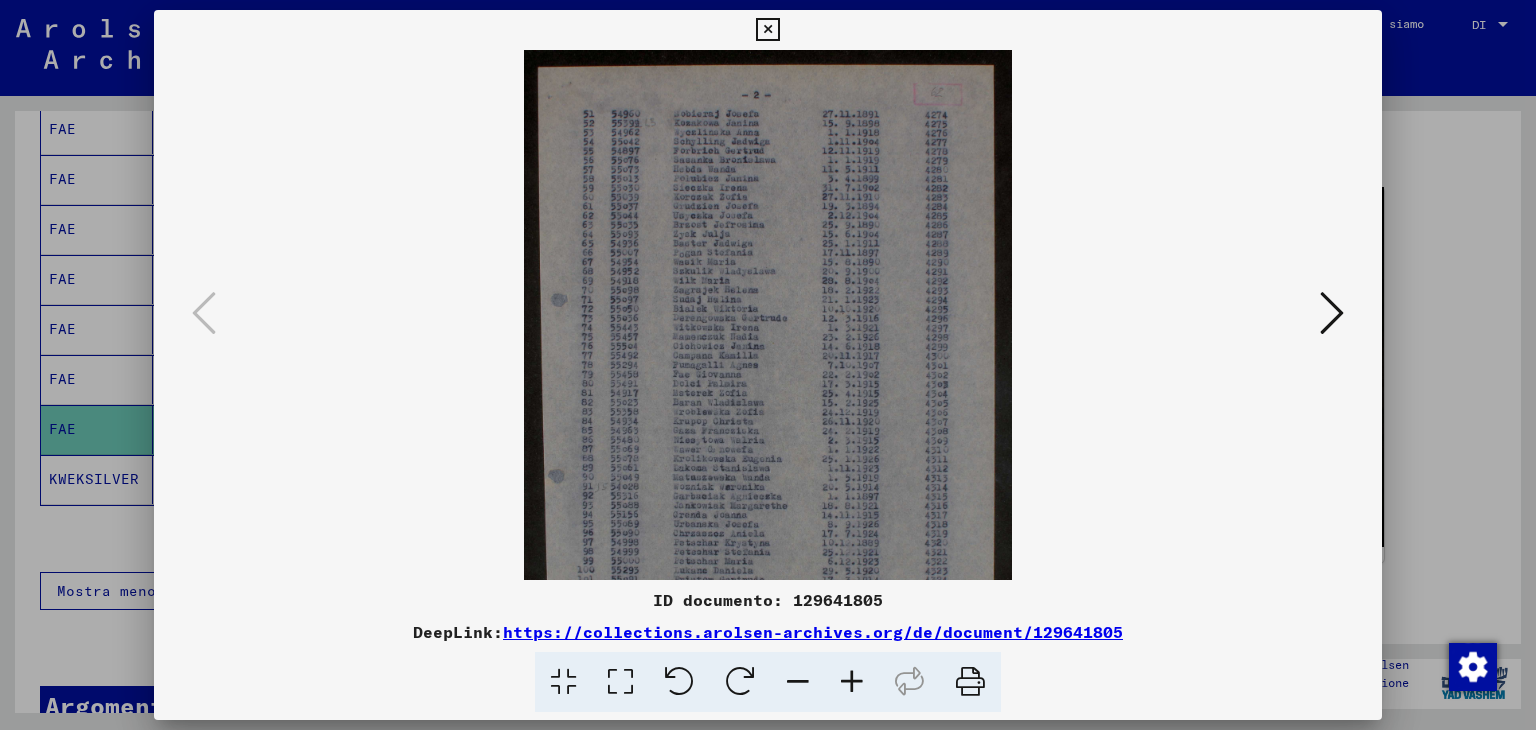 click at bounding box center (852, 682) 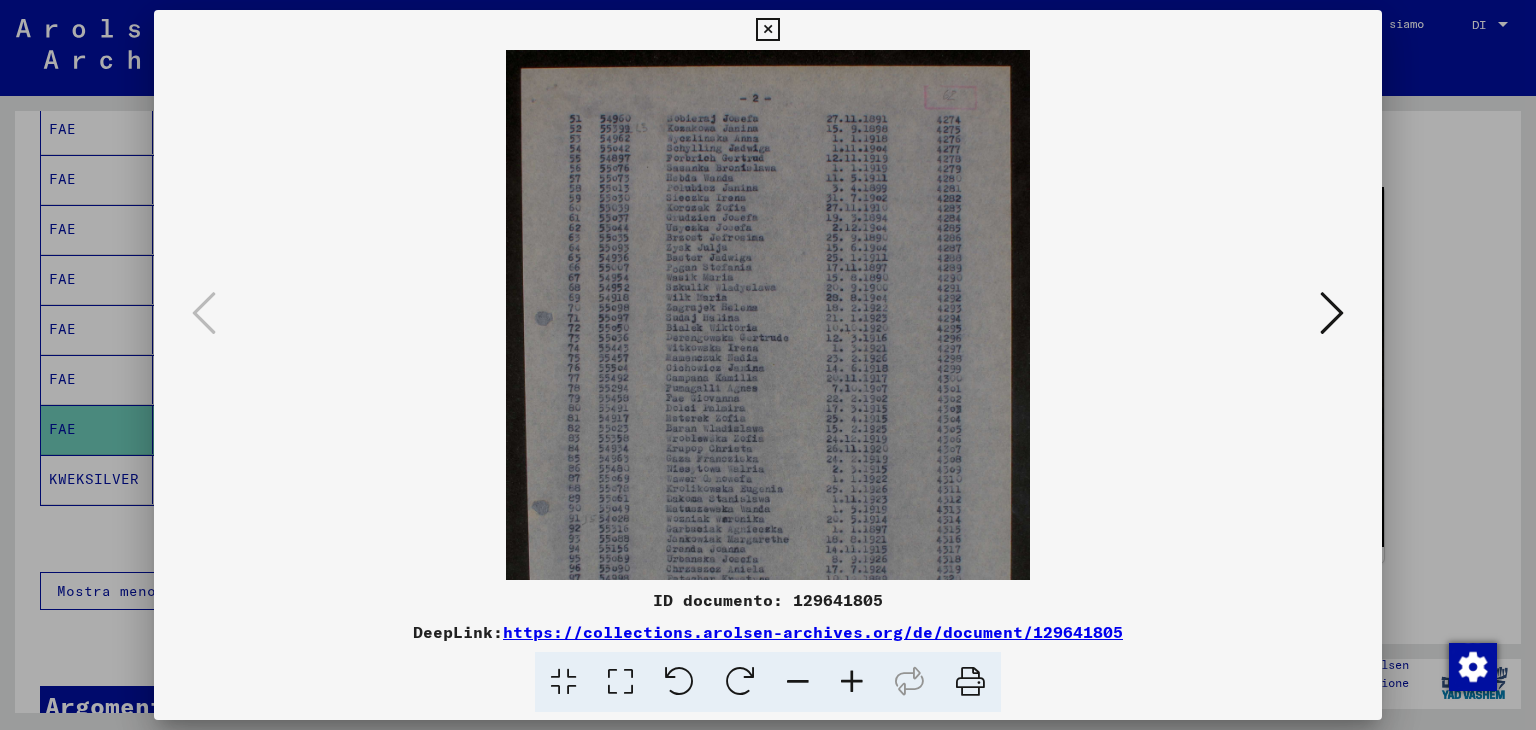 click at bounding box center [852, 682] 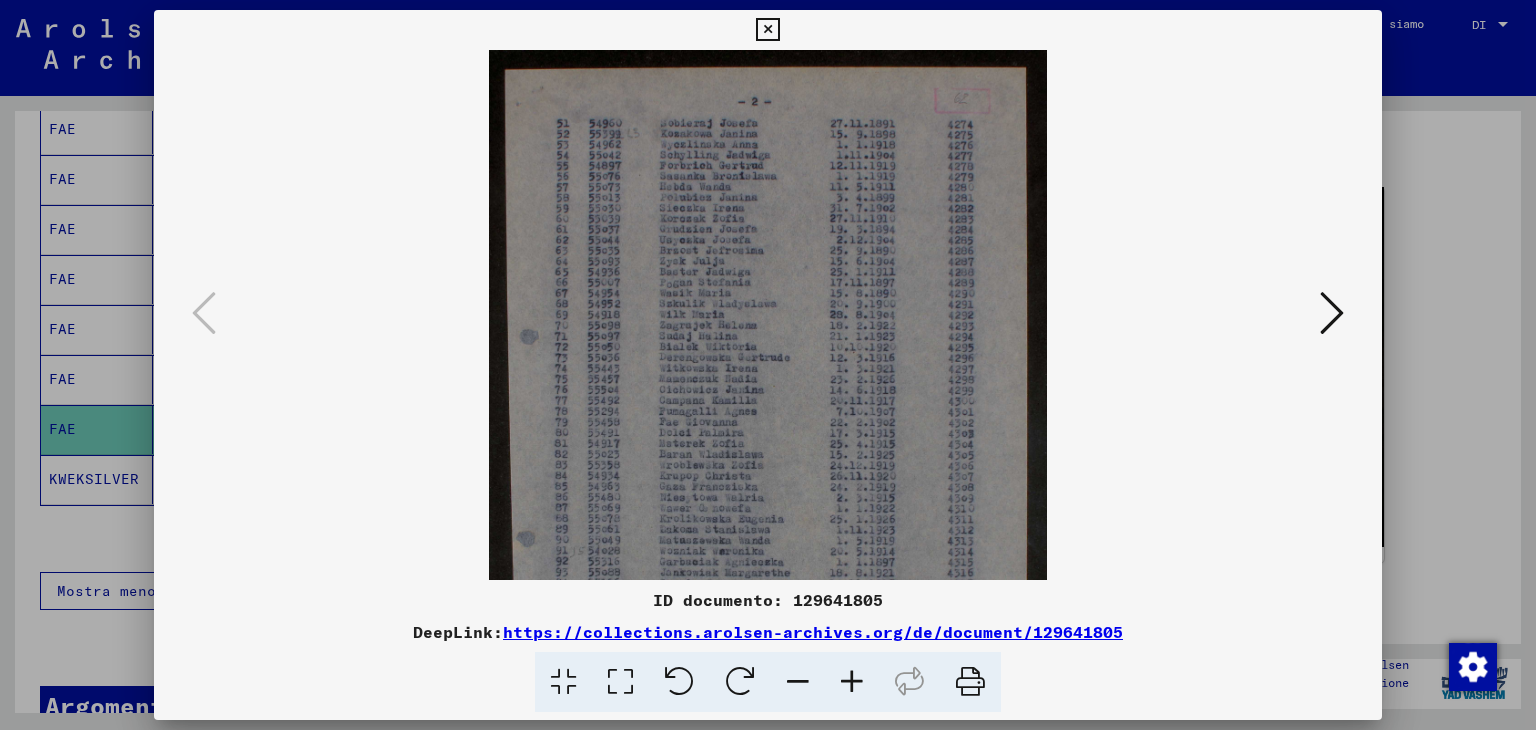 click at bounding box center (852, 682) 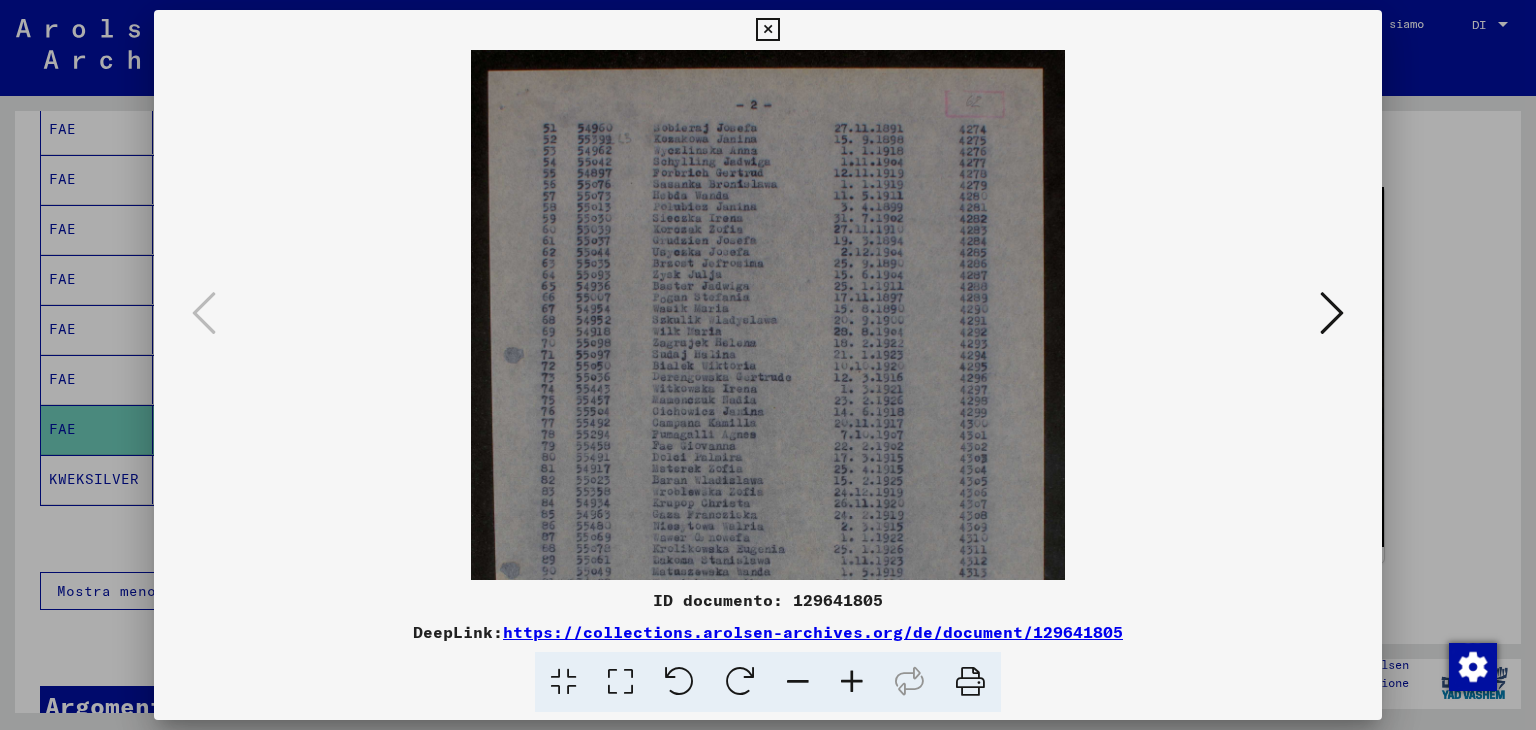 click at bounding box center (852, 682) 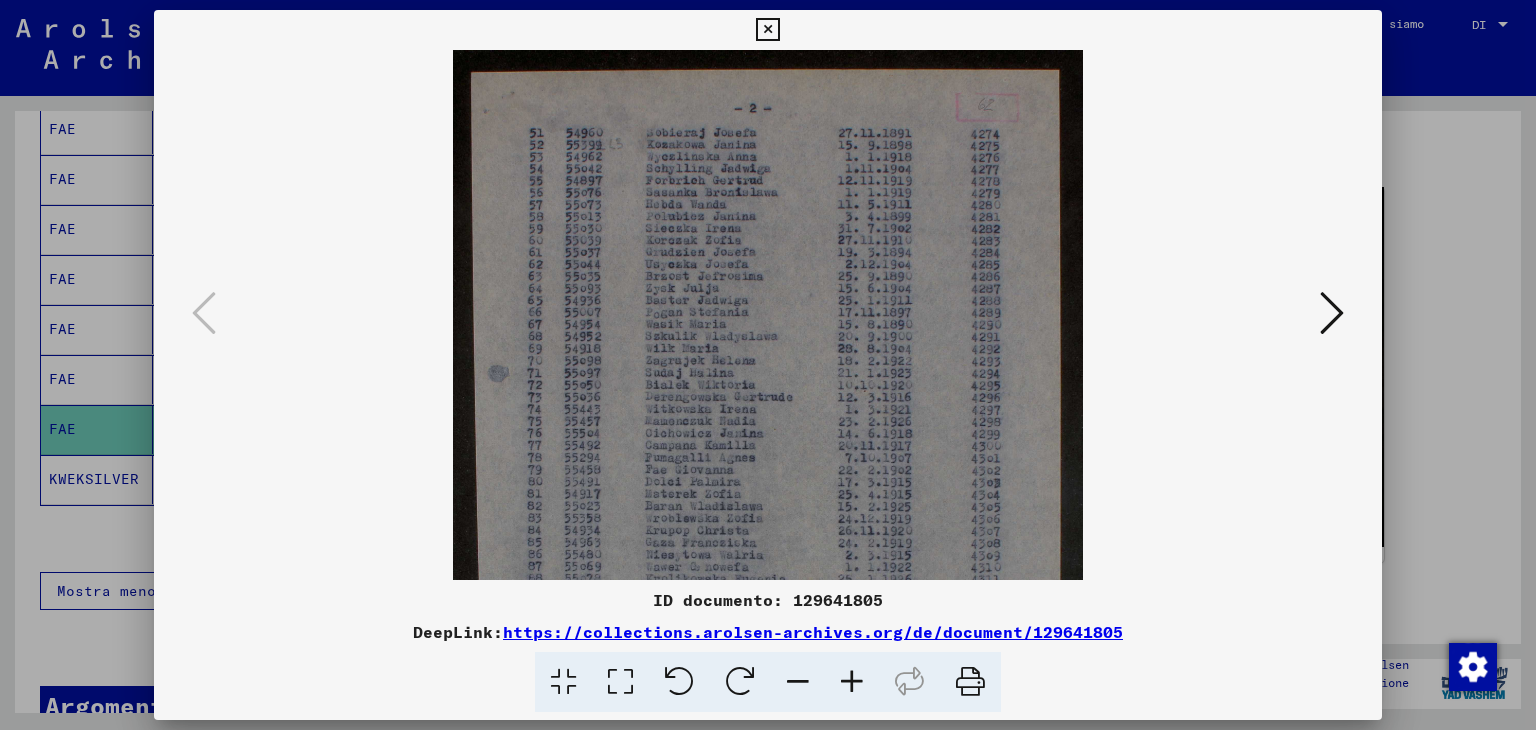 click at bounding box center (852, 682) 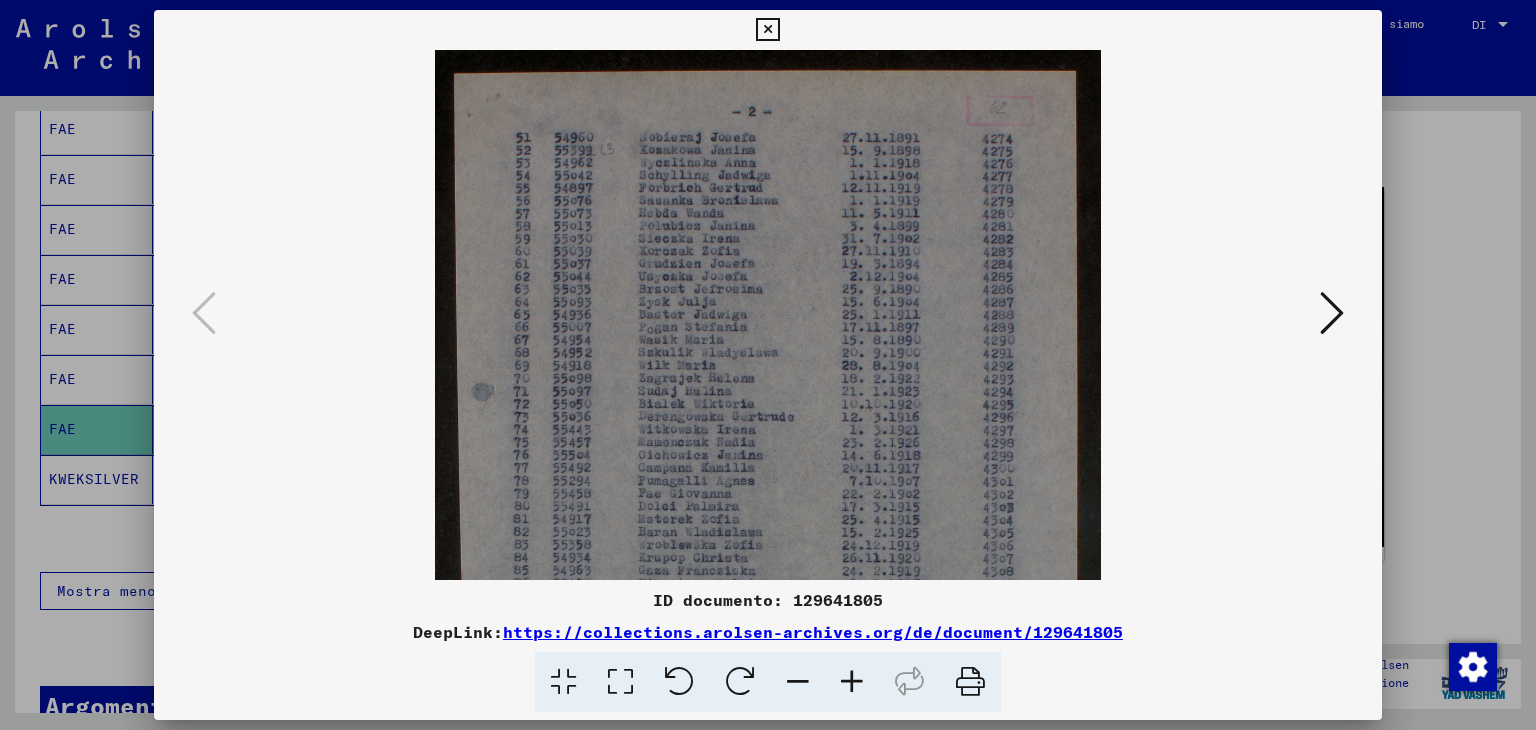 click at bounding box center [852, 682] 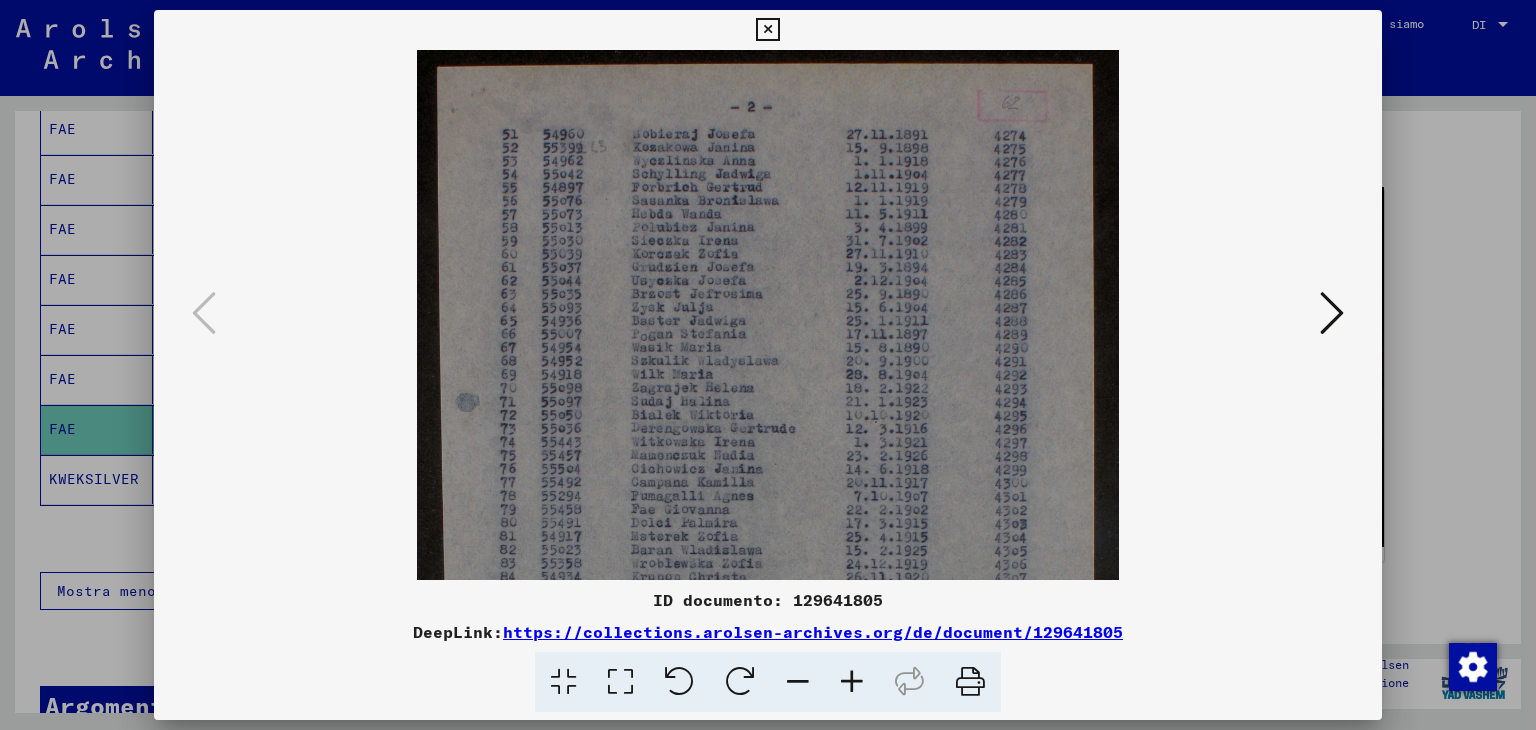 scroll, scrollTop: 10, scrollLeft: 0, axis: vertical 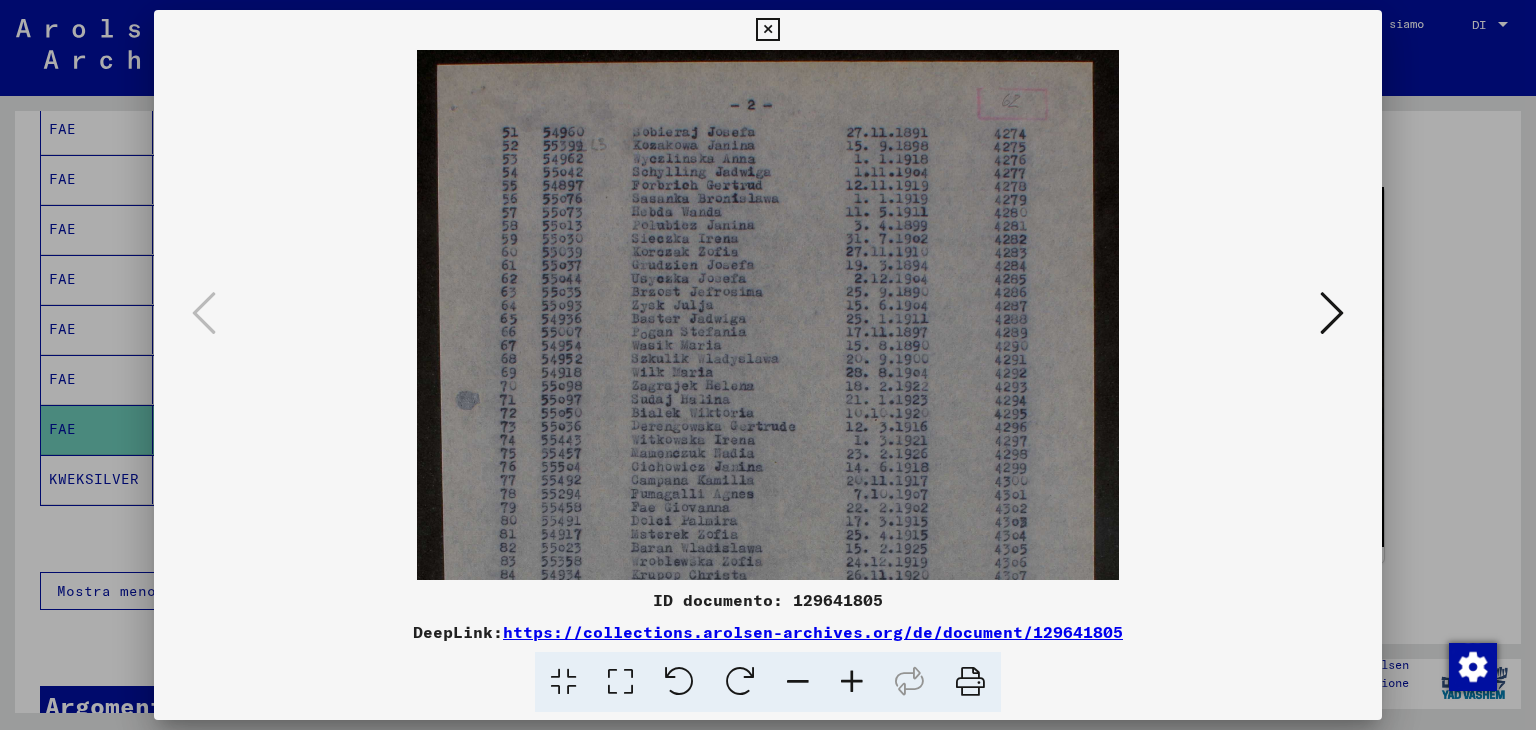 drag, startPoint x: 800, startPoint y: 505, endPoint x: 801, endPoint y: 494, distance: 11.045361 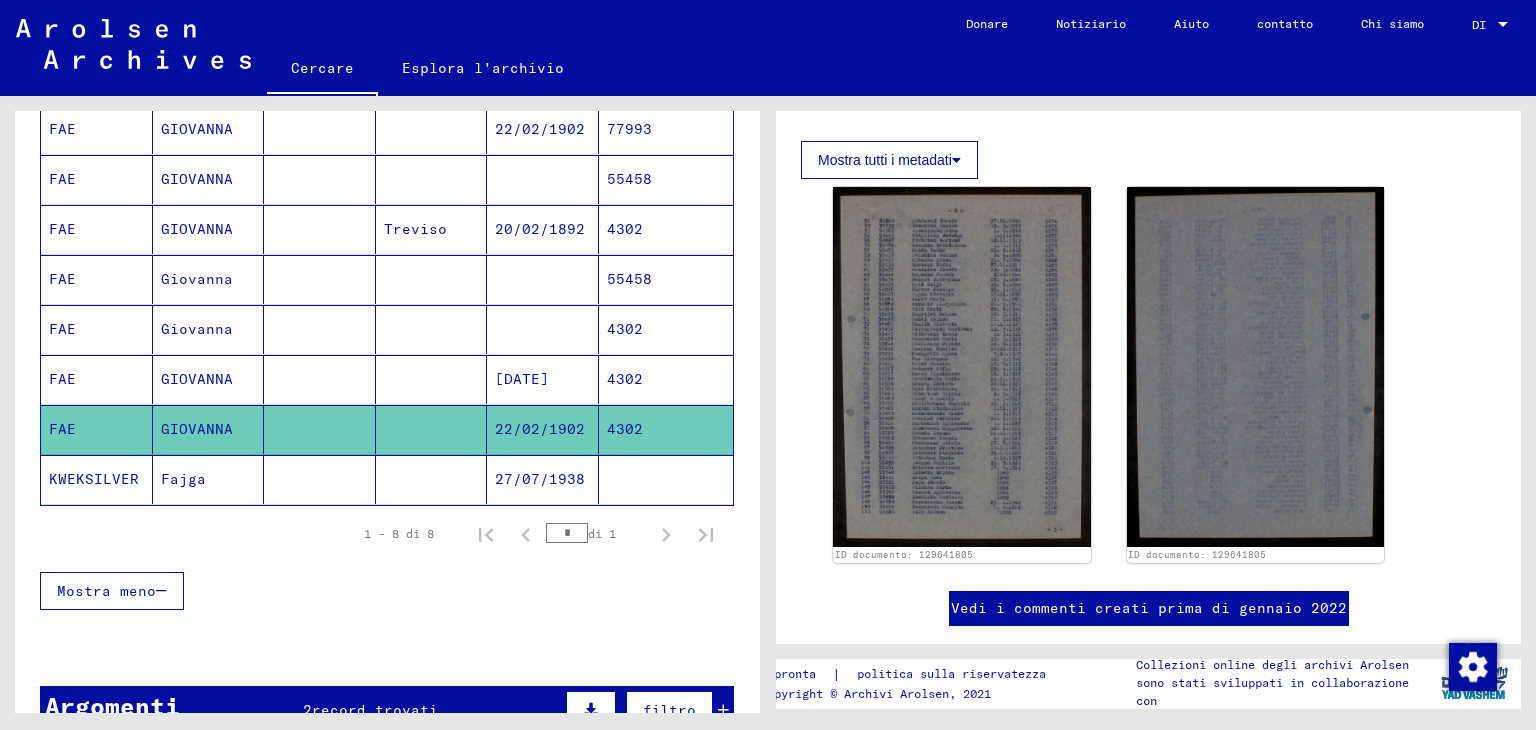 click on "4302" at bounding box center [625, 379] 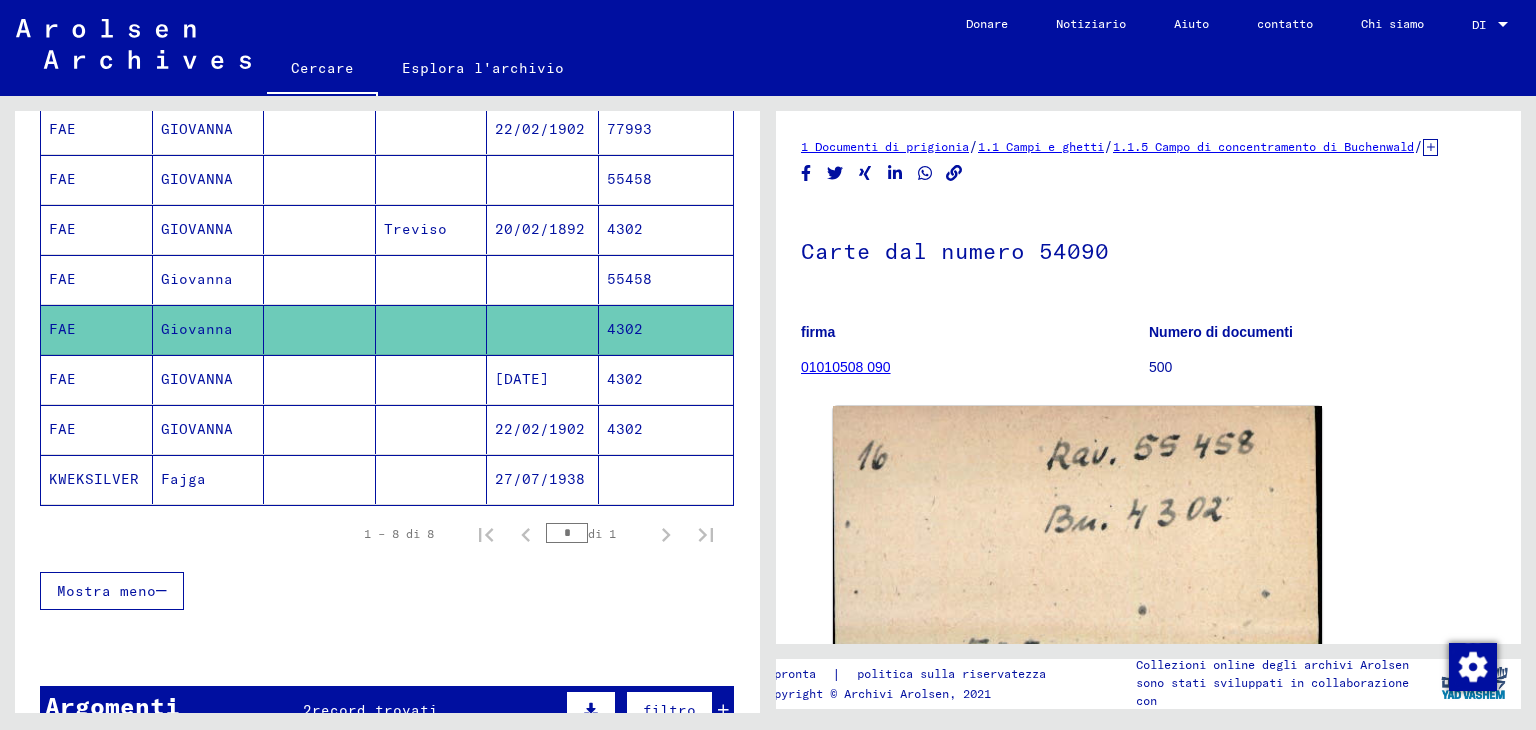 scroll, scrollTop: 200, scrollLeft: 0, axis: vertical 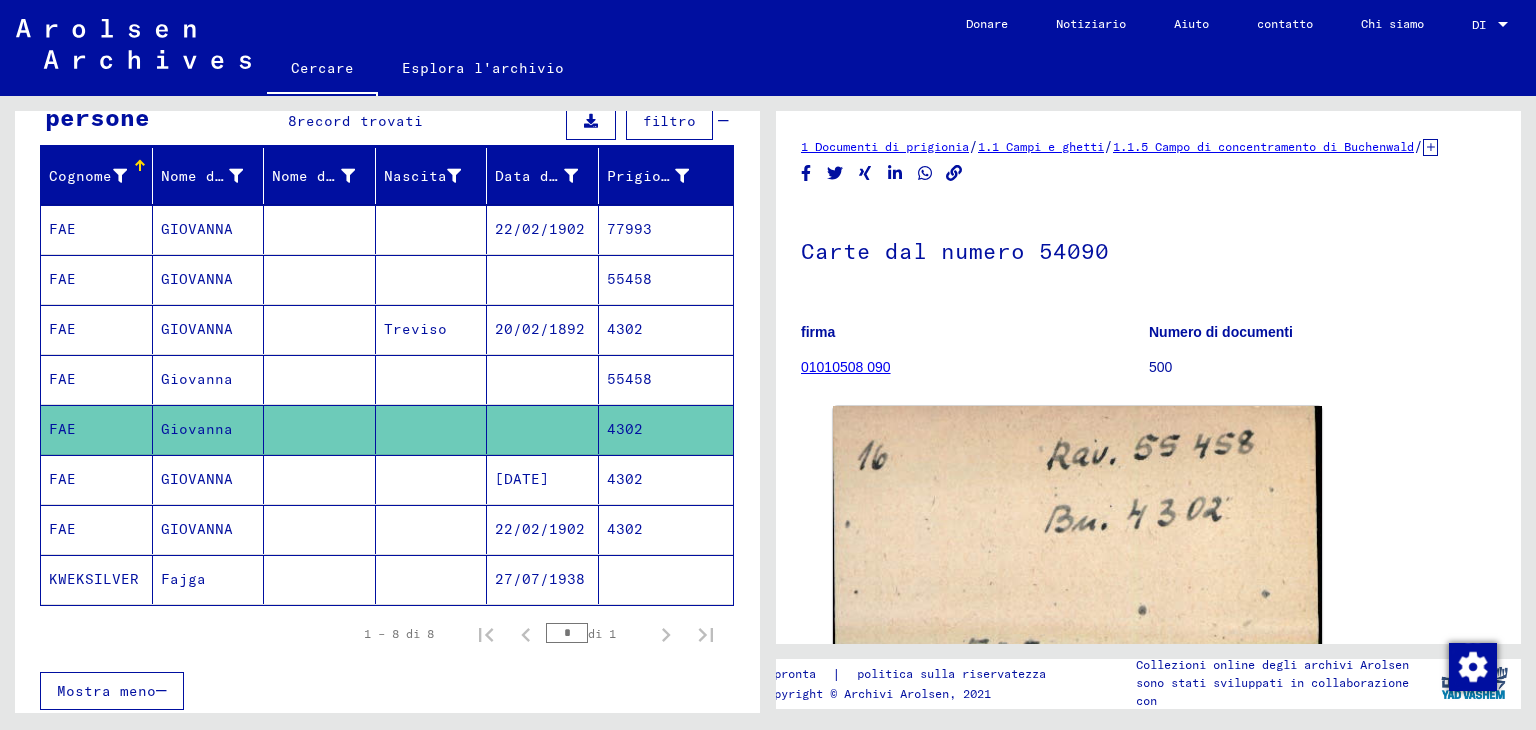 click on "4302" at bounding box center (666, 529) 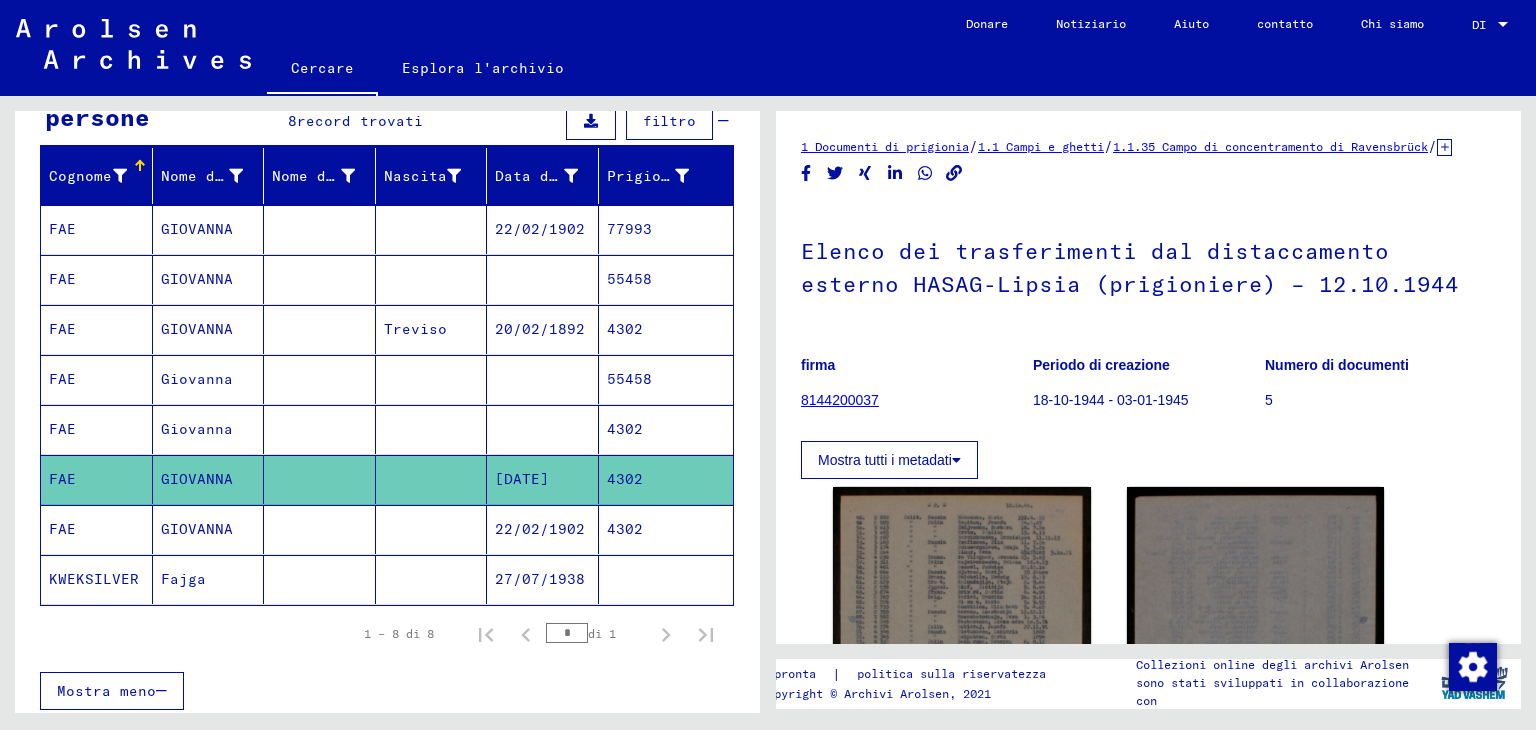 scroll, scrollTop: 200, scrollLeft: 0, axis: vertical 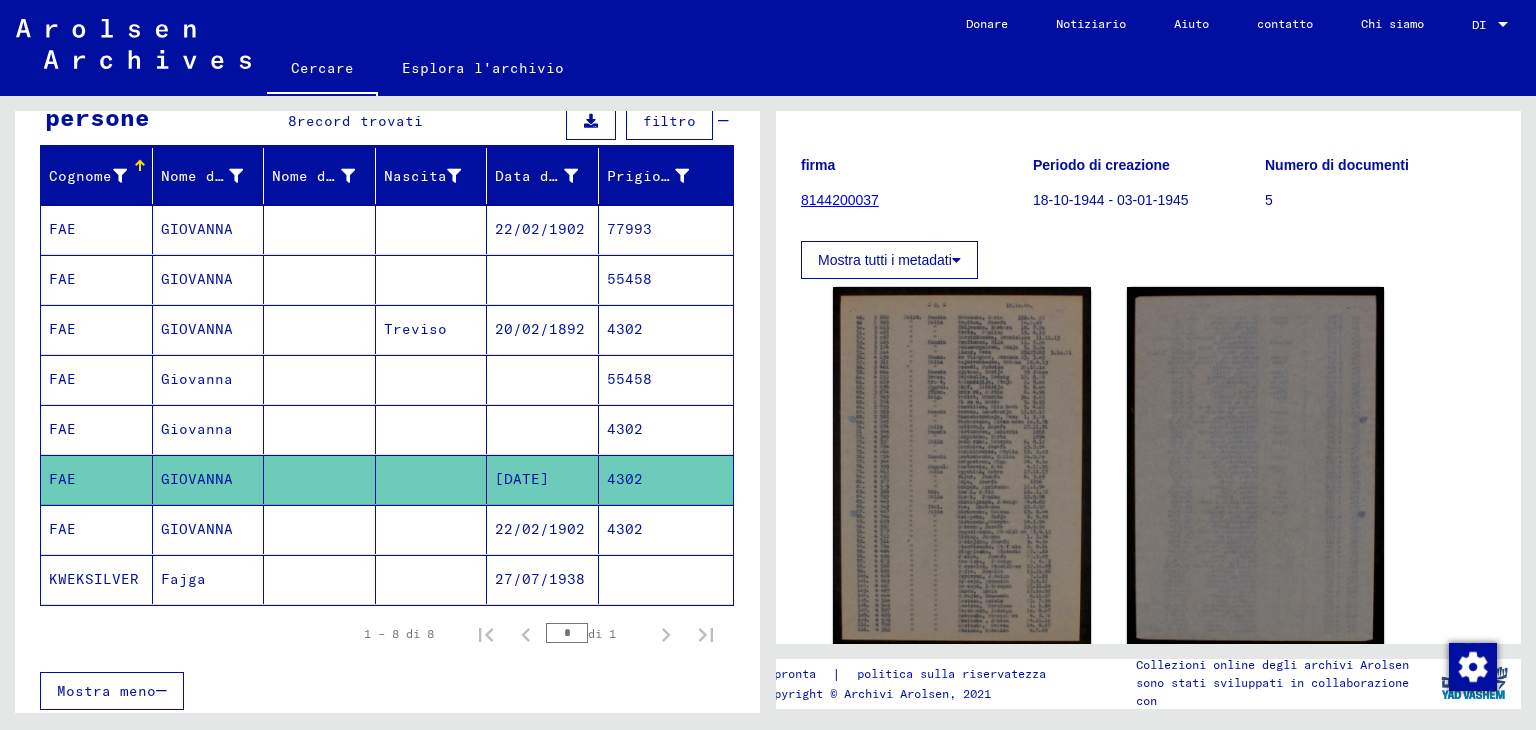 click on "4302" 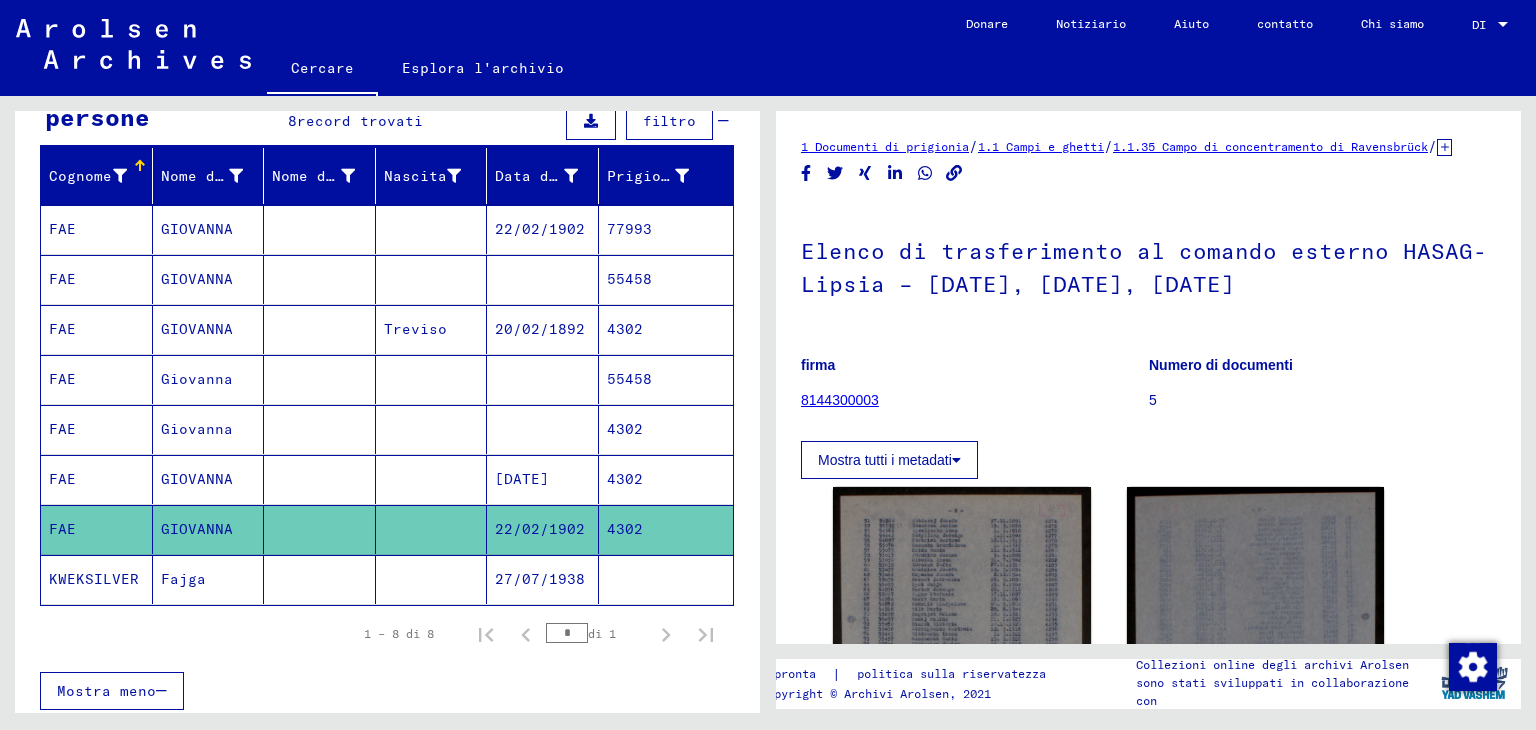 click on "77993" at bounding box center [629, 279] 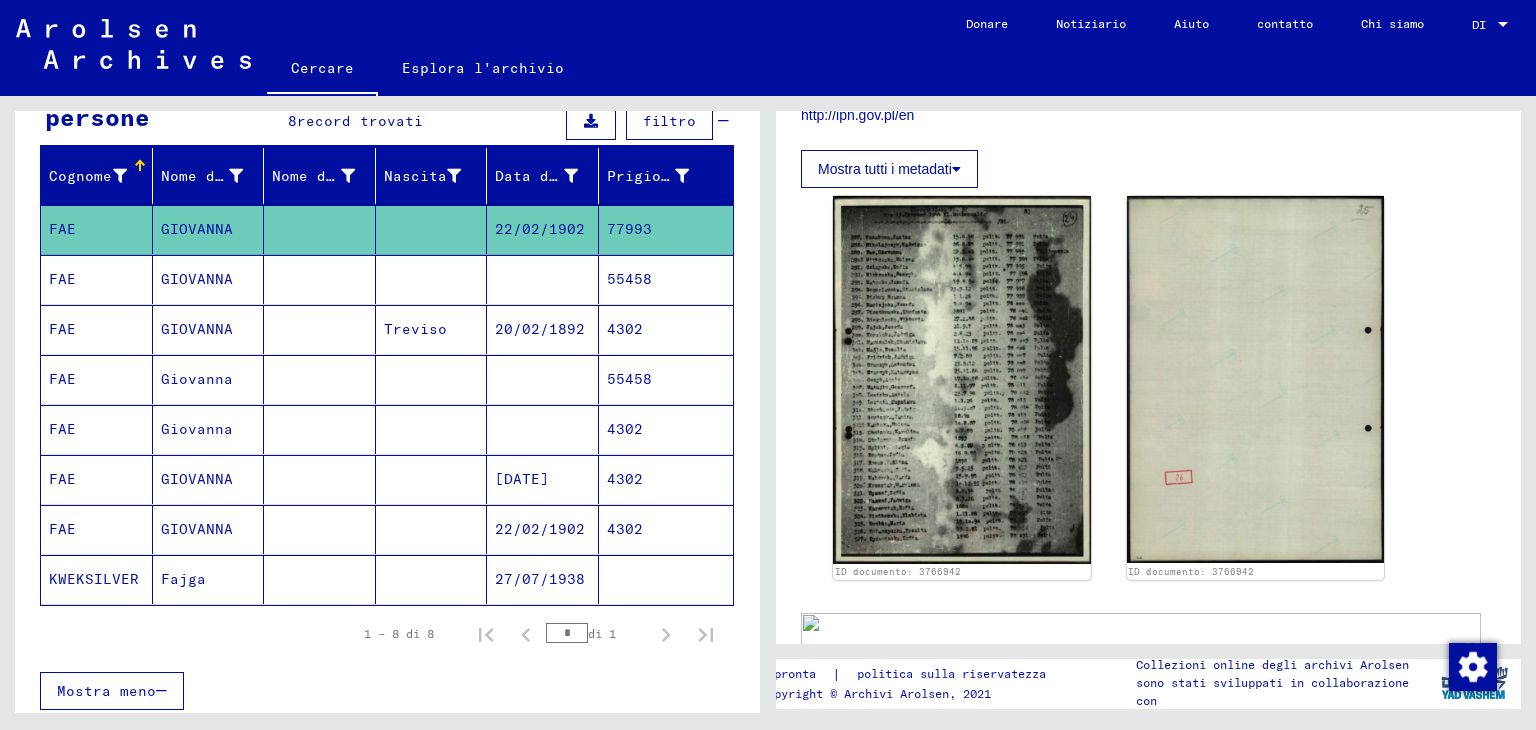 scroll, scrollTop: 1000, scrollLeft: 0, axis: vertical 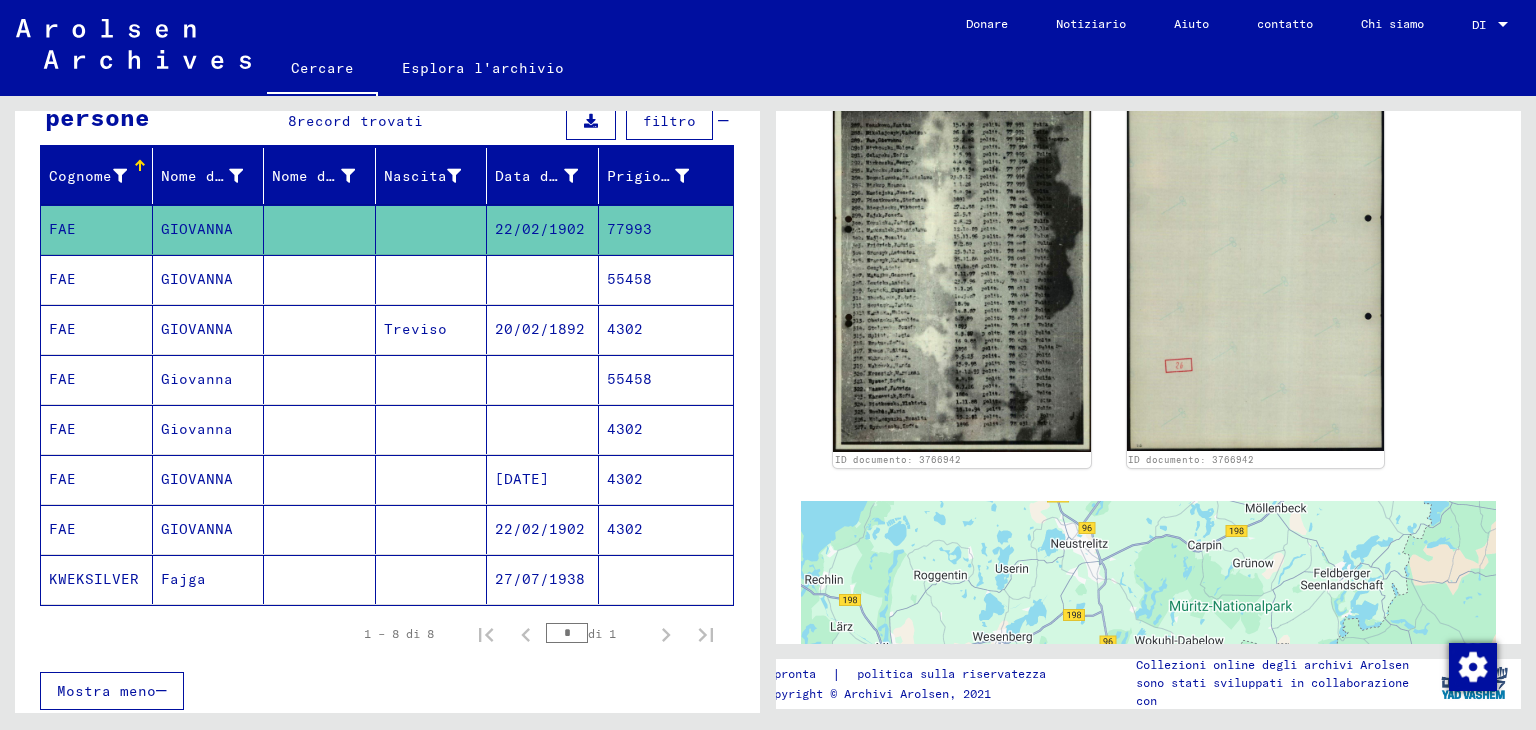 click on "55458" at bounding box center (625, 329) 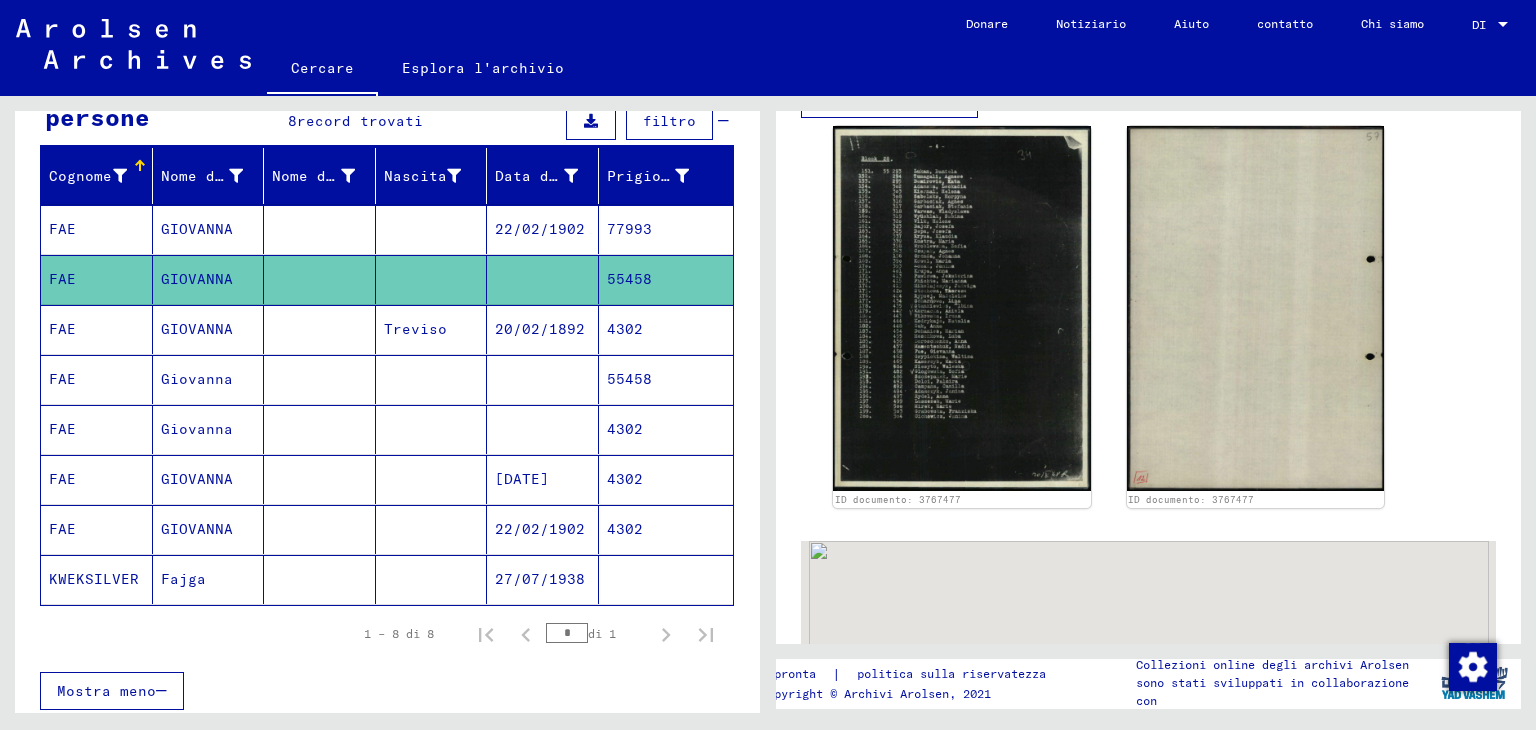 scroll, scrollTop: 600, scrollLeft: 0, axis: vertical 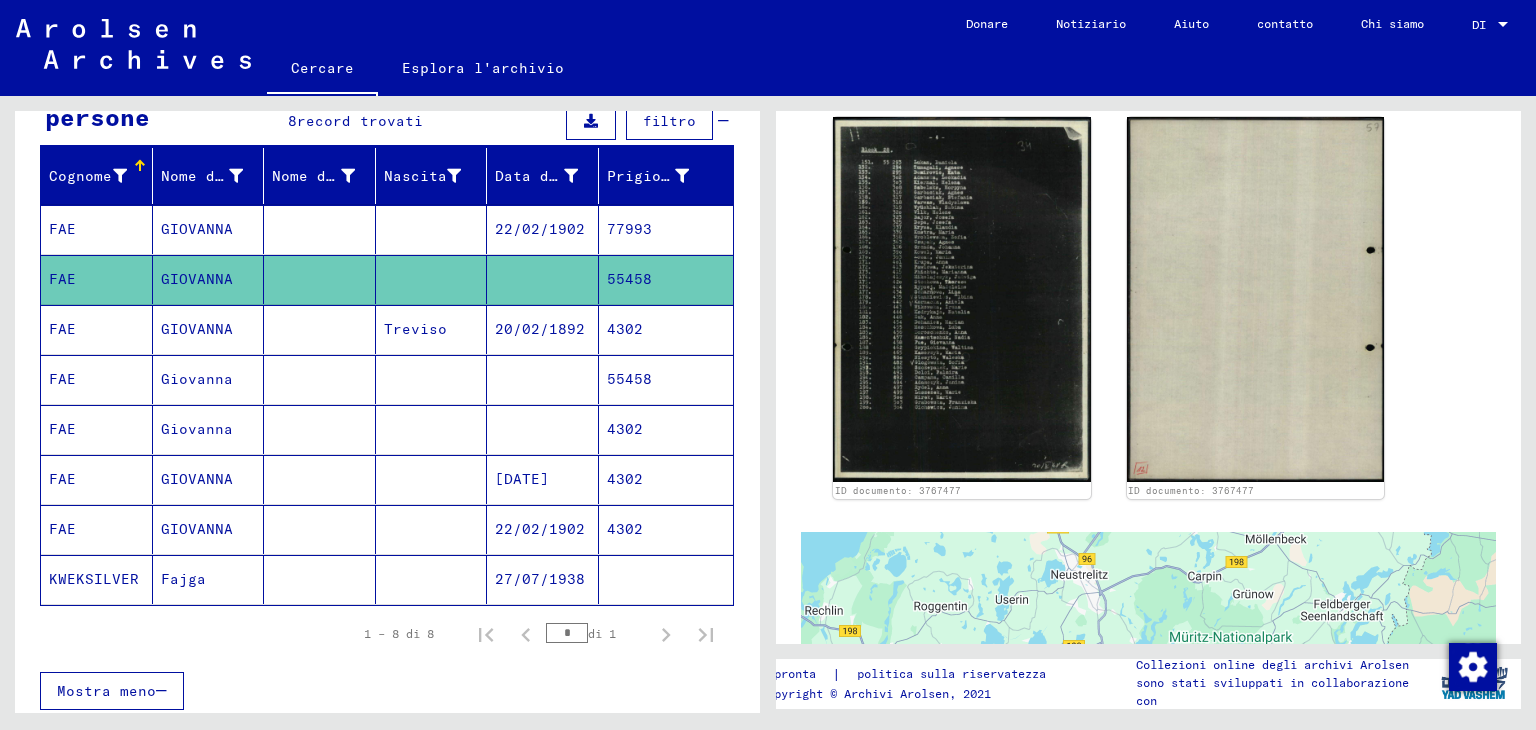 click on "4302" at bounding box center [629, 379] 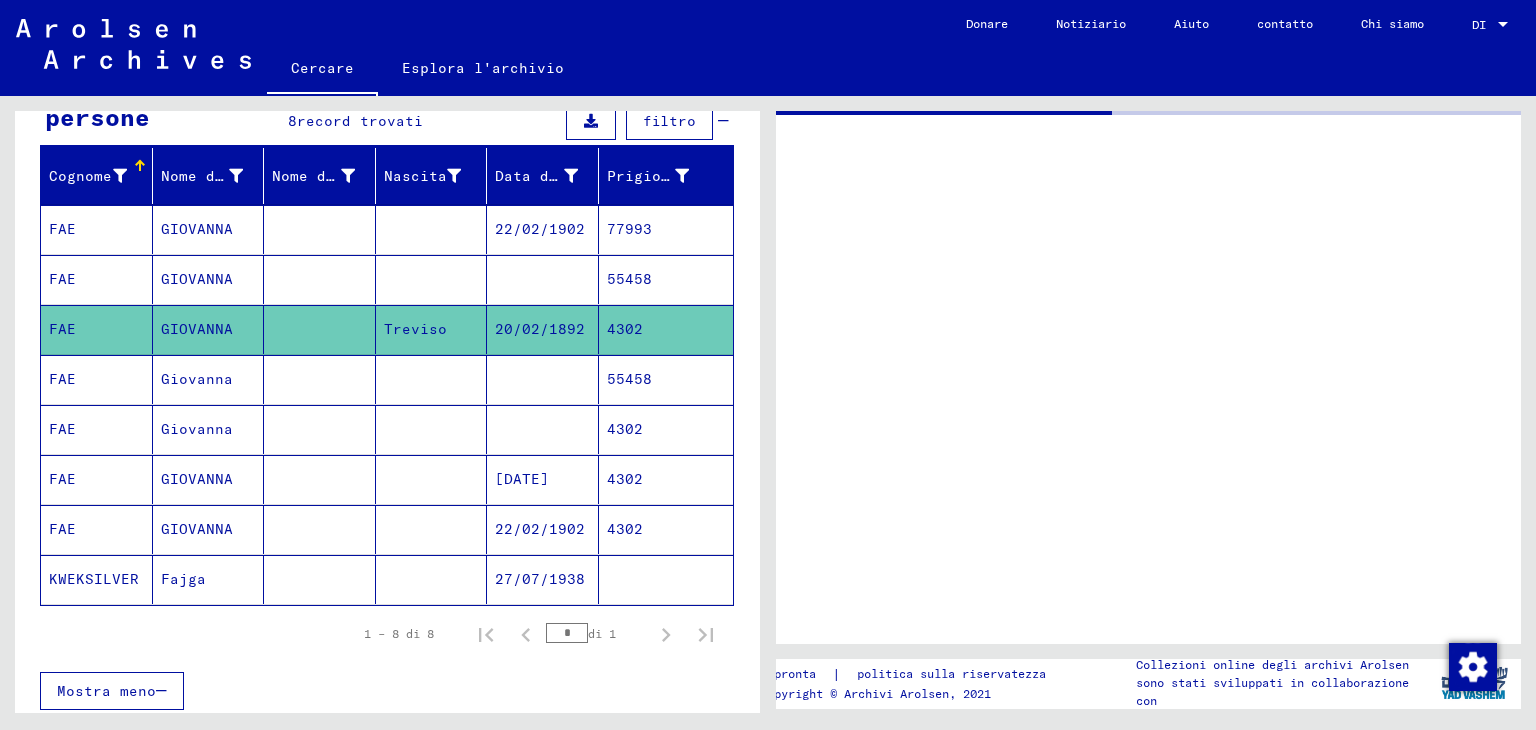 scroll, scrollTop: 0, scrollLeft: 0, axis: both 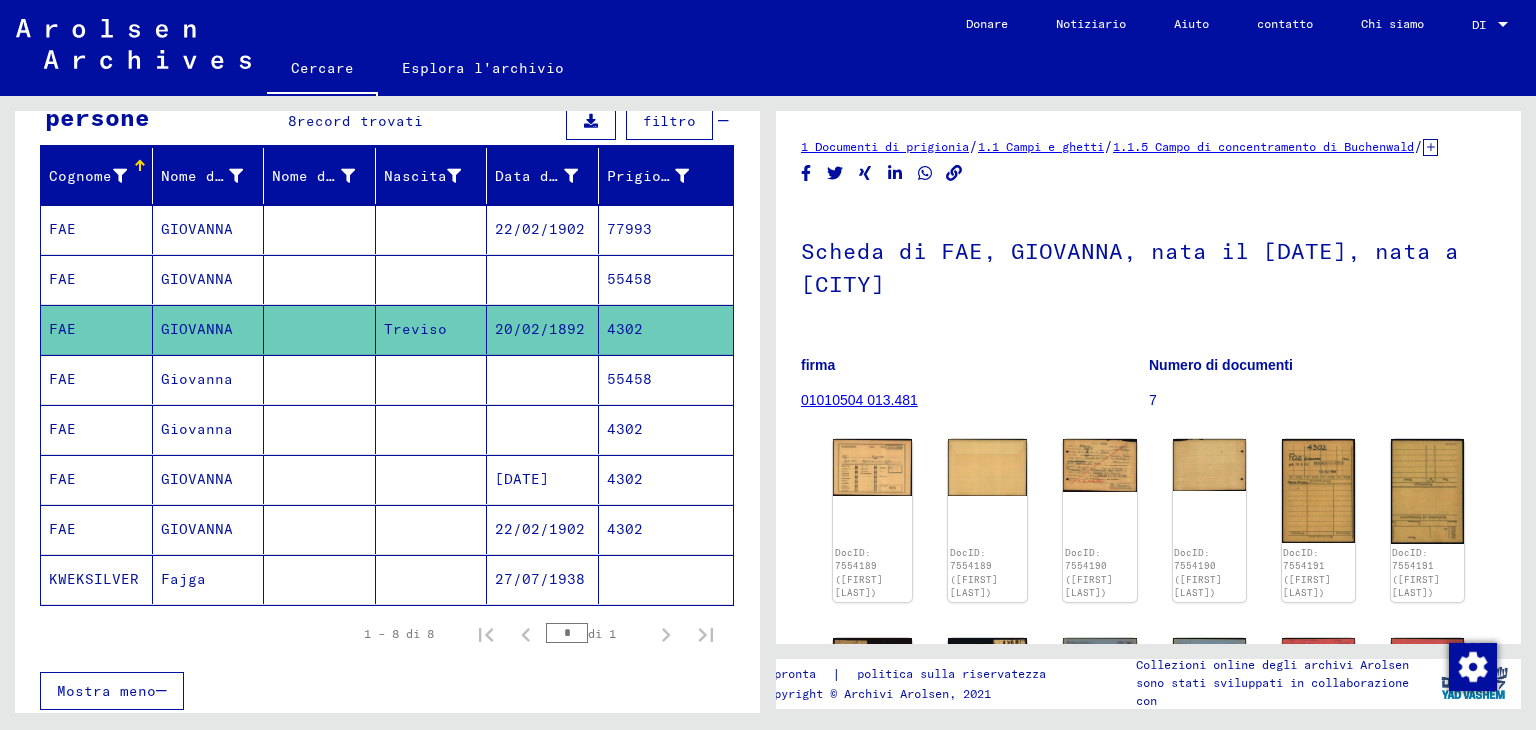 click on "55458" at bounding box center [625, 429] 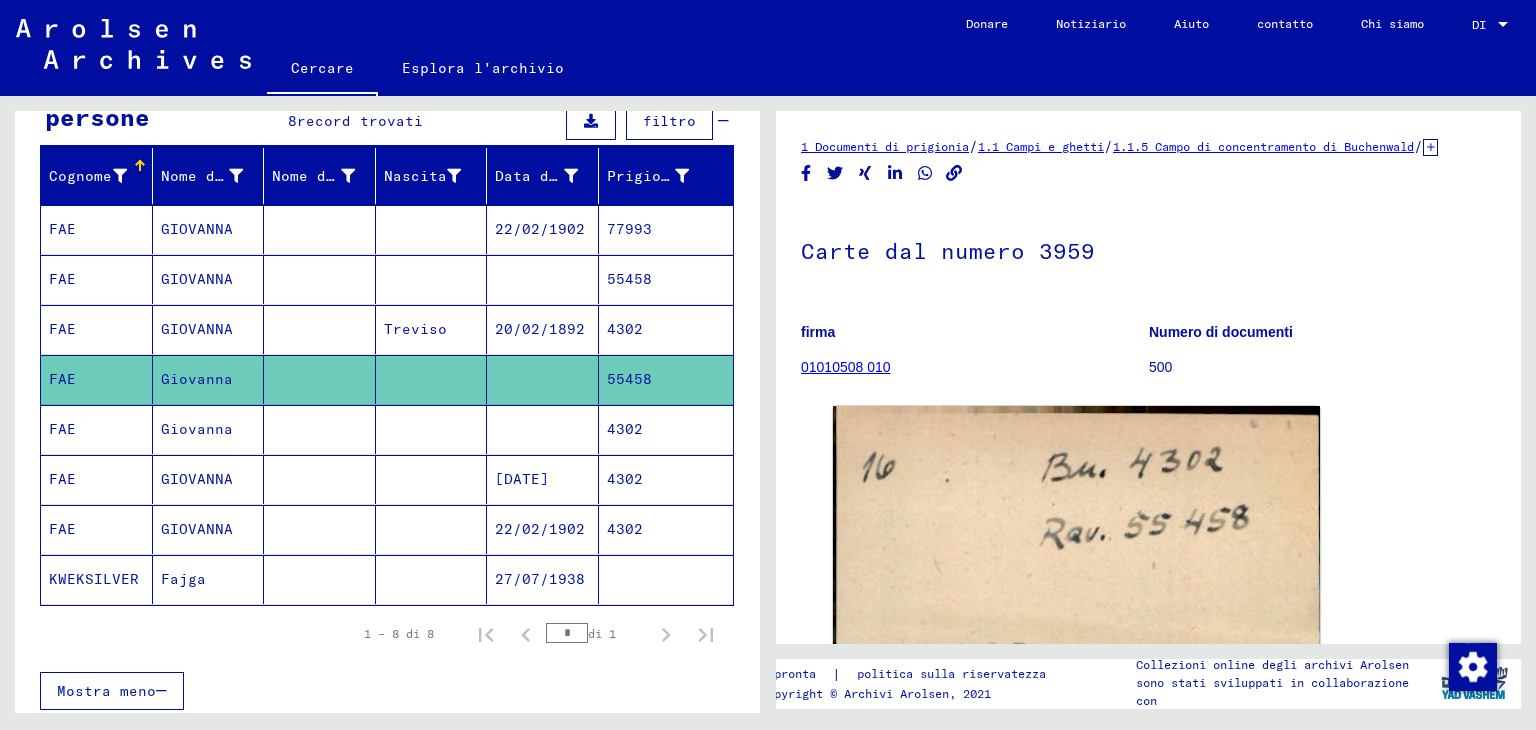 click on "77993" at bounding box center (666, 279) 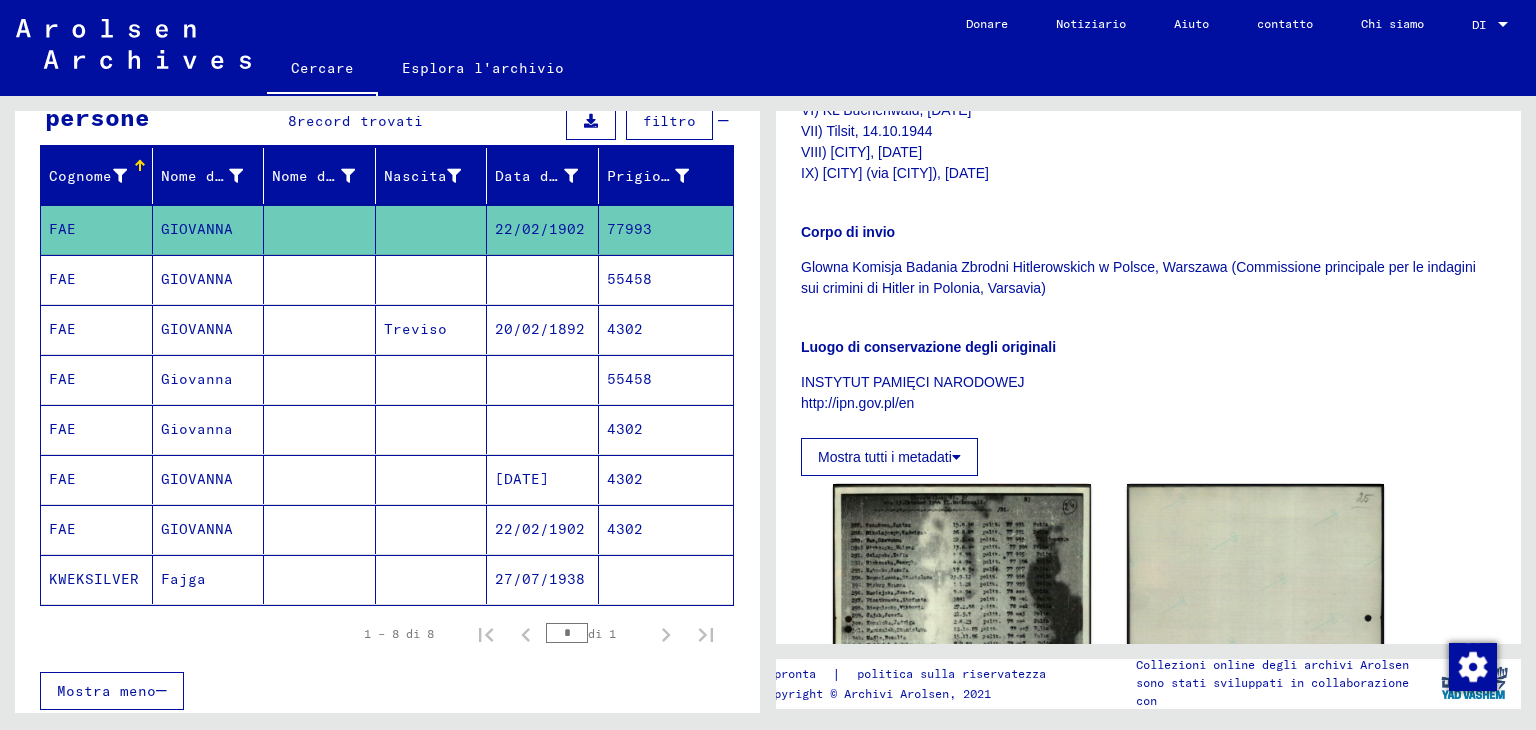 scroll, scrollTop: 800, scrollLeft: 0, axis: vertical 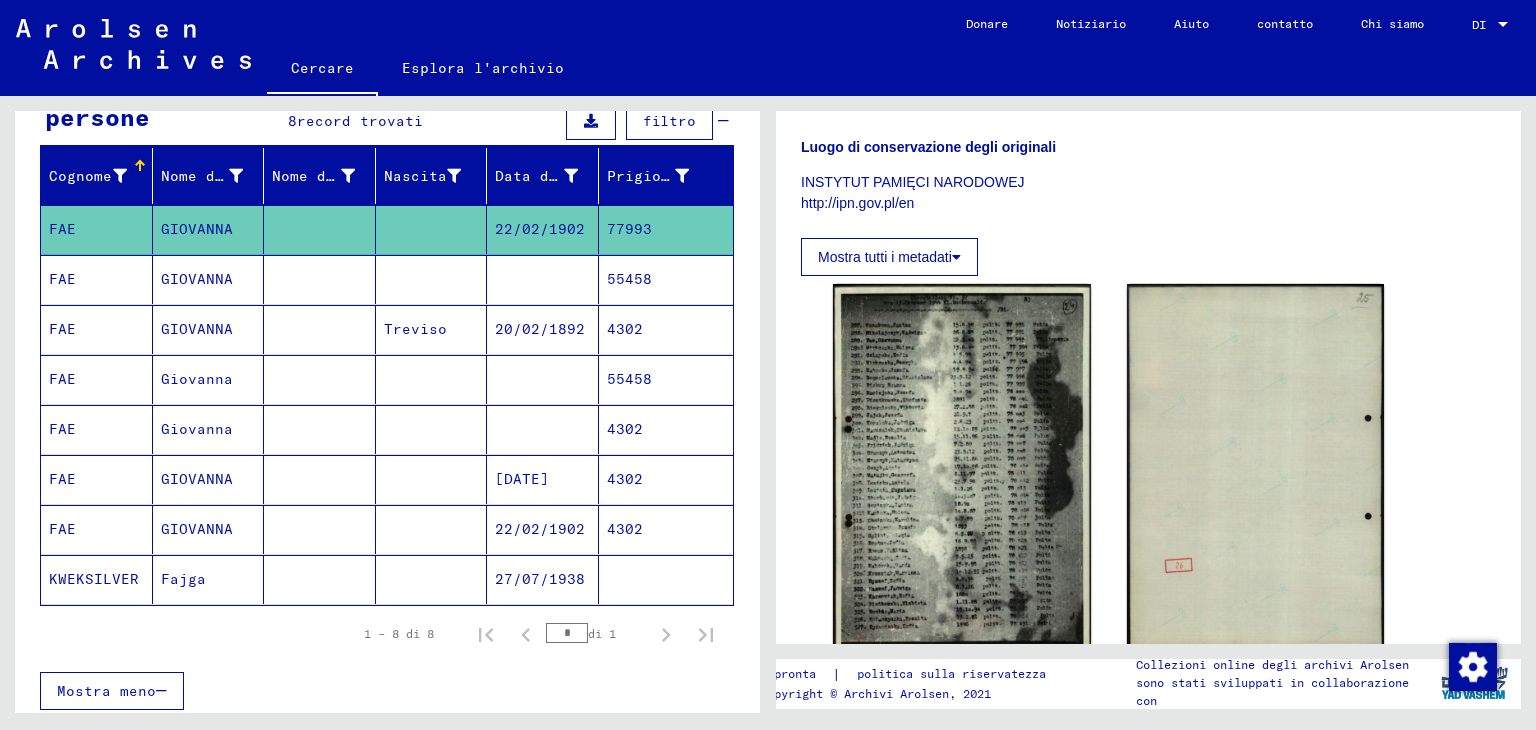 click on "4302" 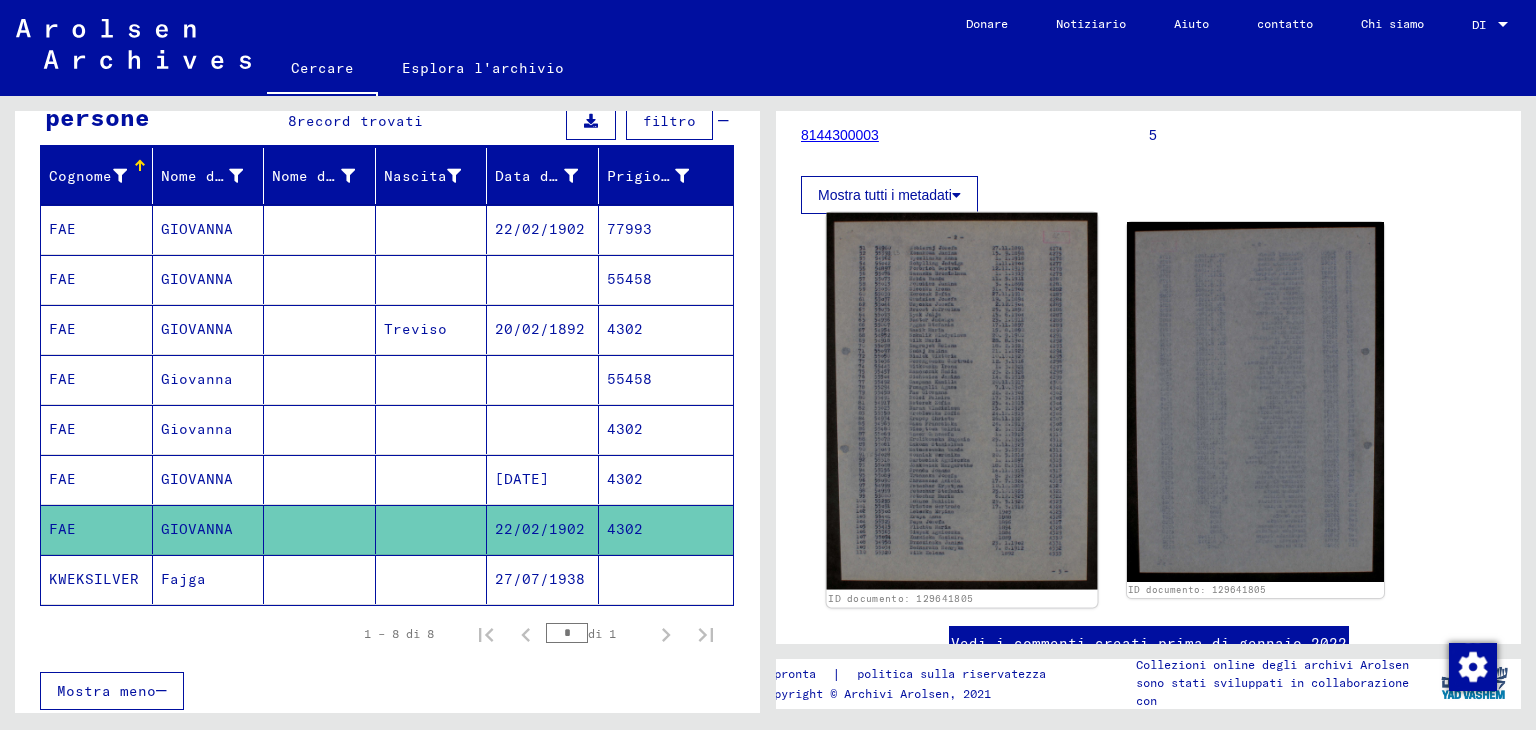 scroll, scrollTop: 300, scrollLeft: 0, axis: vertical 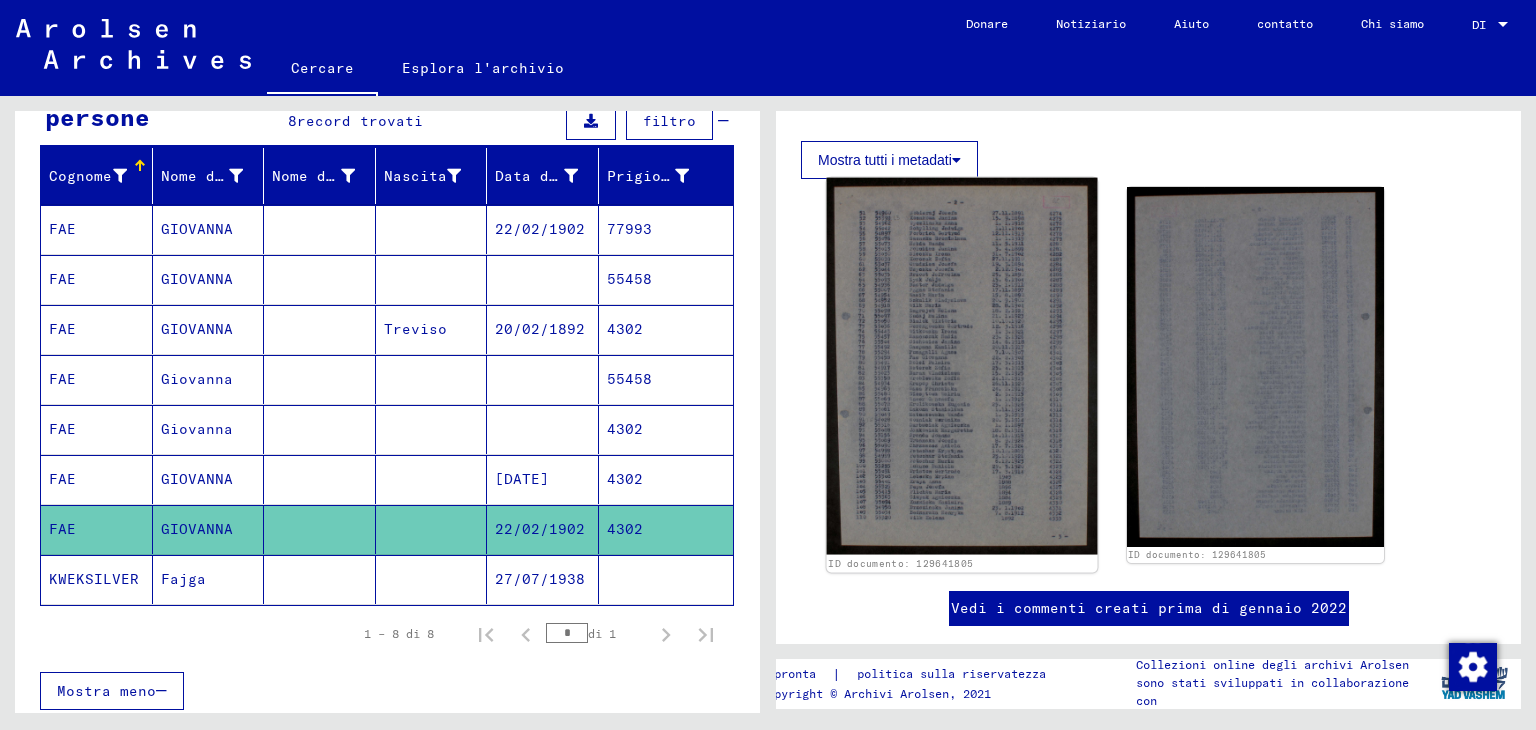click 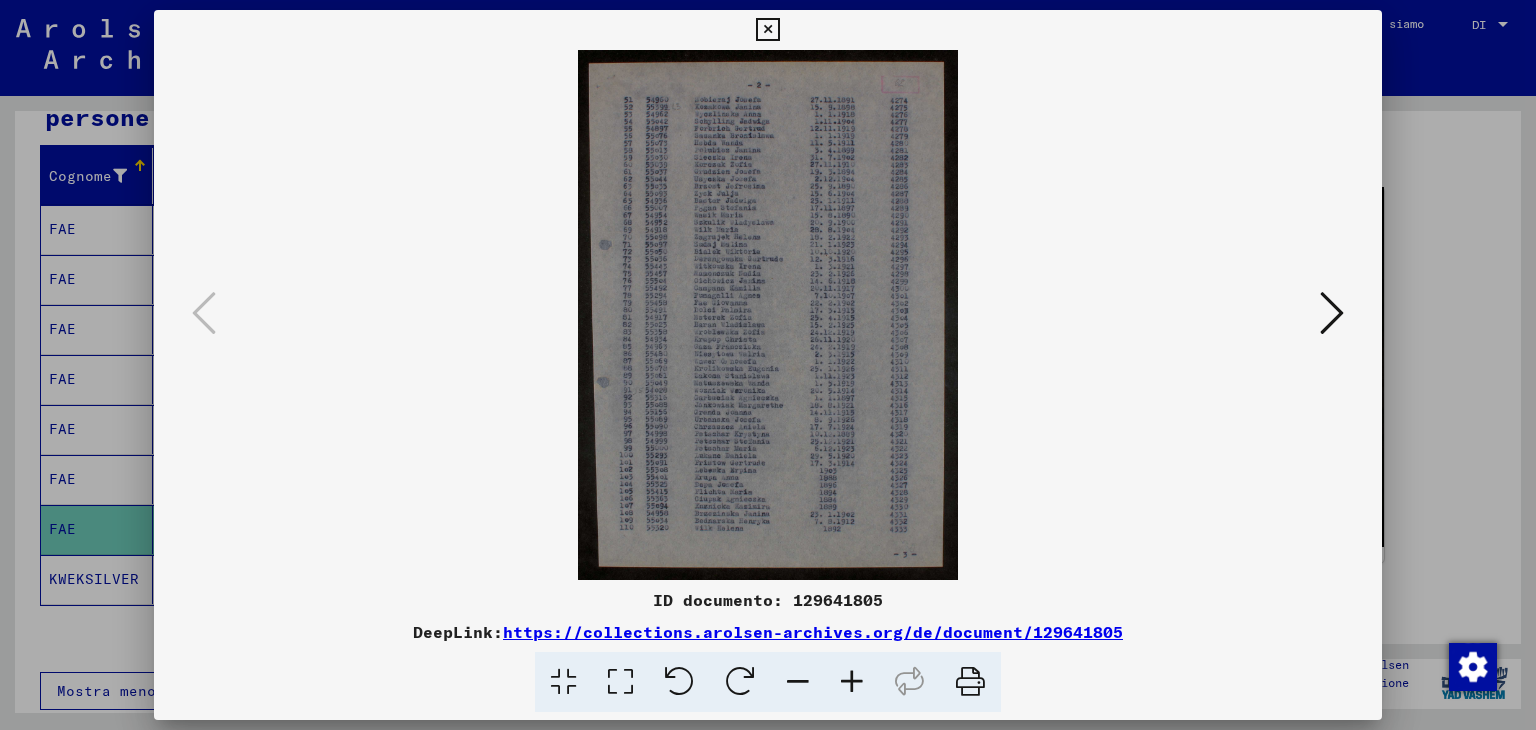 click at bounding box center [852, 682] 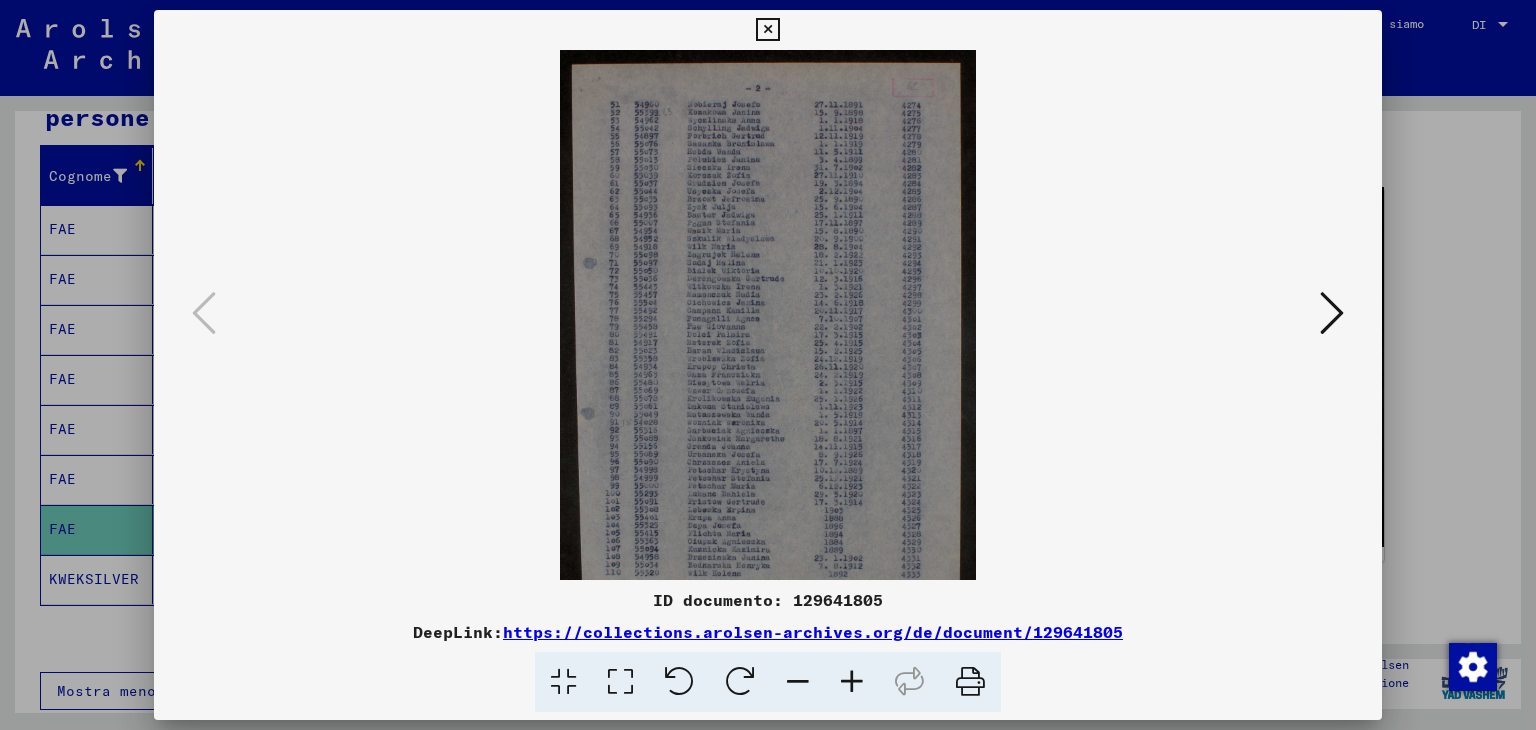 click at bounding box center [852, 682] 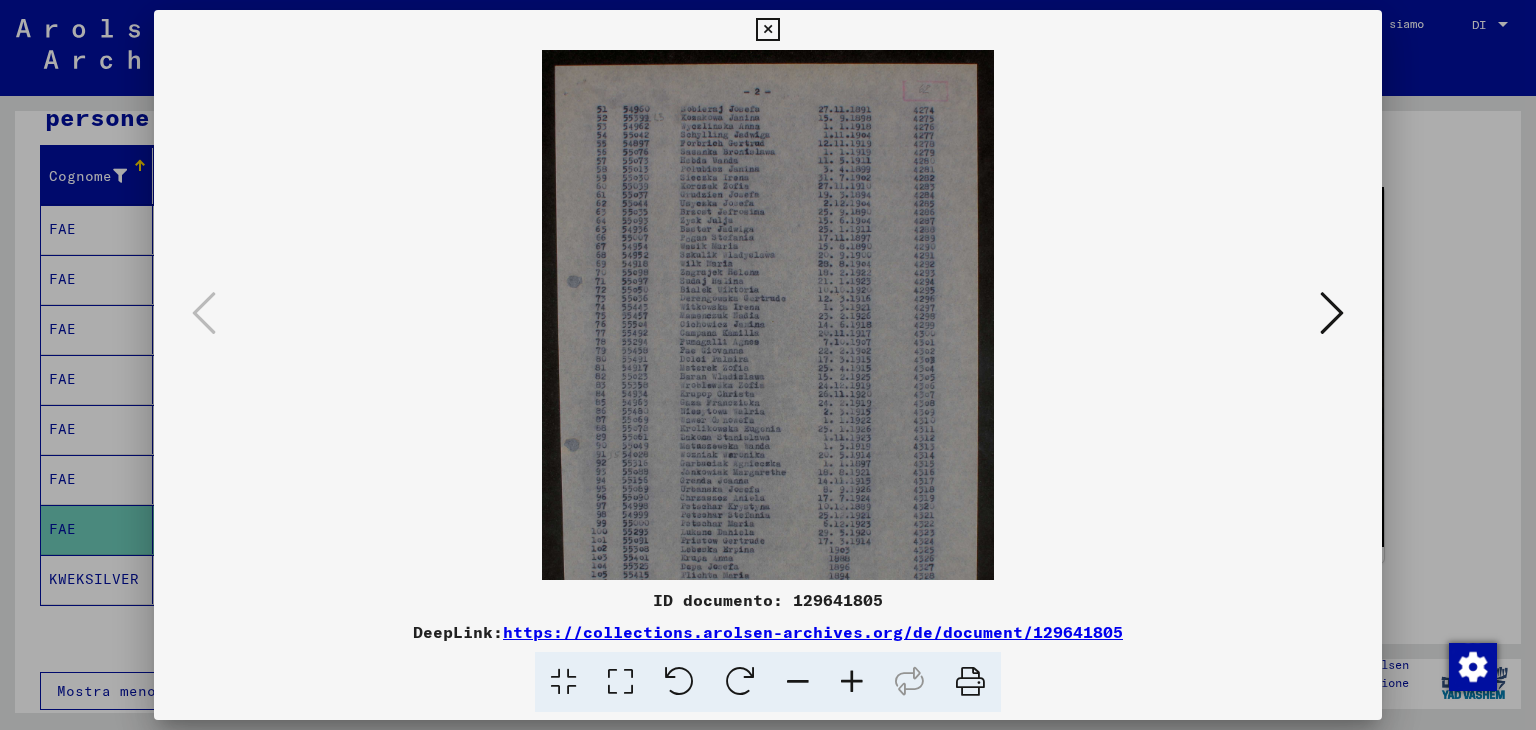 click at bounding box center (852, 682) 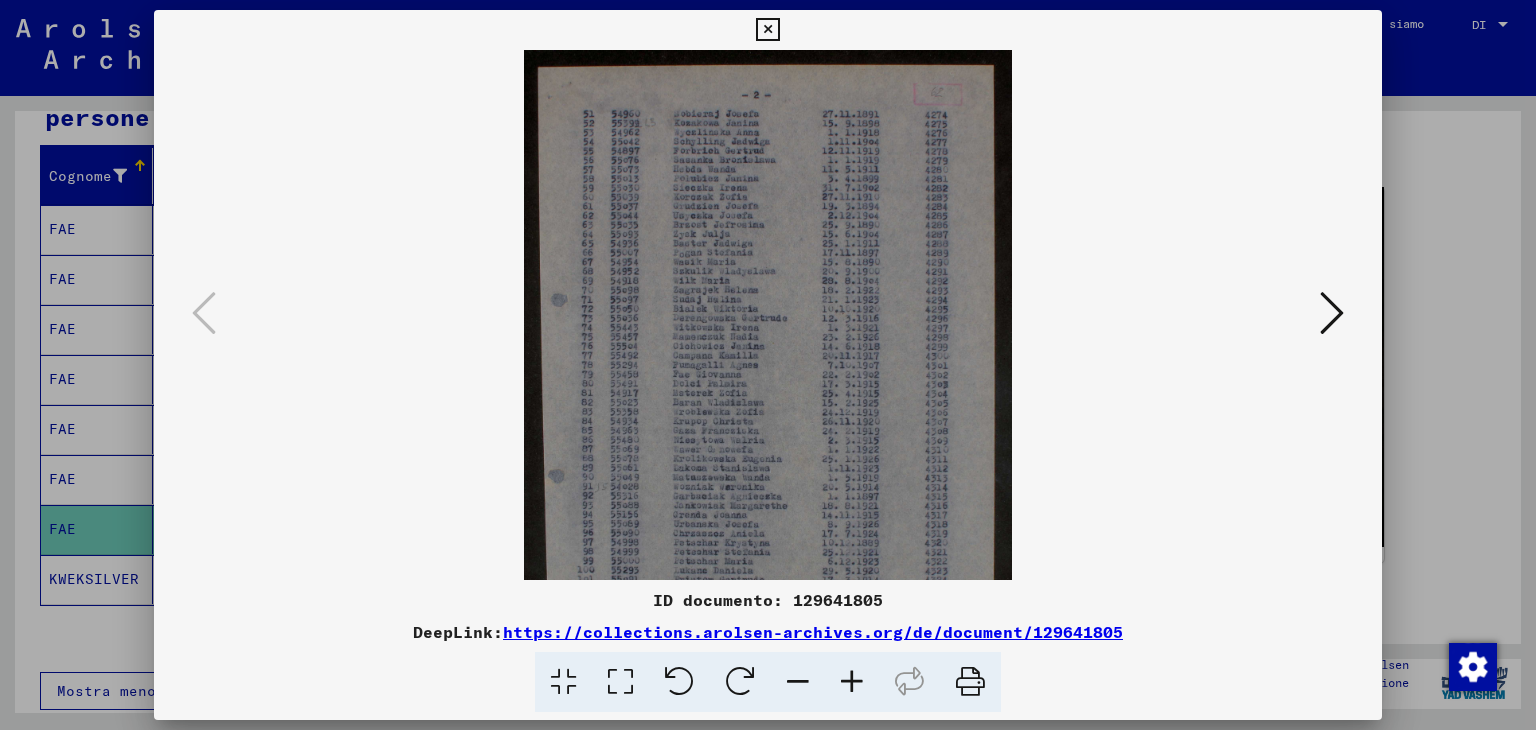 click at bounding box center [852, 682] 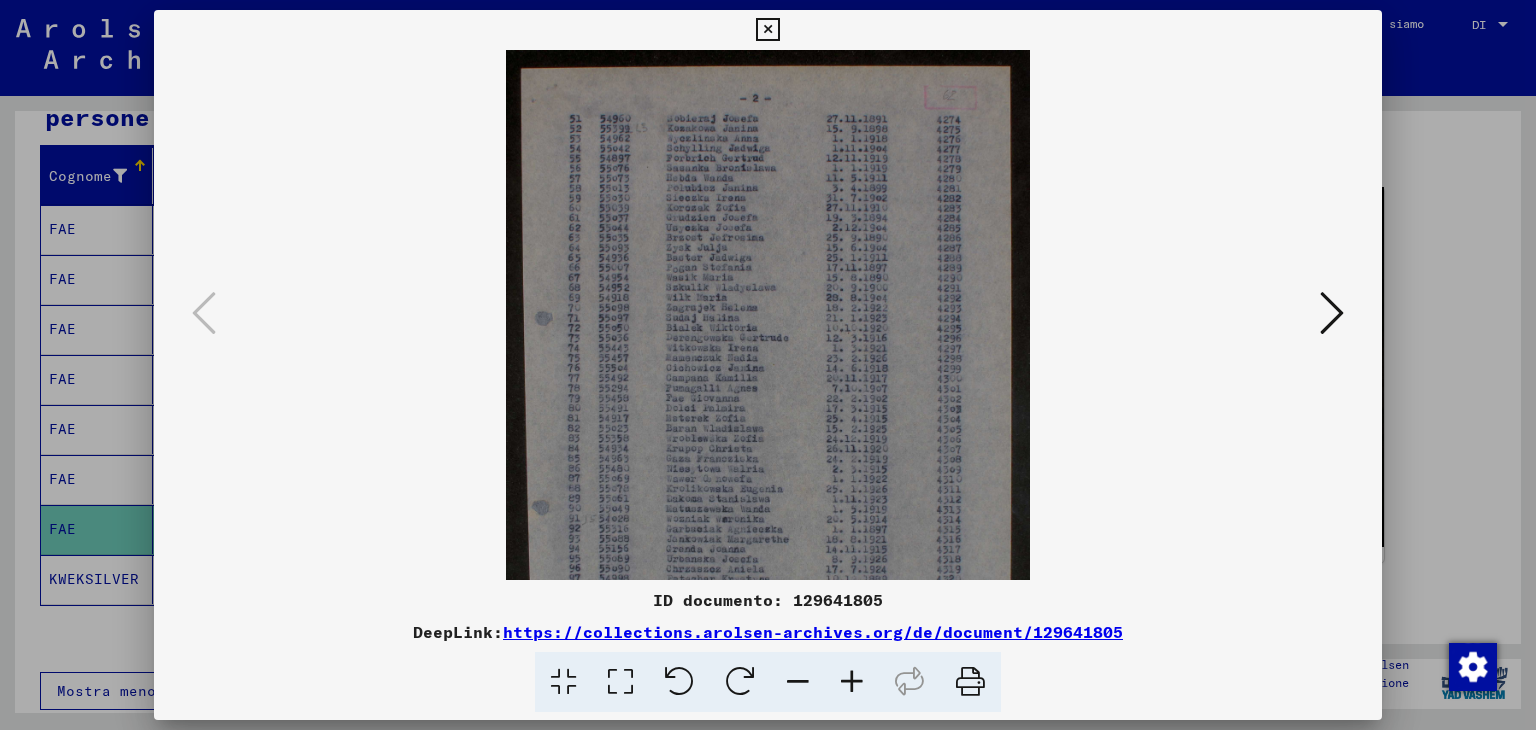 click at bounding box center [852, 682] 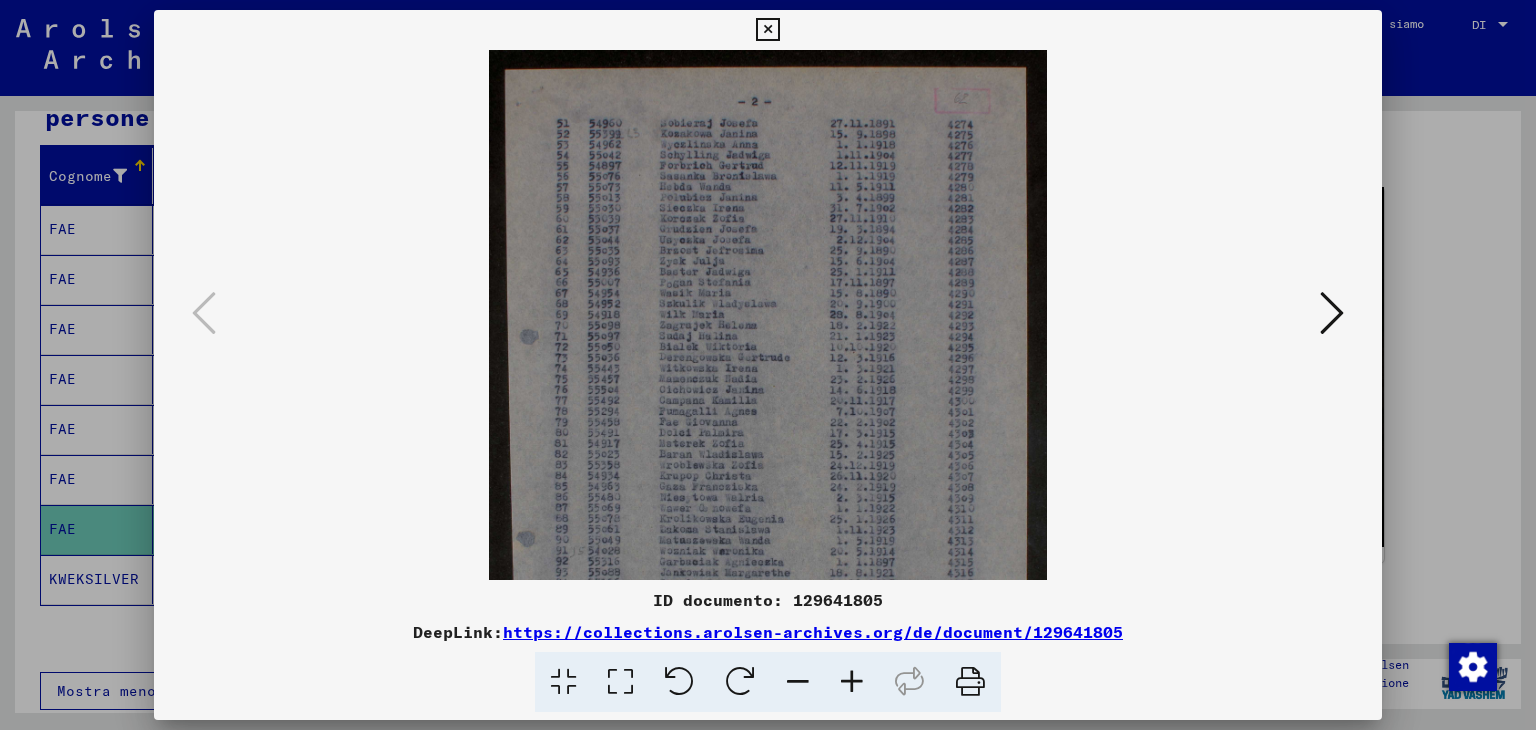 click at bounding box center (852, 682) 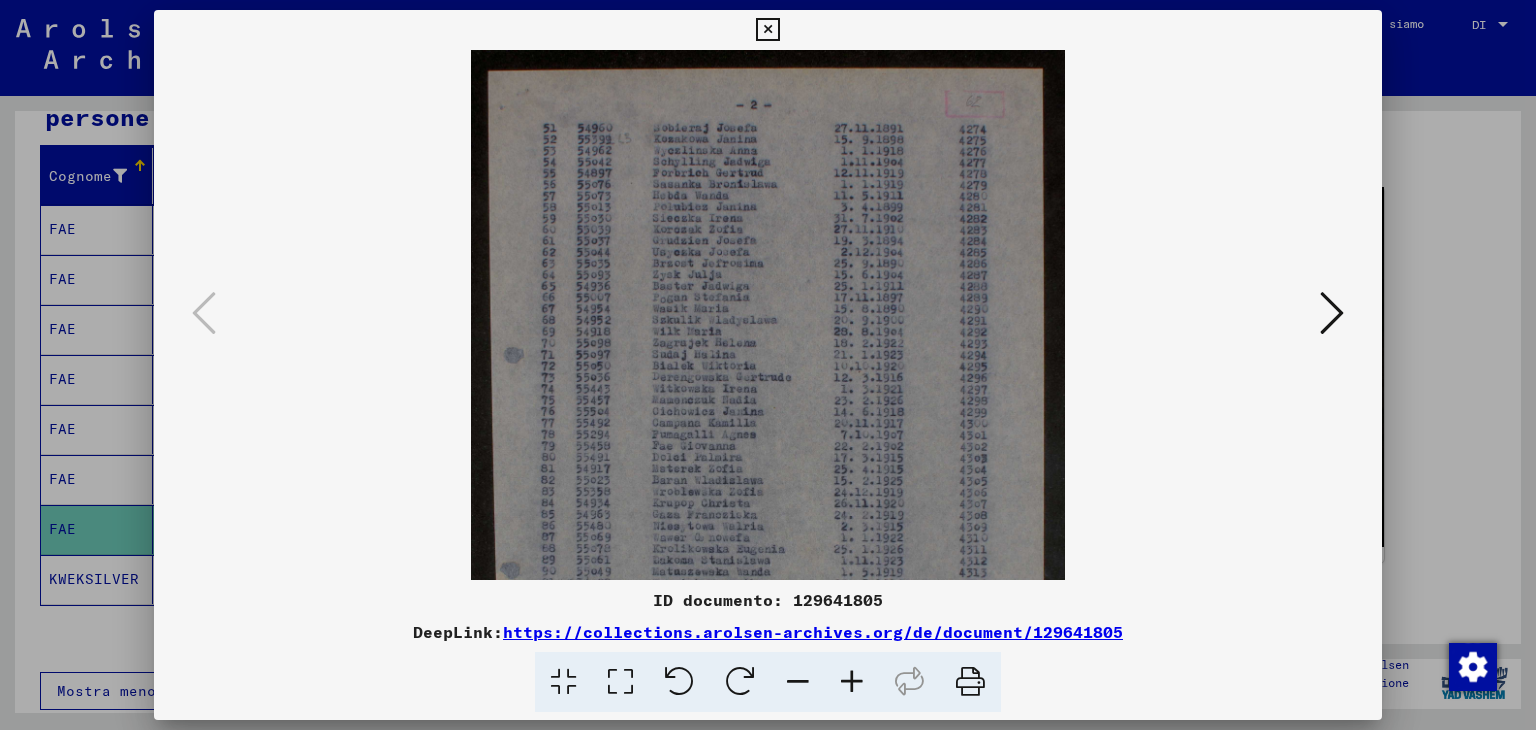 click at bounding box center [852, 682] 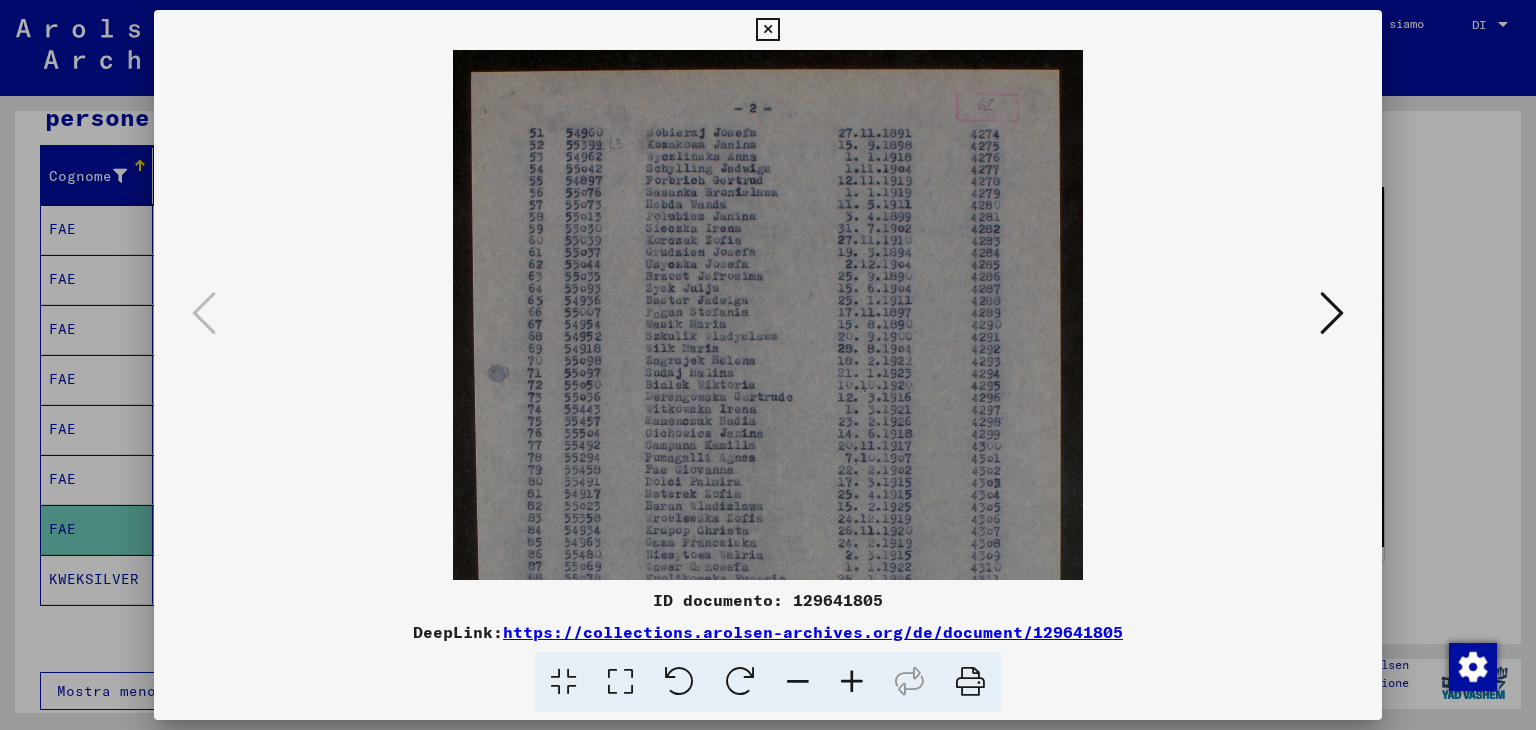 click at bounding box center [852, 682] 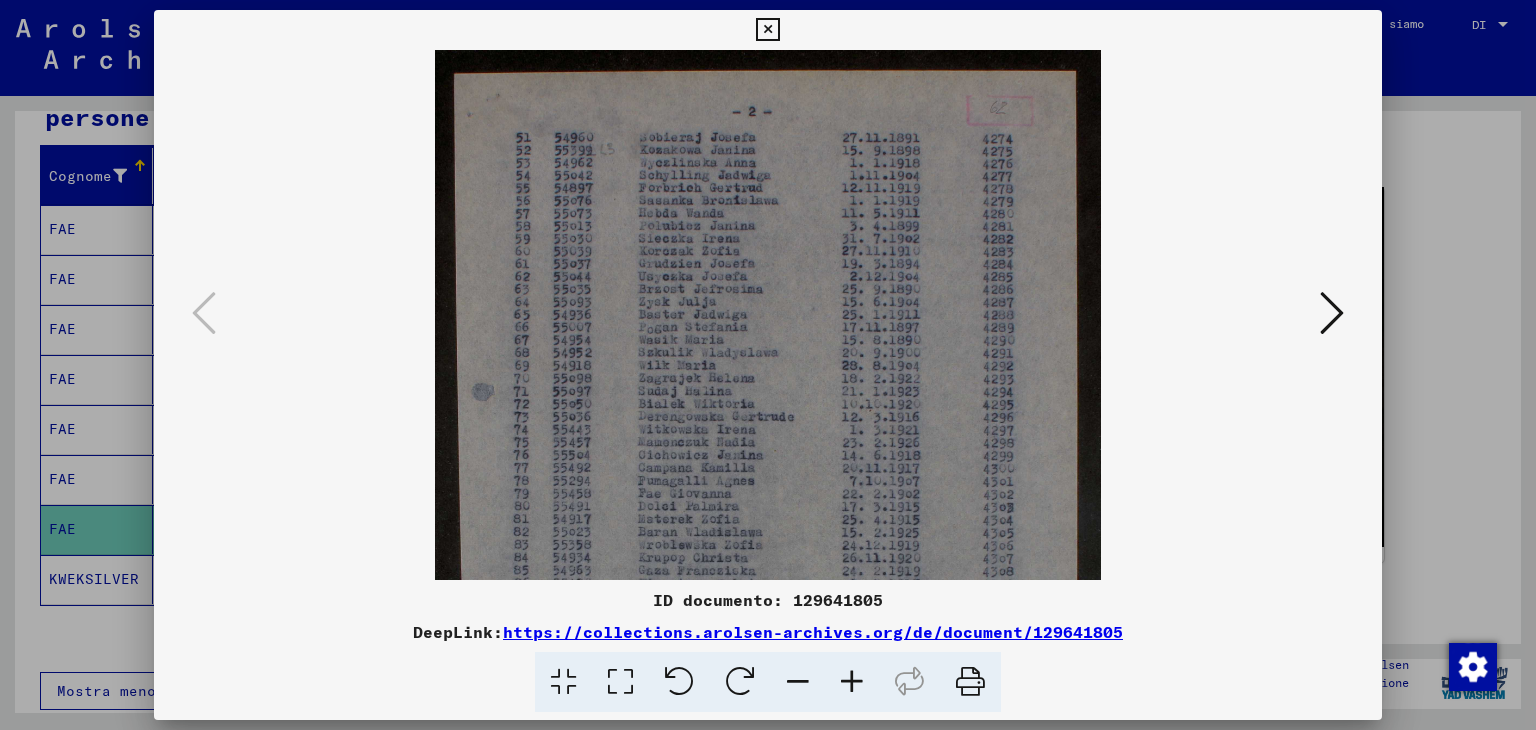 click at bounding box center (852, 682) 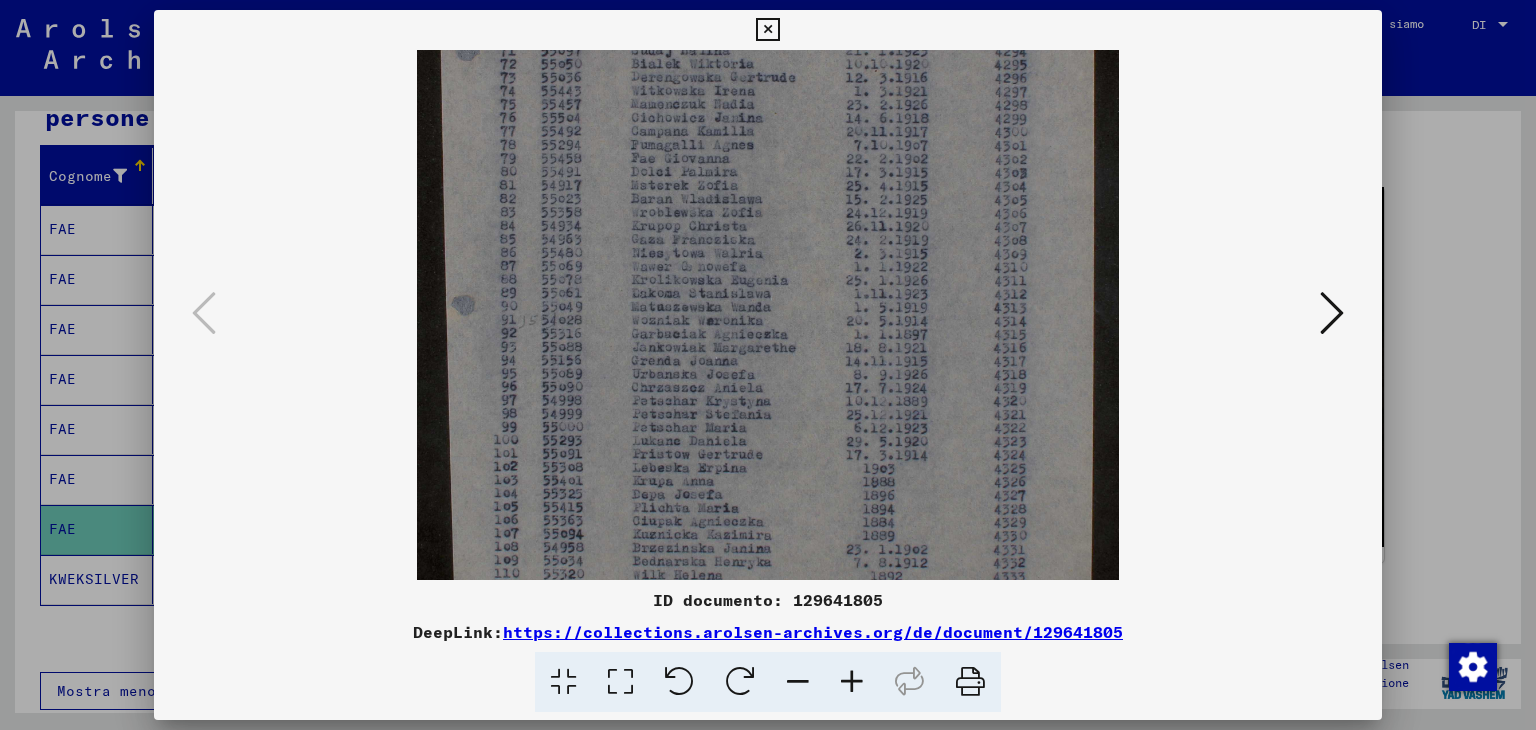 scroll, scrollTop: 427, scrollLeft: 0, axis: vertical 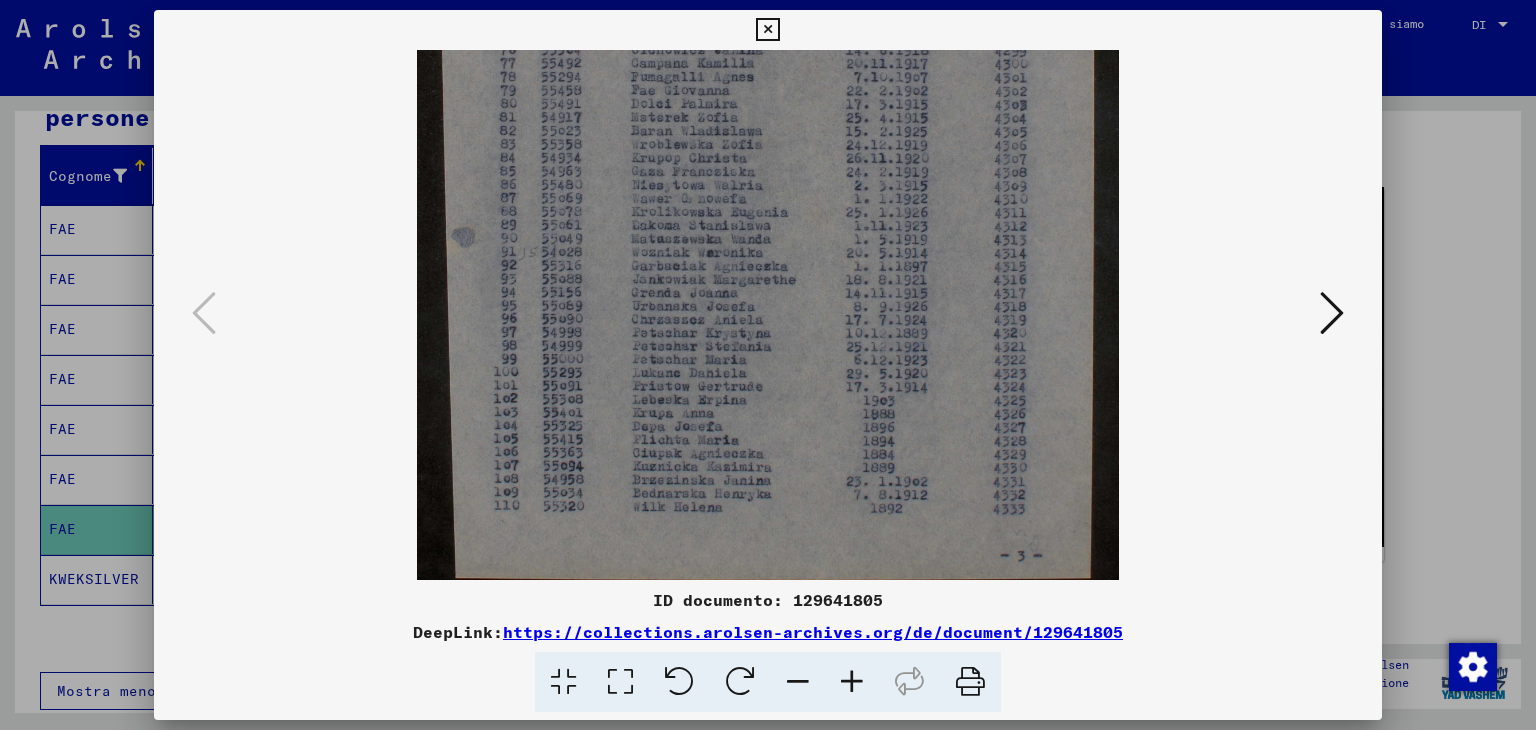 drag, startPoint x: 689, startPoint y: 454, endPoint x: 714, endPoint y: 69, distance: 385.81082 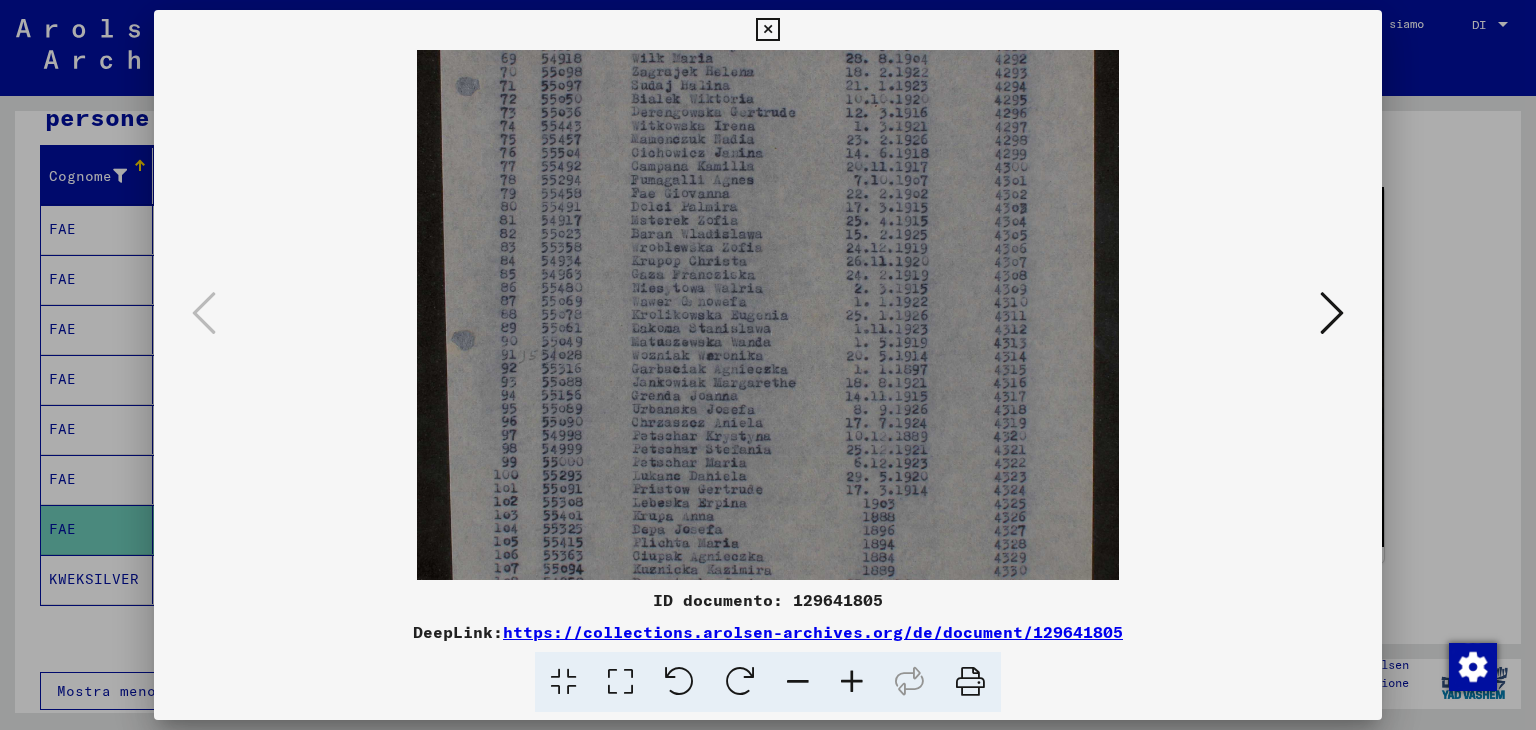 scroll, scrollTop: 304, scrollLeft: 0, axis: vertical 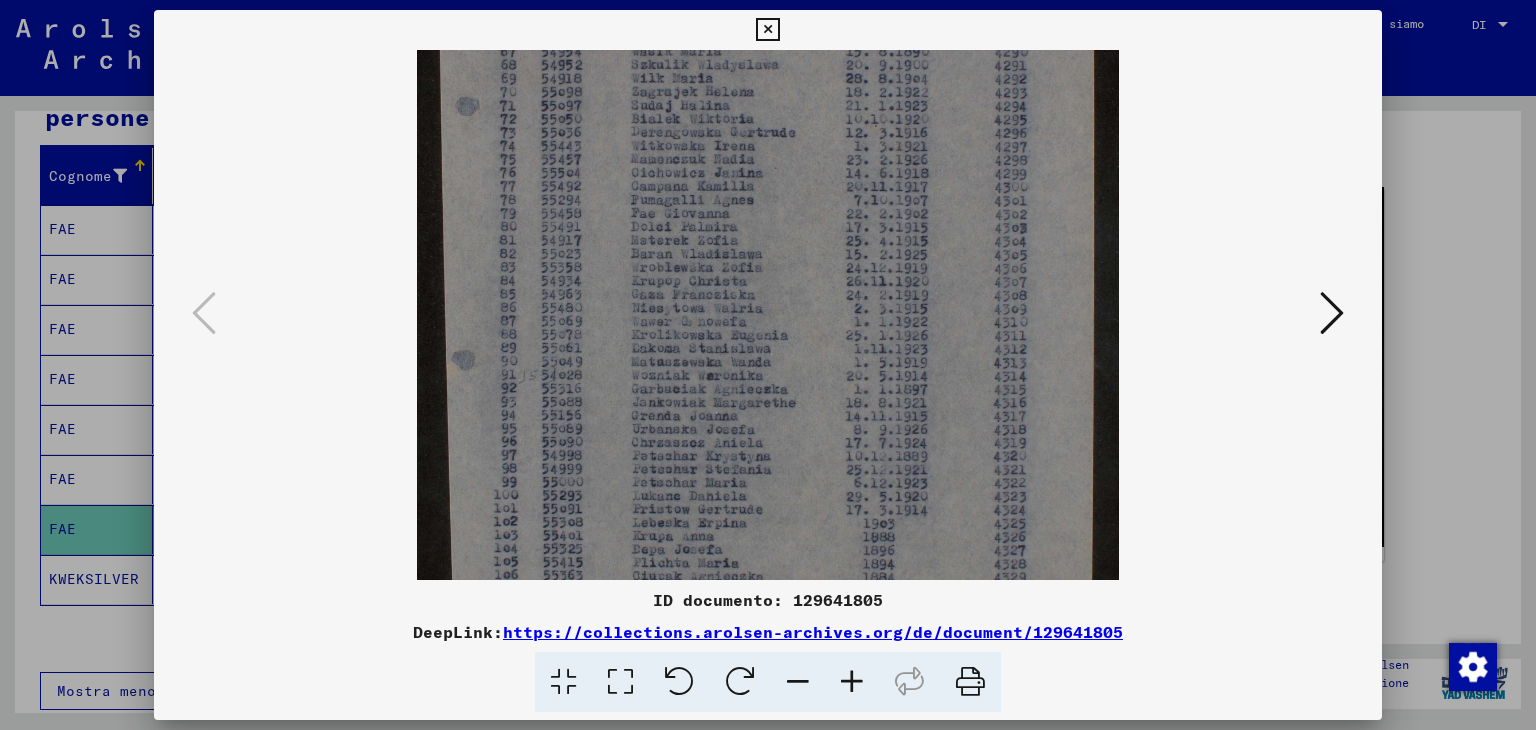drag, startPoint x: 715, startPoint y: 348, endPoint x: 700, endPoint y: 473, distance: 125.89678 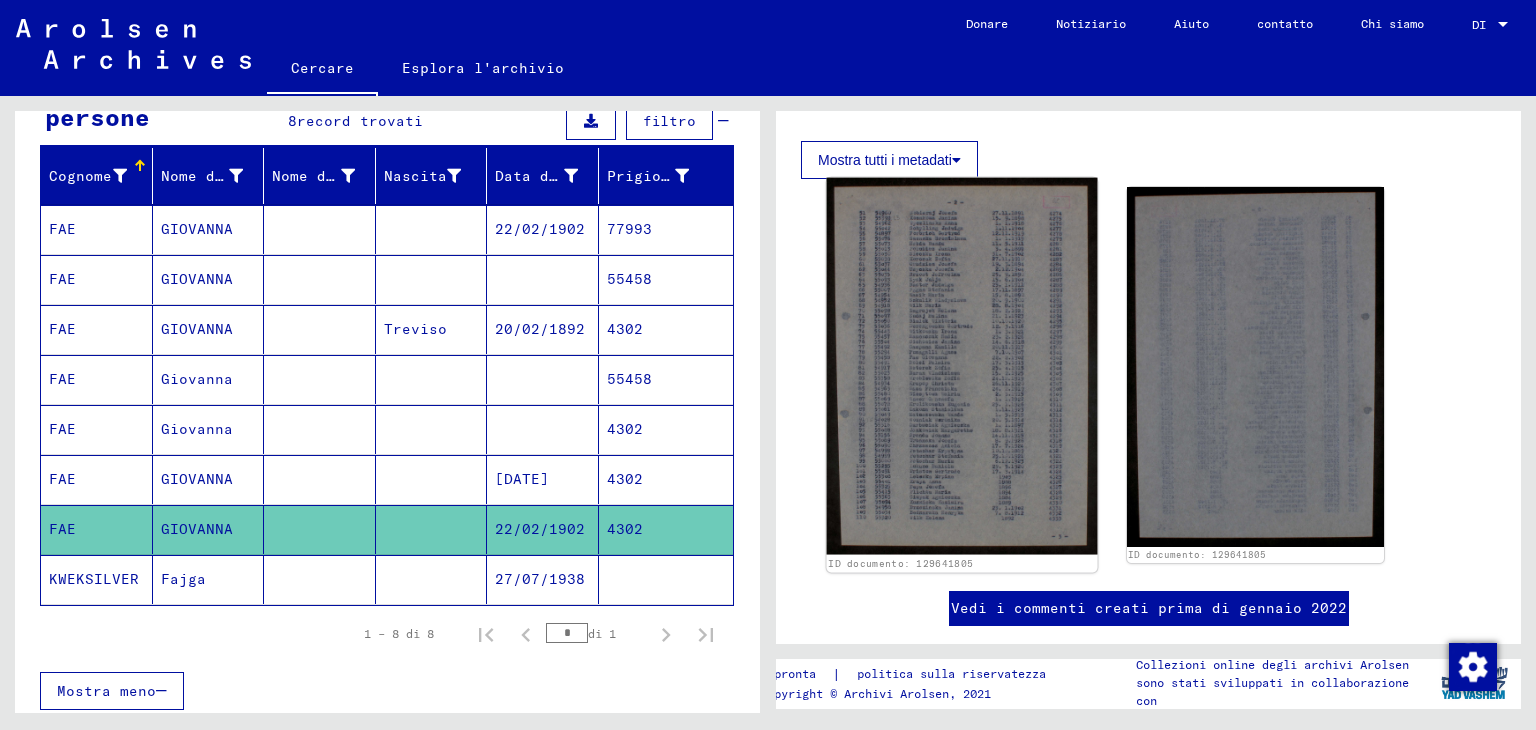 click 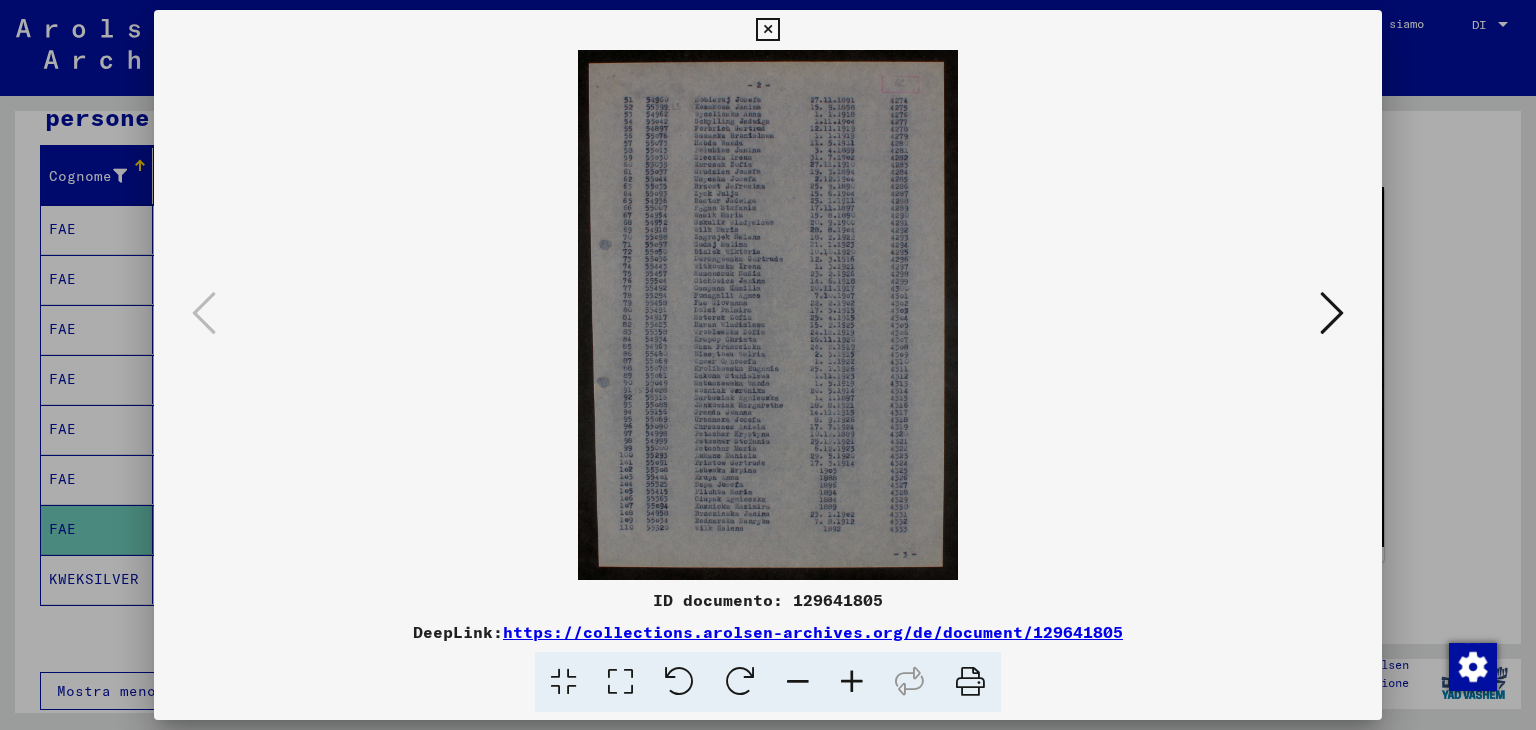 click at bounding box center [852, 682] 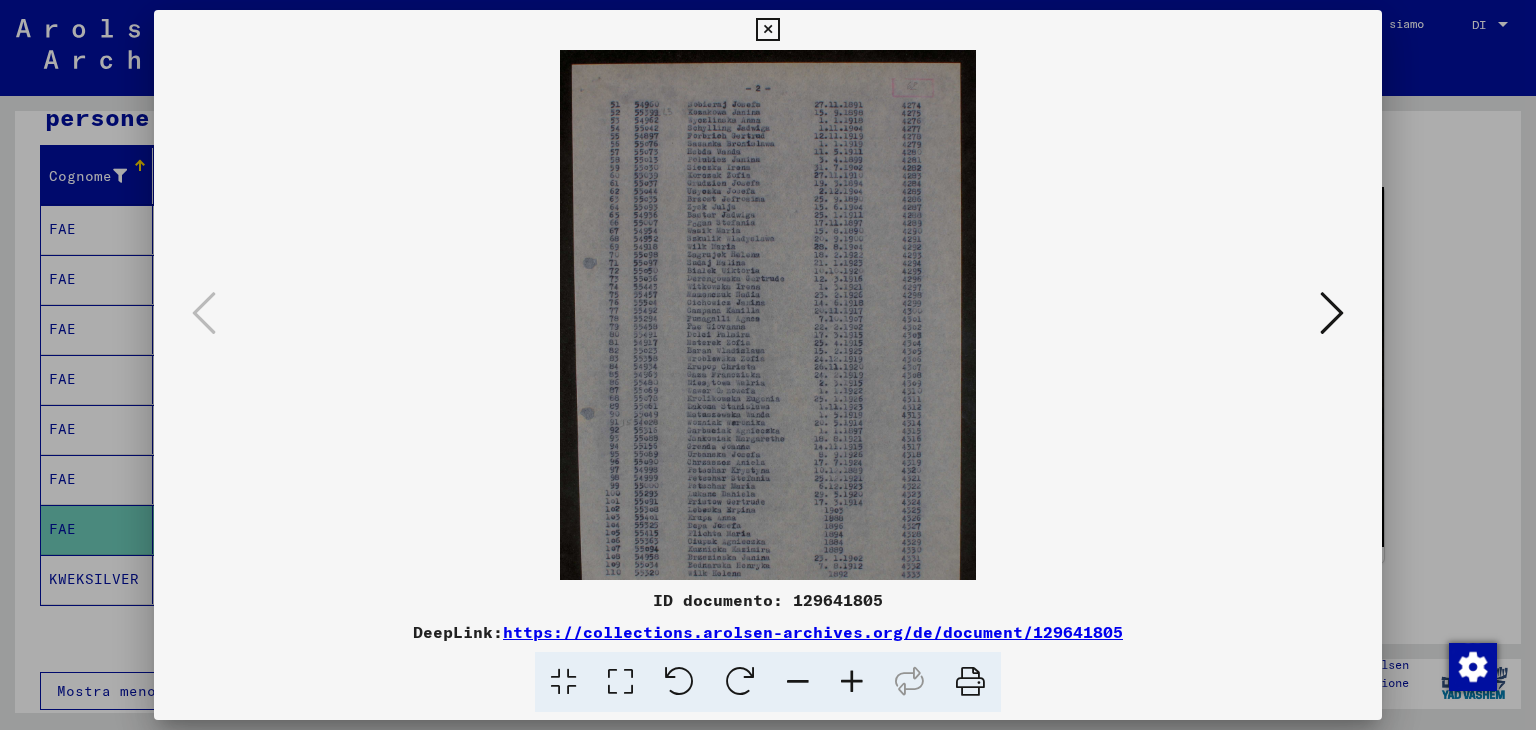 click at bounding box center [852, 682] 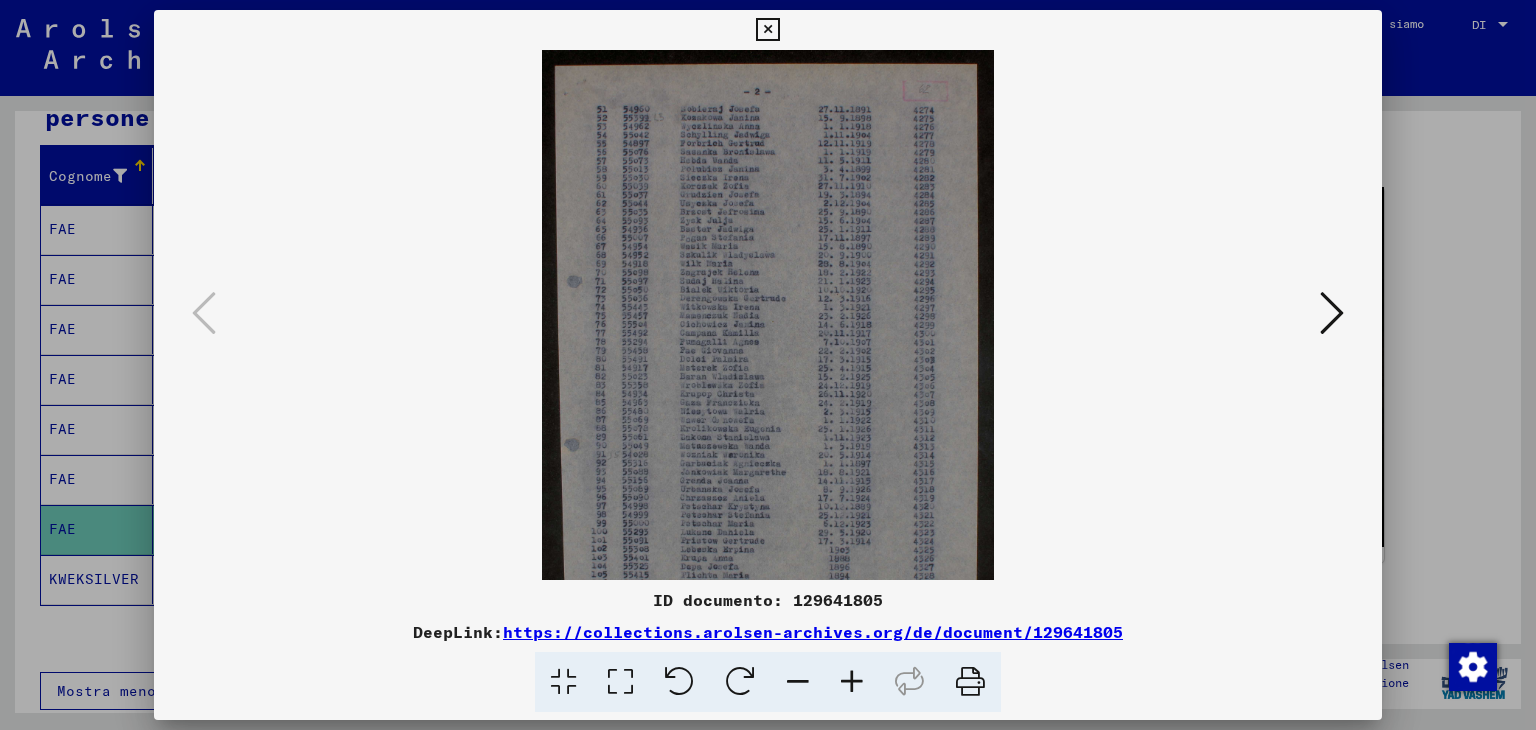 click at bounding box center (852, 682) 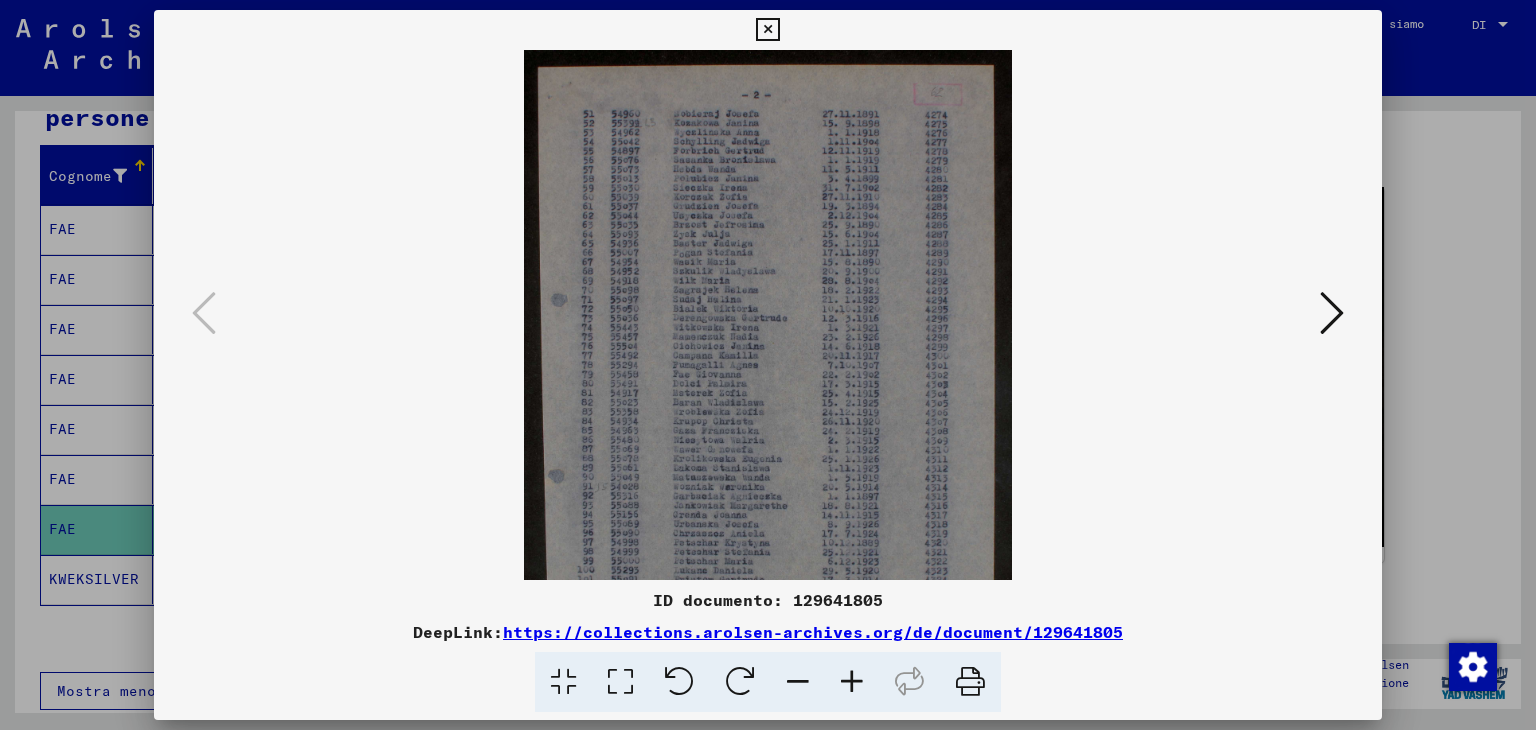 click at bounding box center [852, 682] 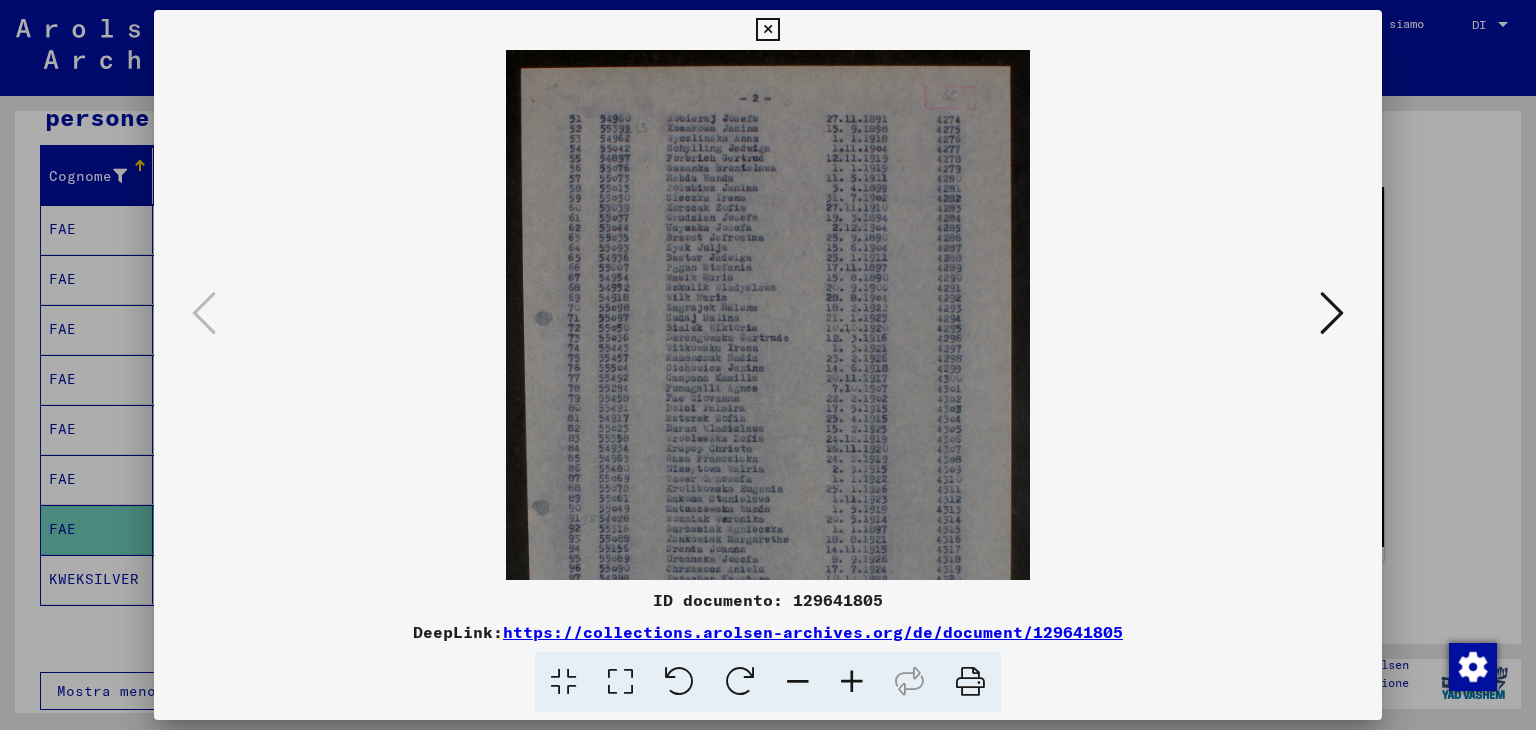 click at bounding box center [852, 682] 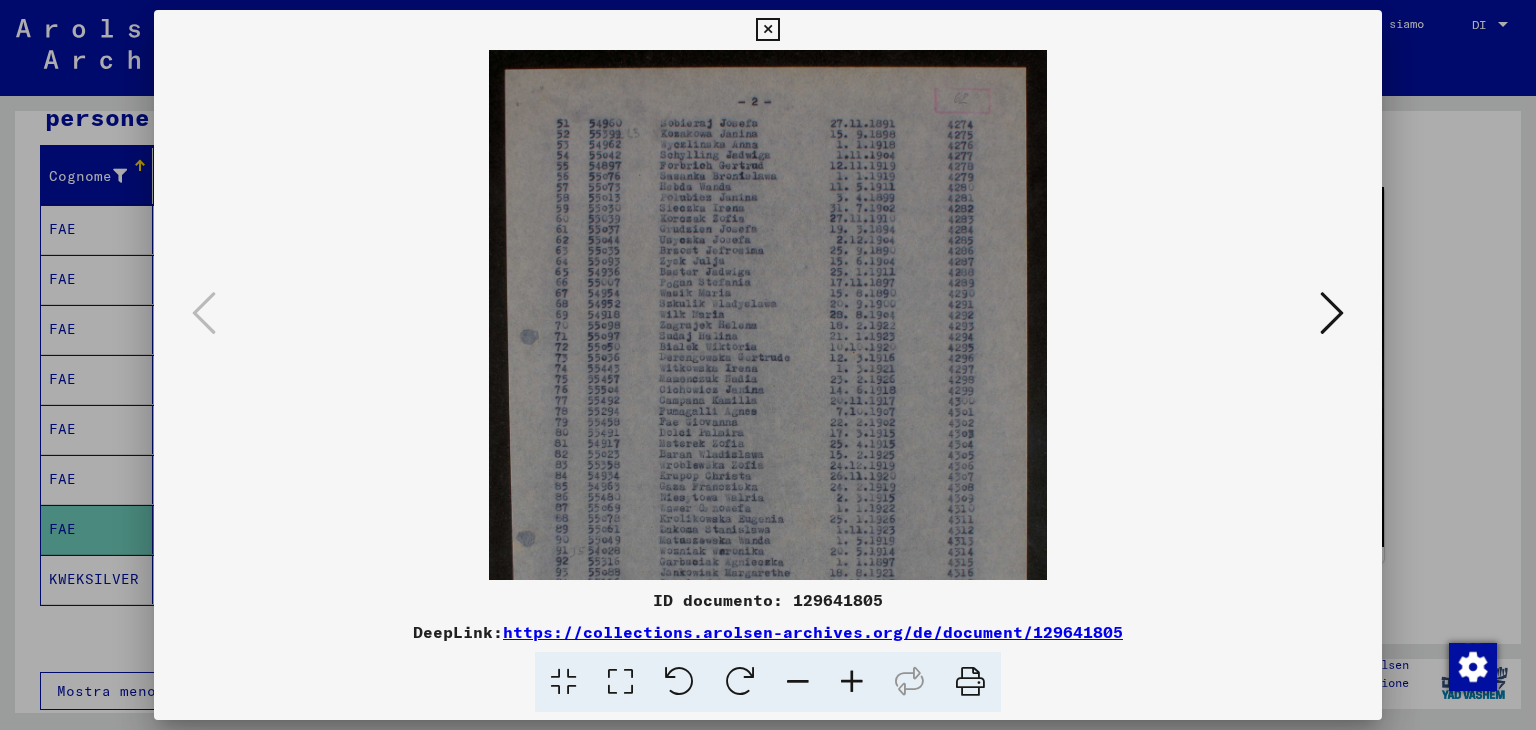 click at bounding box center [852, 682] 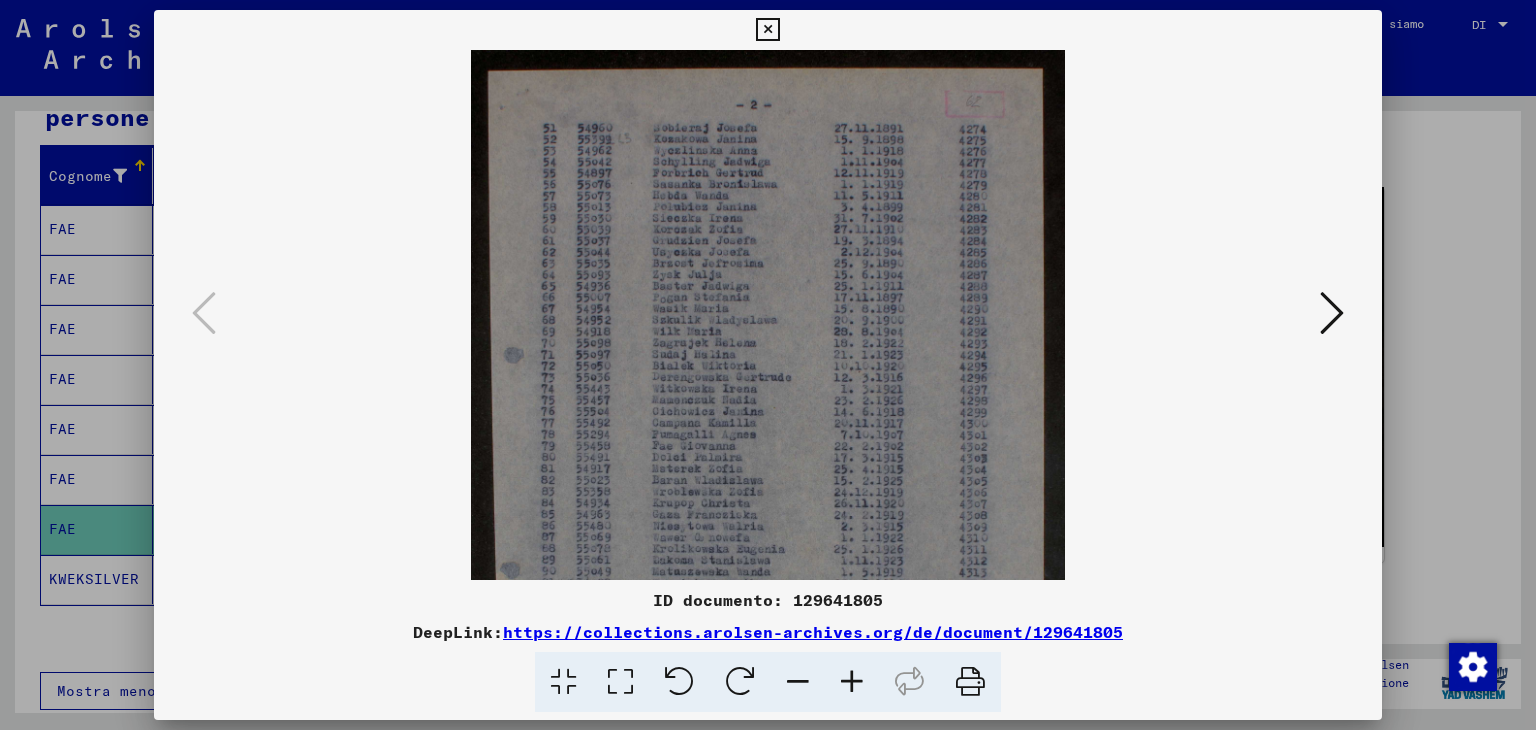 click at bounding box center [852, 682] 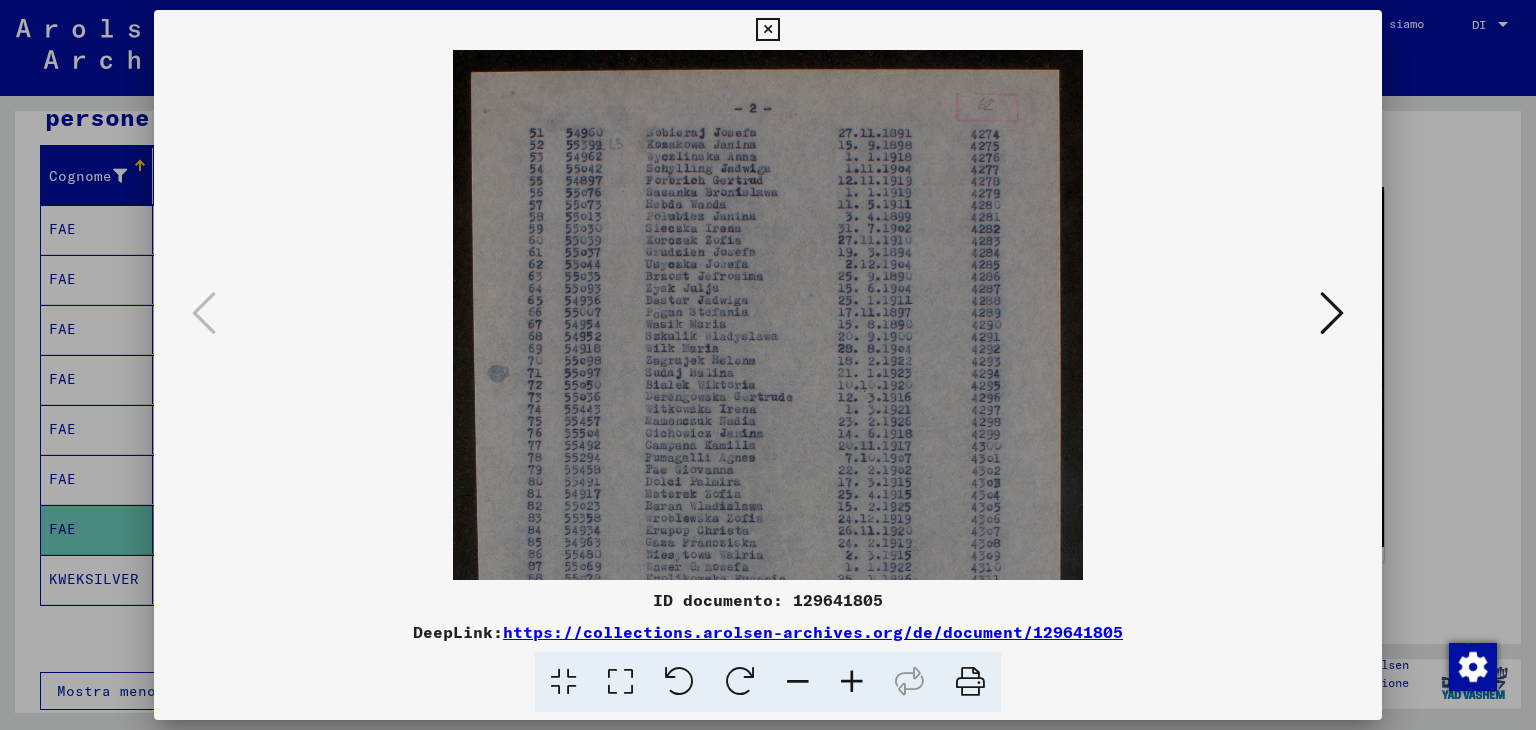 click at bounding box center (767, 30) 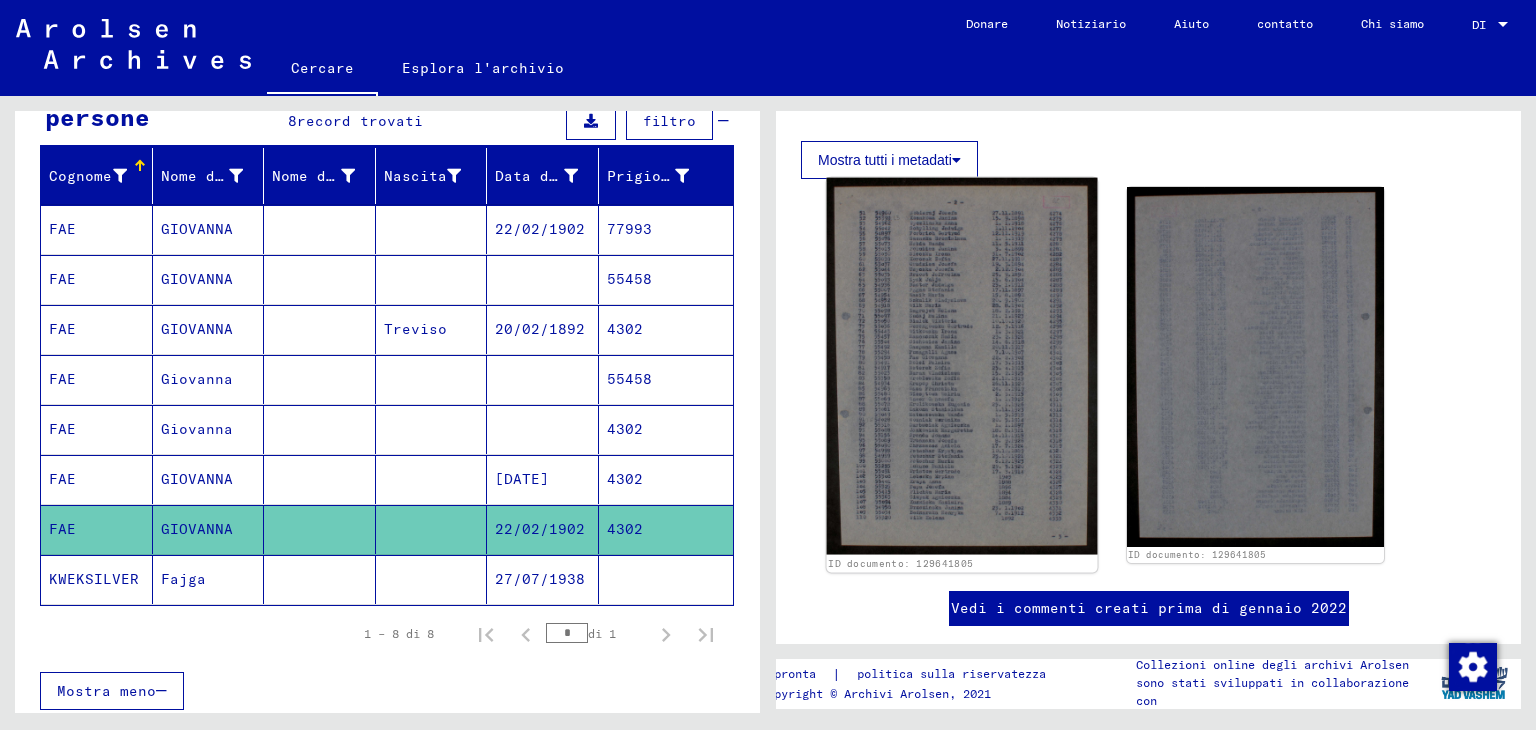 click 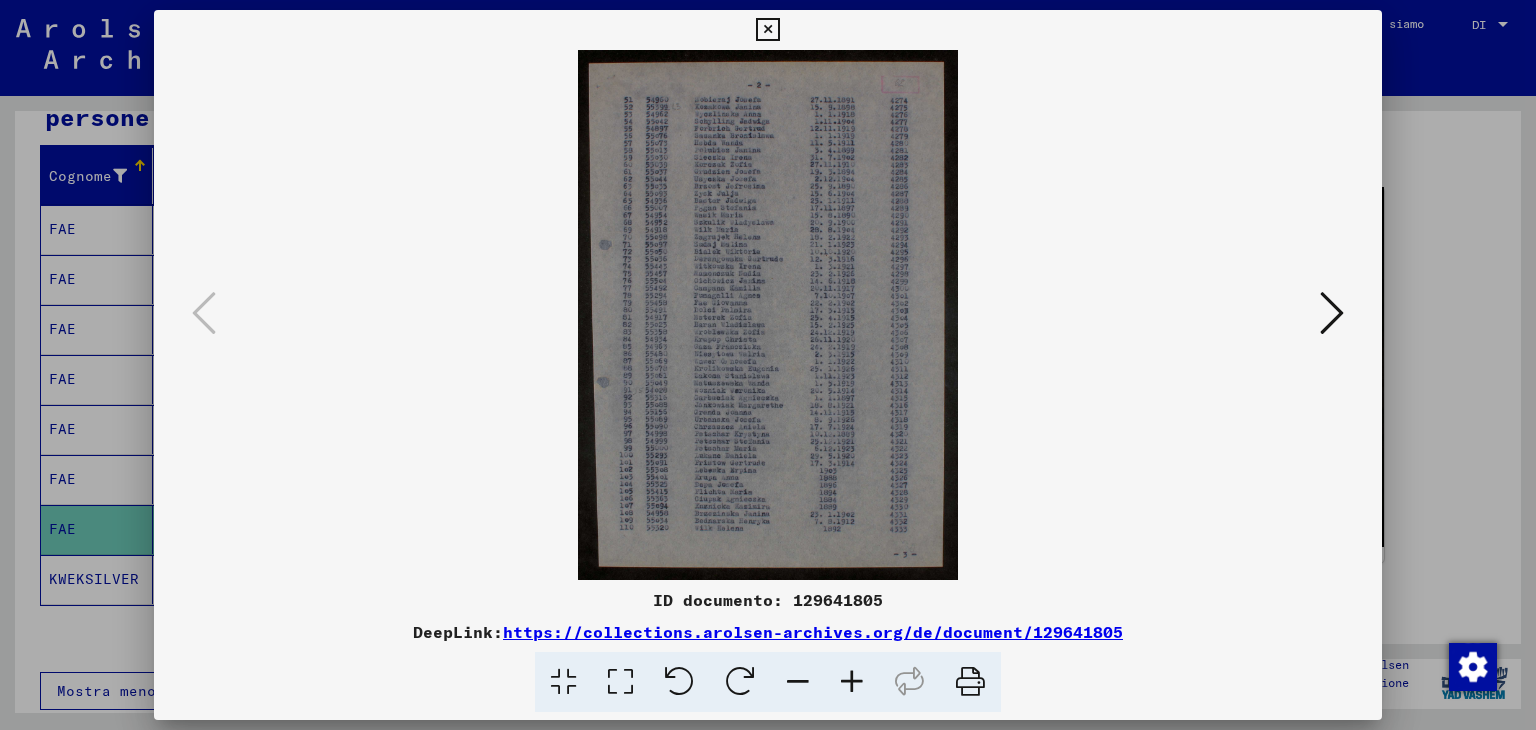 click at bounding box center (852, 682) 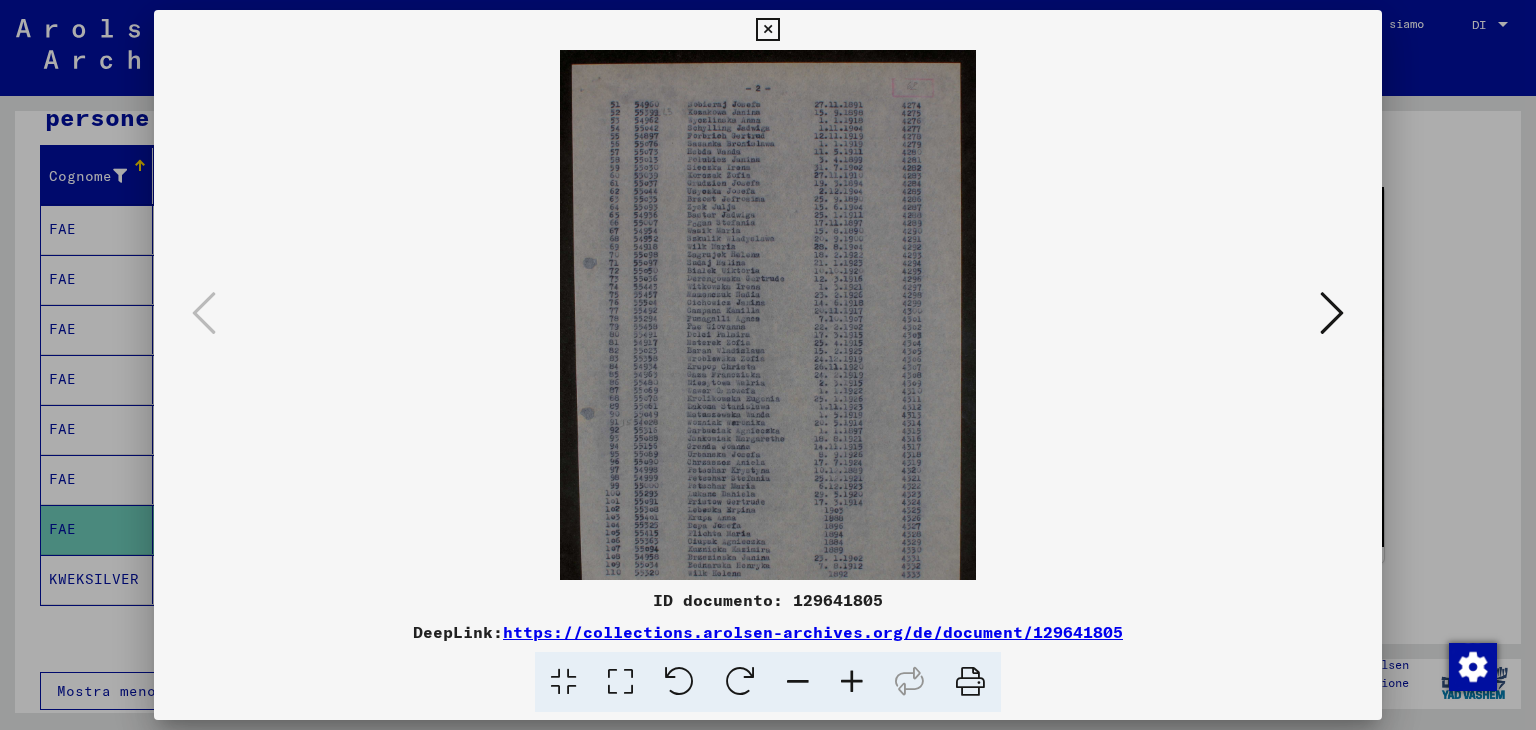 click at bounding box center [852, 682] 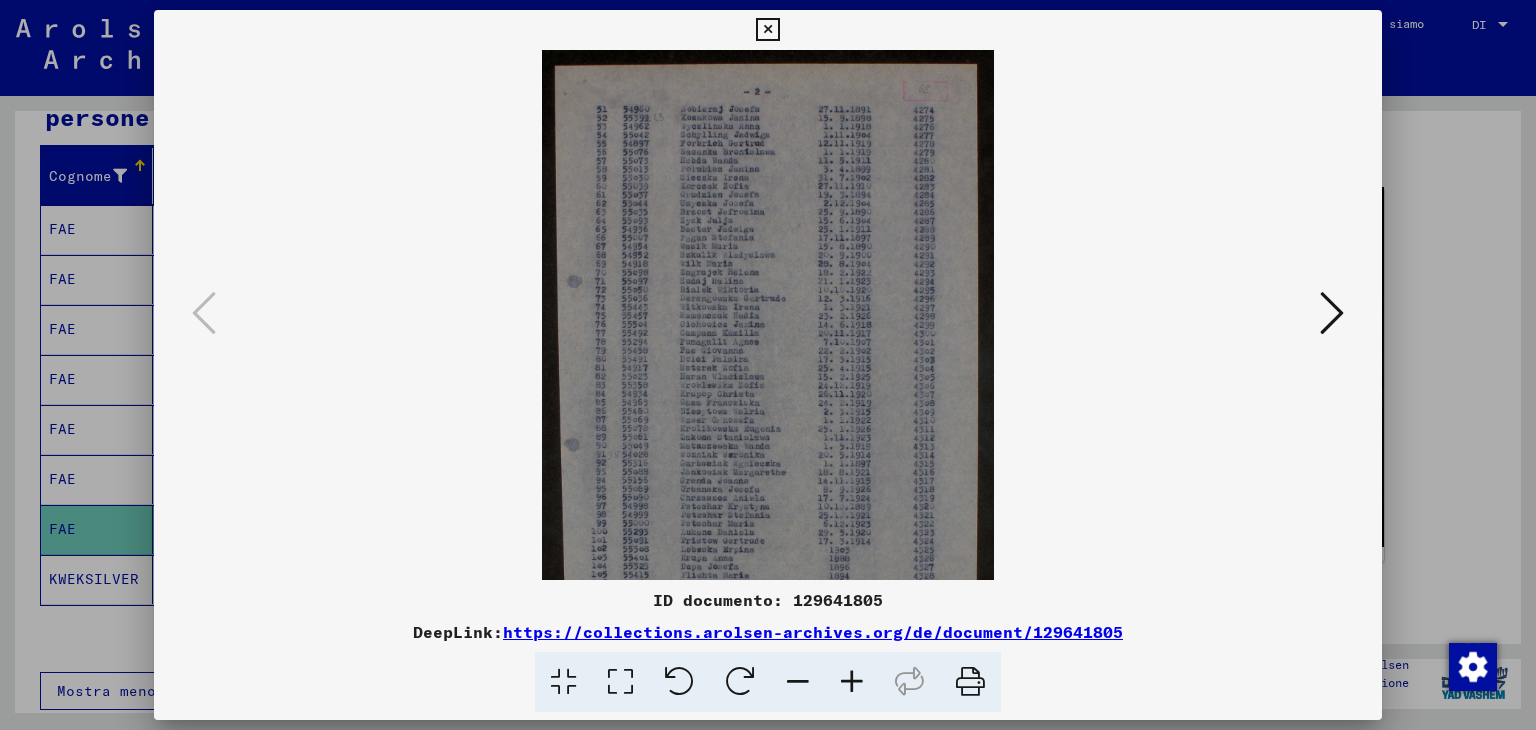 click at bounding box center (852, 682) 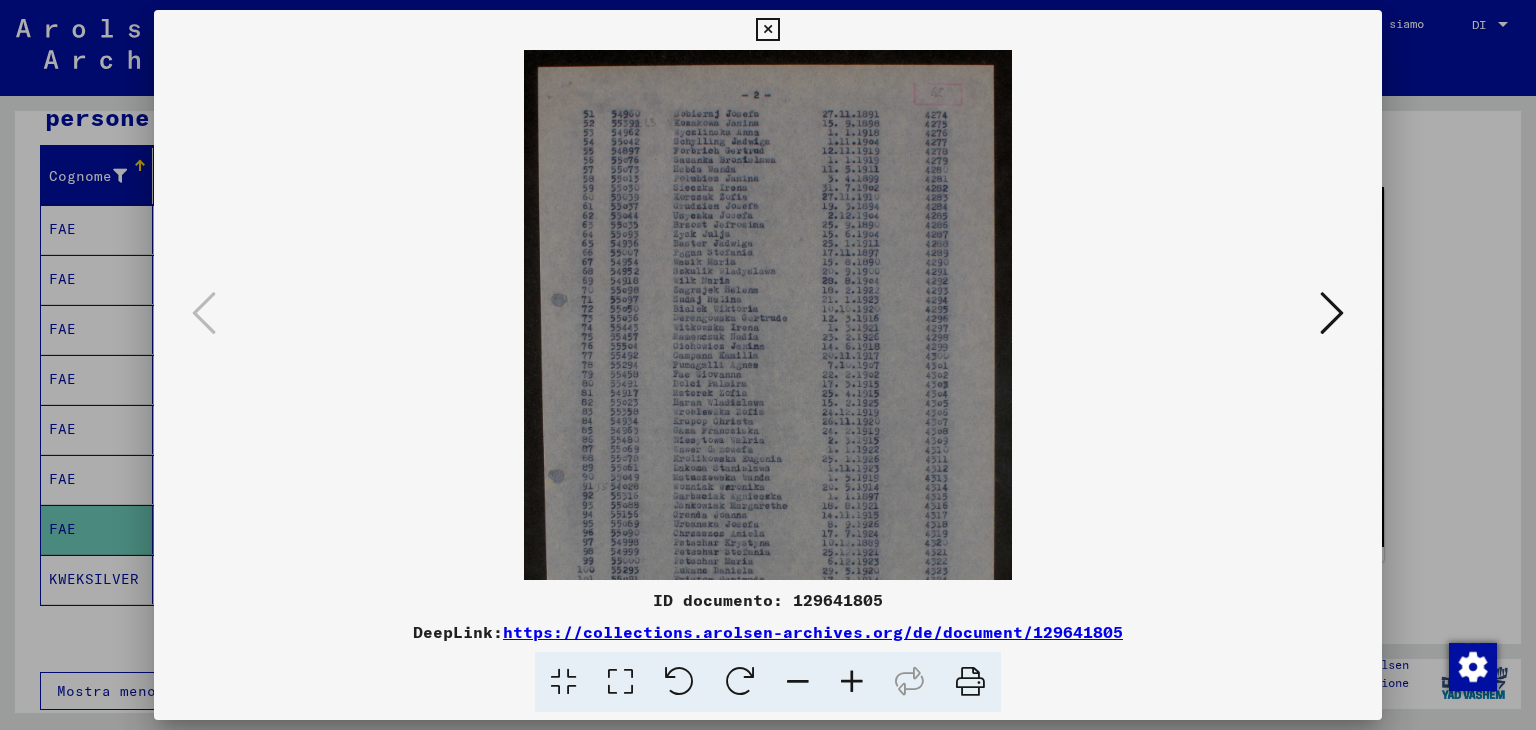 click at bounding box center (852, 682) 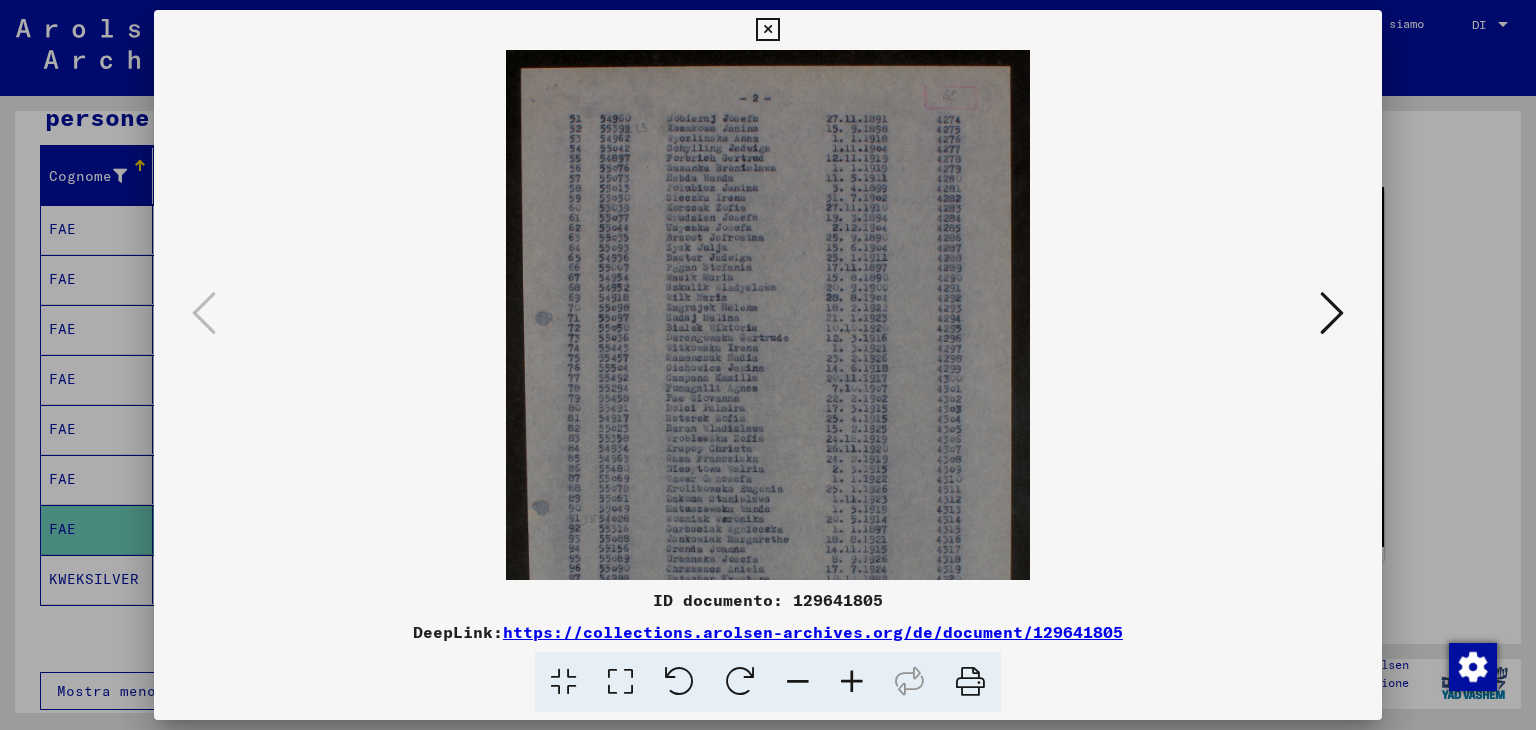 click at bounding box center (852, 682) 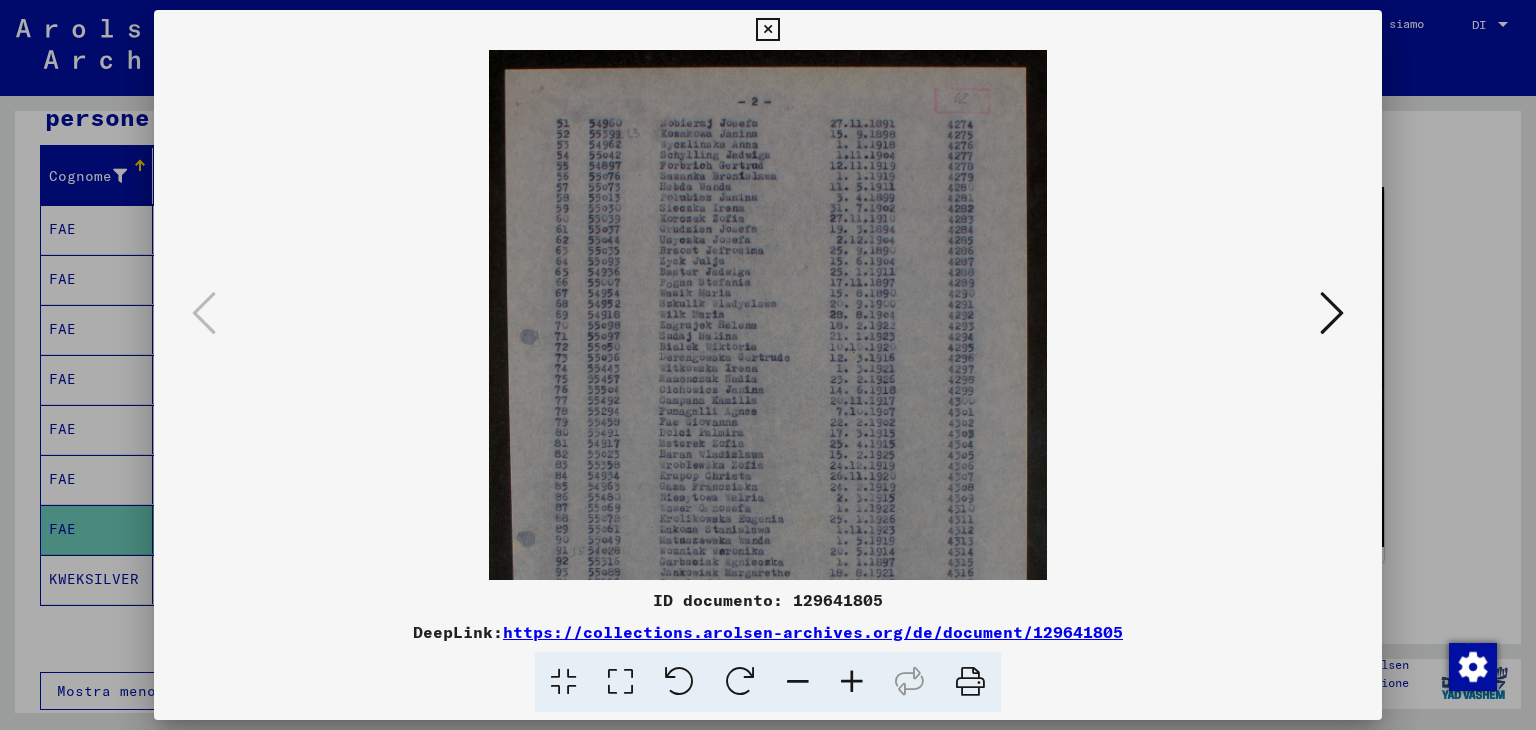 click at bounding box center (767, 30) 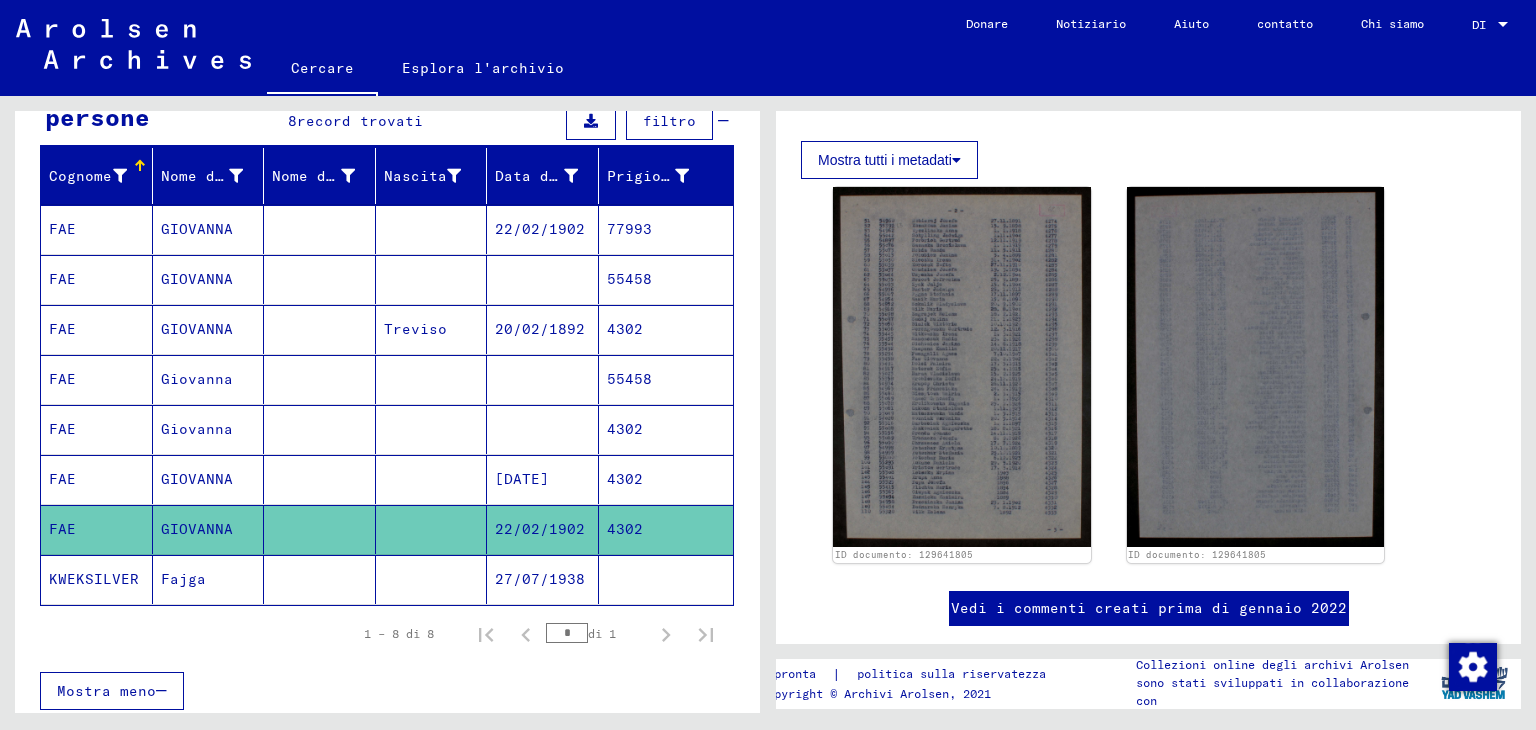 click on "4302" at bounding box center [666, 529] 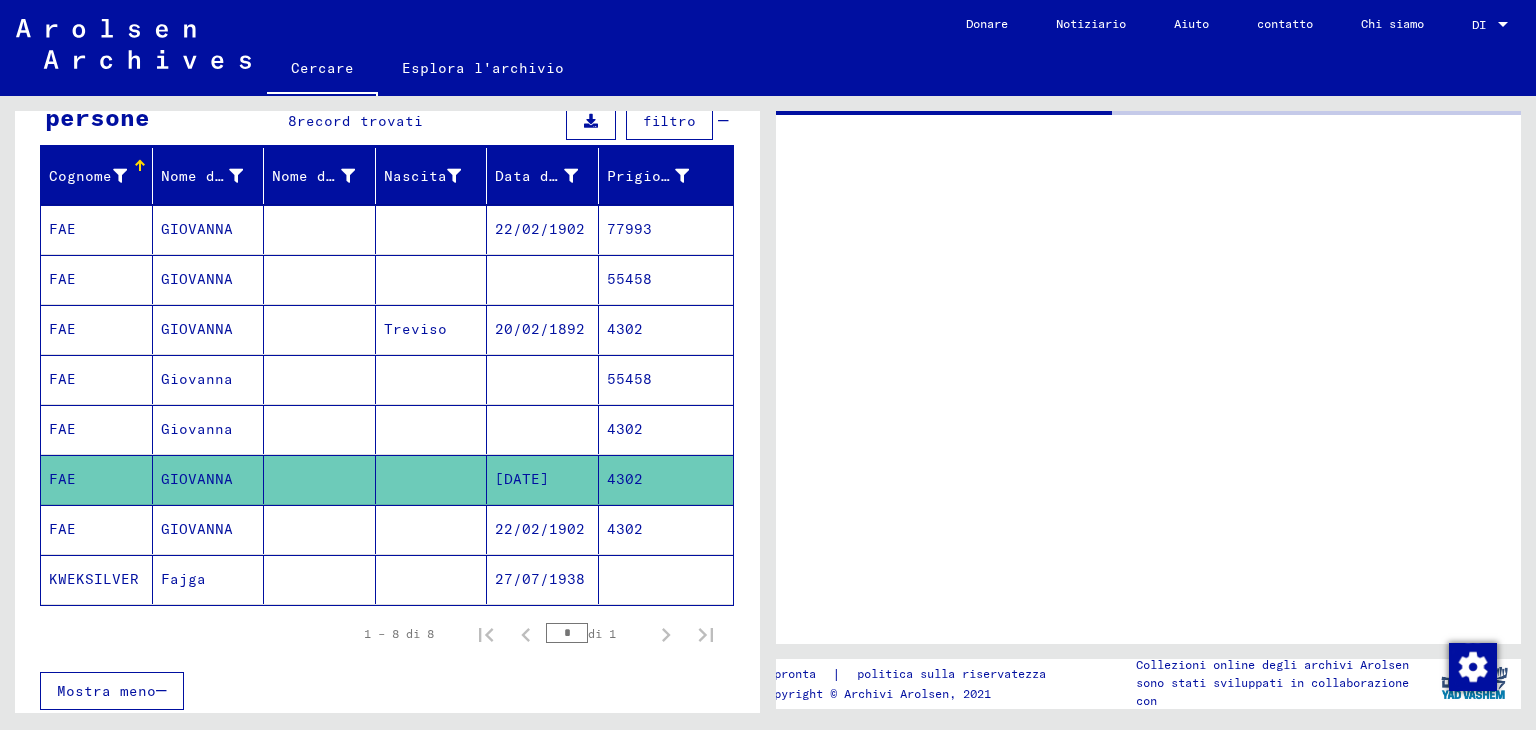 scroll, scrollTop: 0, scrollLeft: 0, axis: both 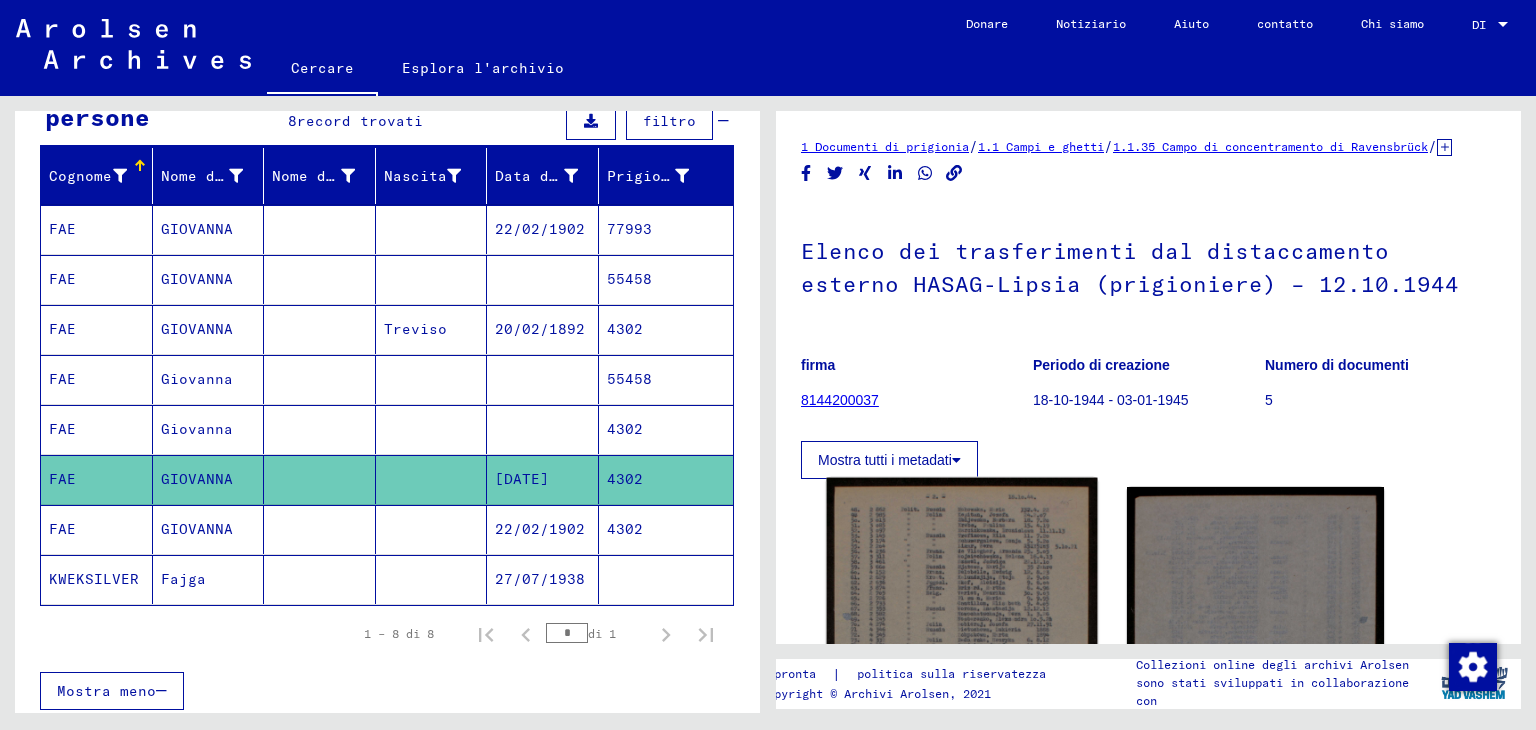 click 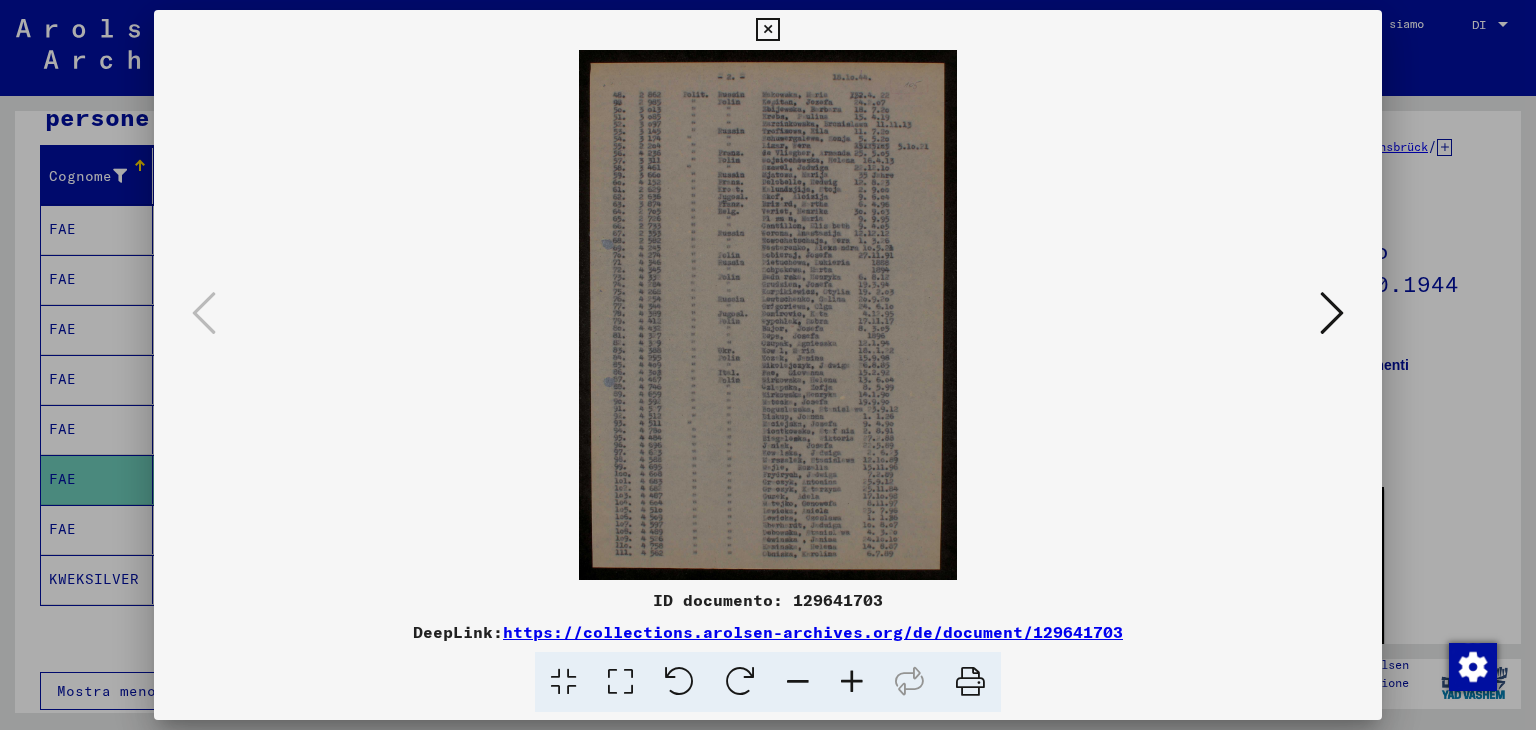 click at bounding box center (852, 682) 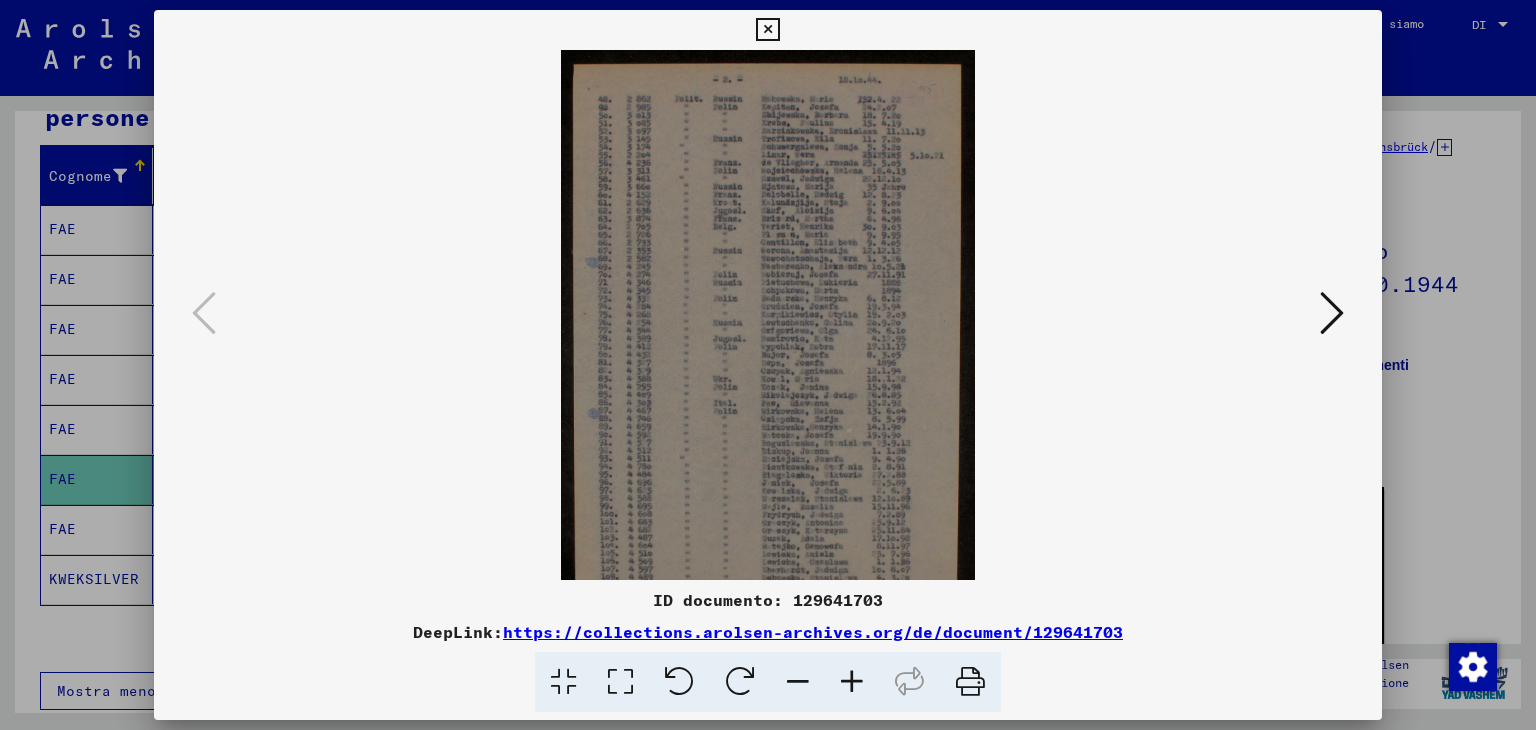 click at bounding box center (852, 682) 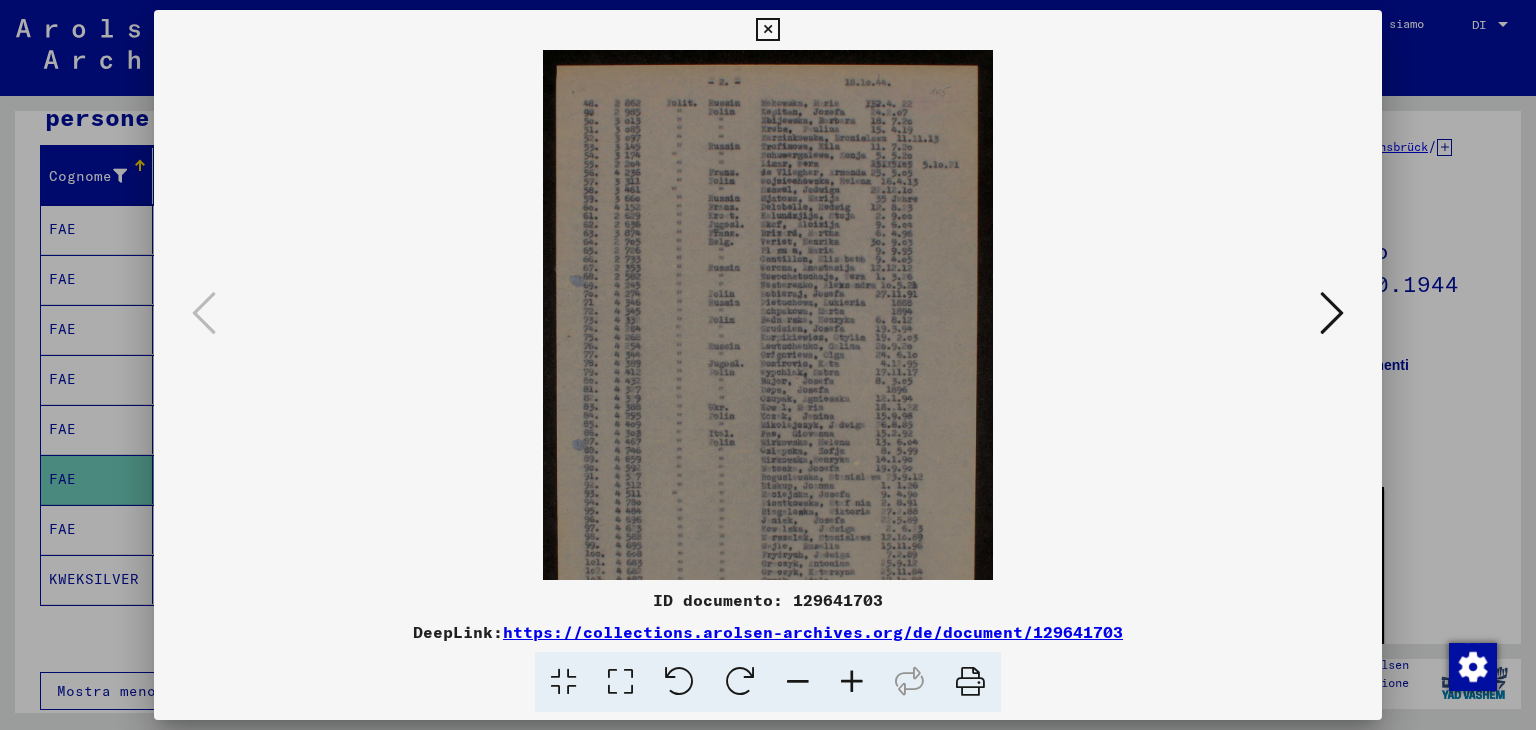 click at bounding box center [852, 682] 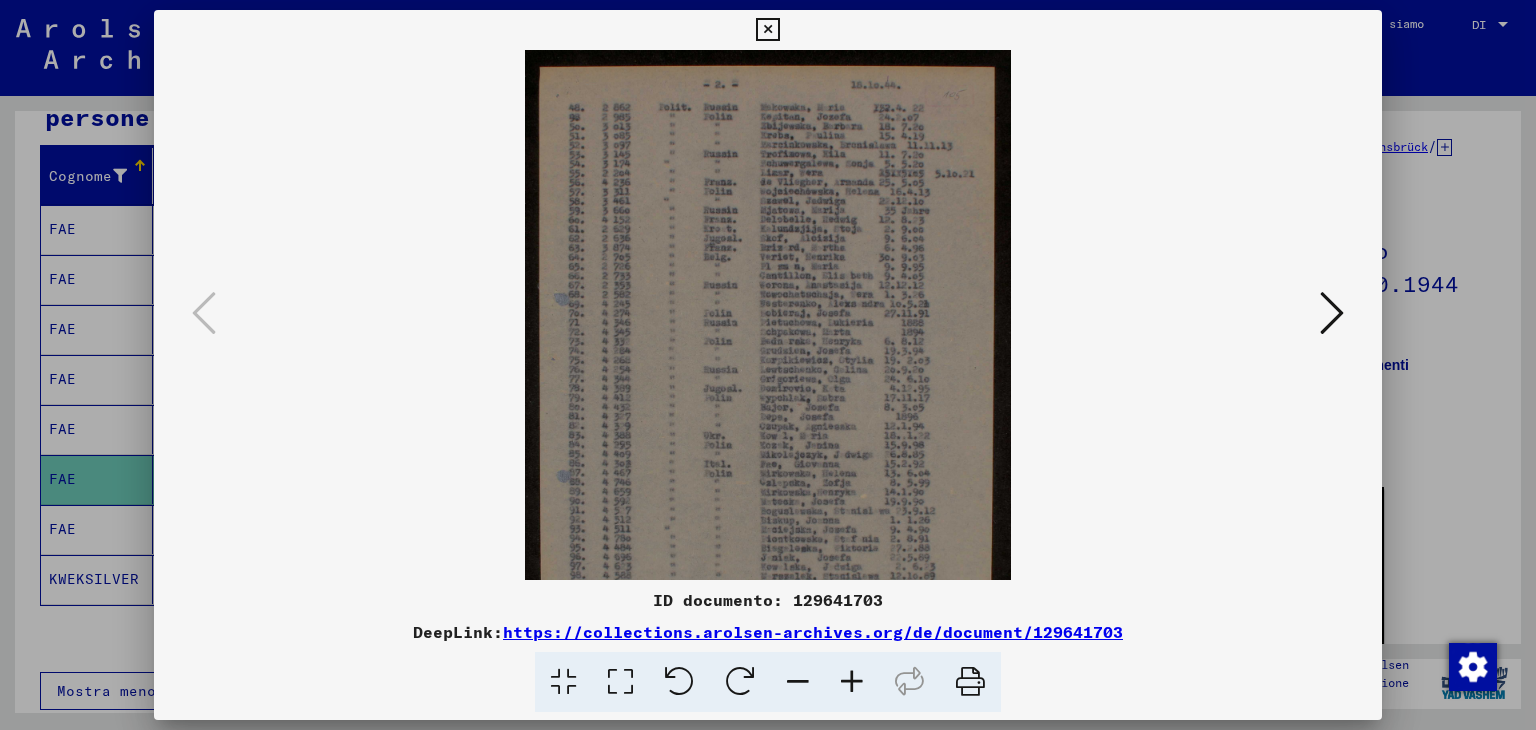 click at bounding box center [852, 682] 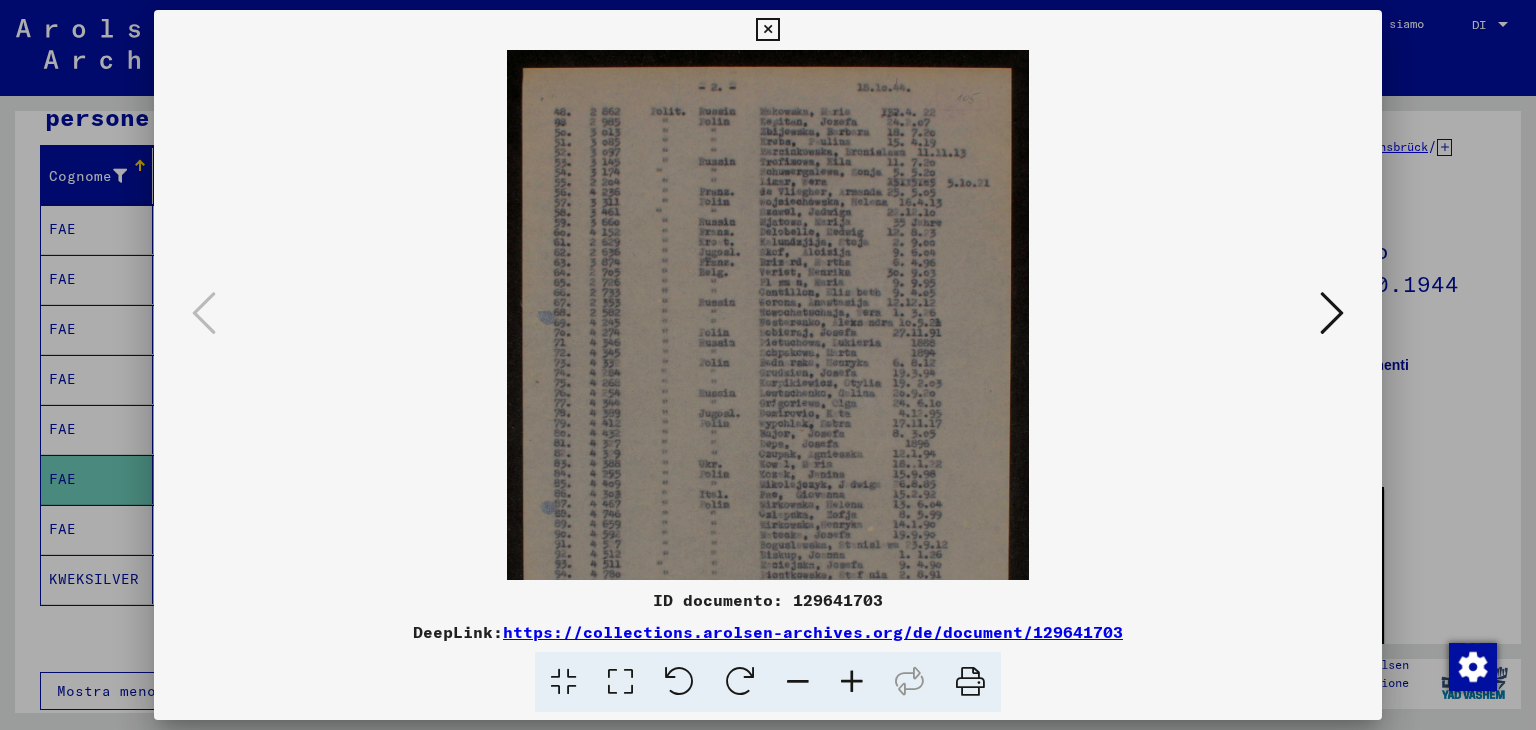click at bounding box center (852, 682) 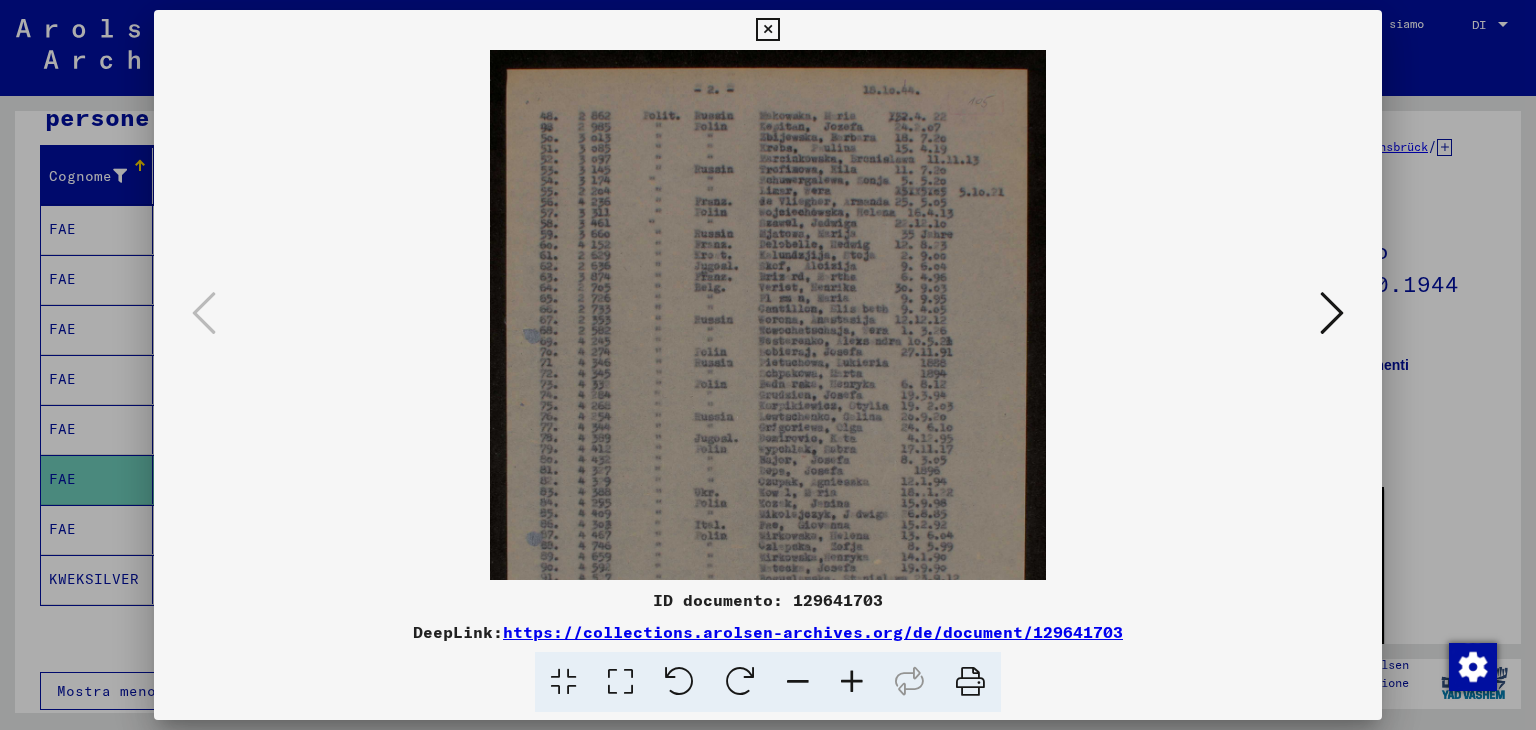 click at bounding box center [767, 30] 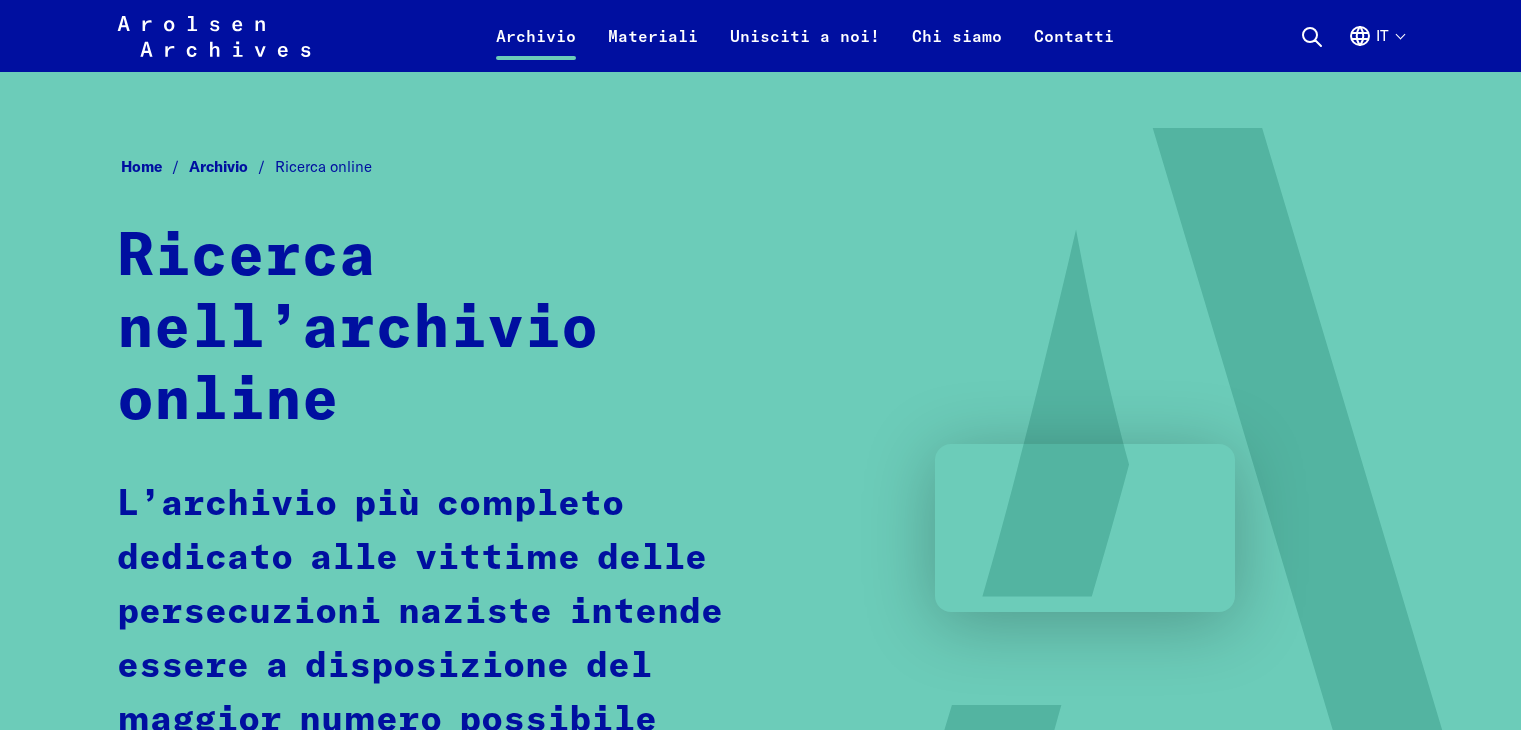 scroll, scrollTop: 1300, scrollLeft: 0, axis: vertical 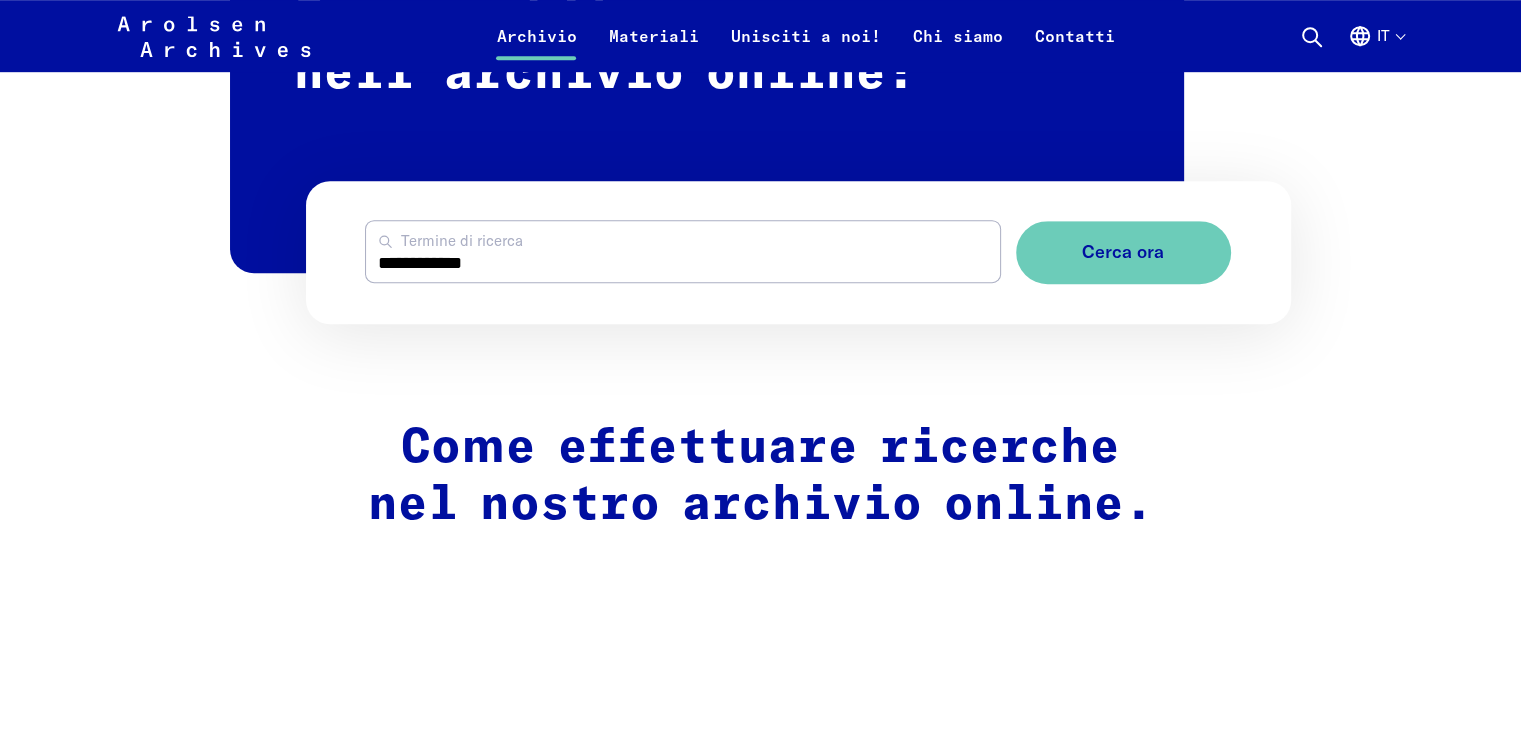 drag, startPoint x: 499, startPoint y: 273, endPoint x: 184, endPoint y: 272, distance: 315.0016 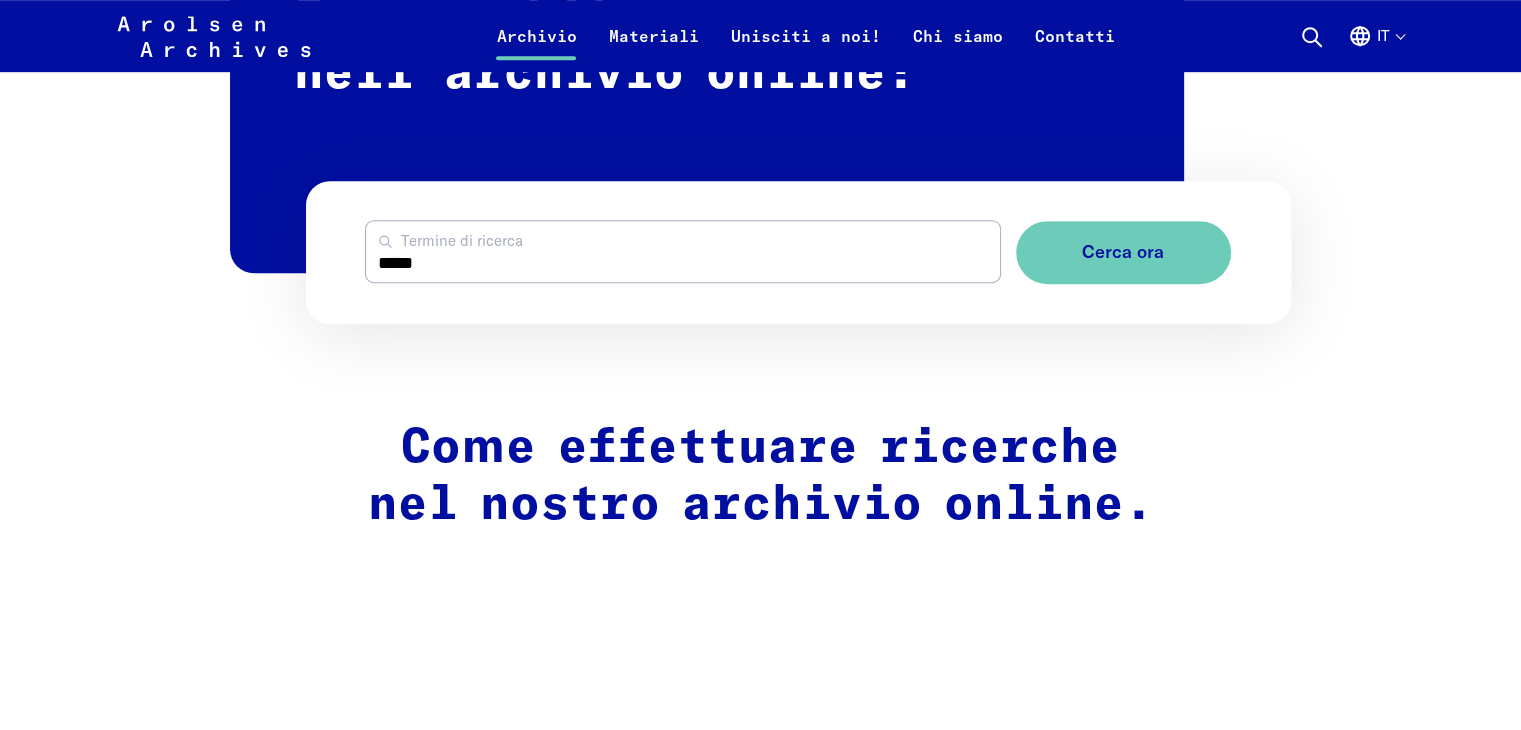 type on "*****" 